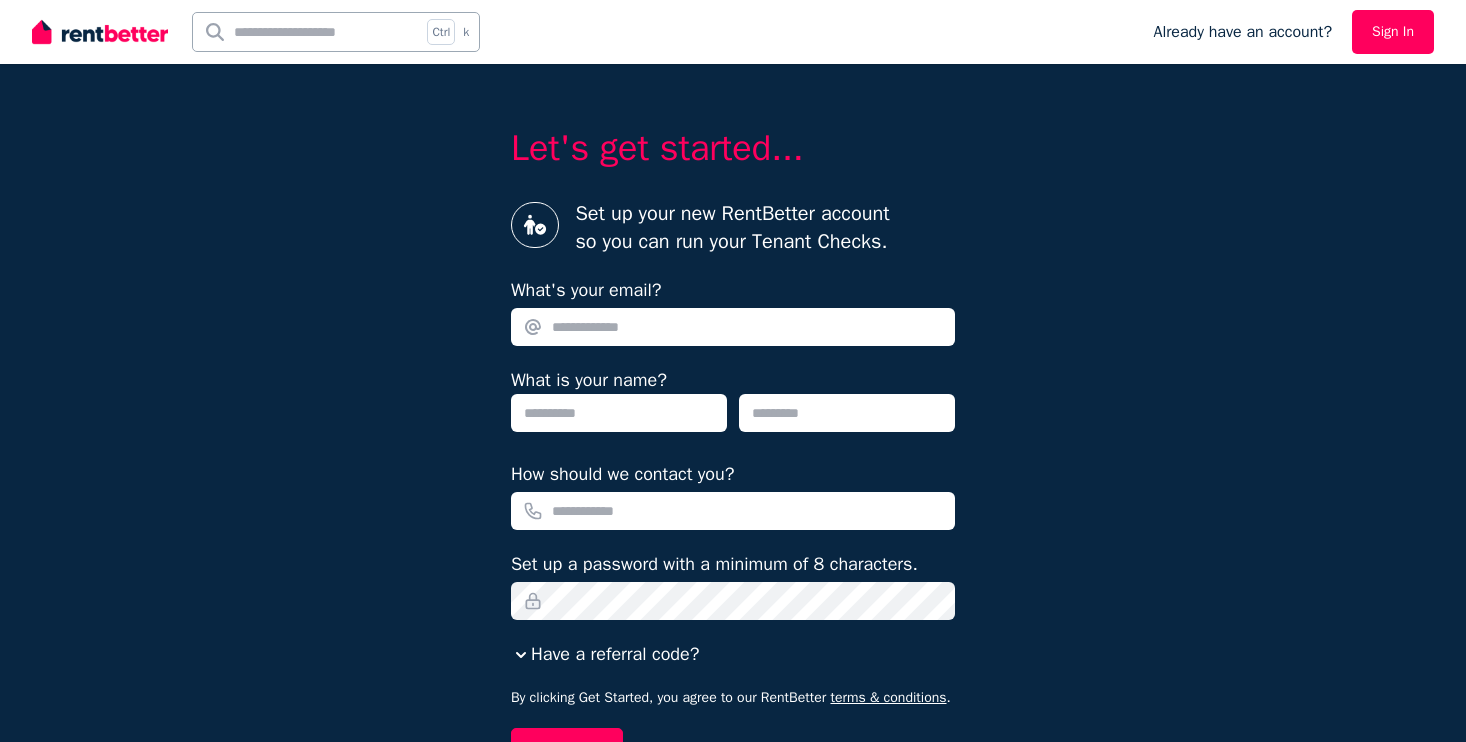 scroll, scrollTop: 0, scrollLeft: 0, axis: both 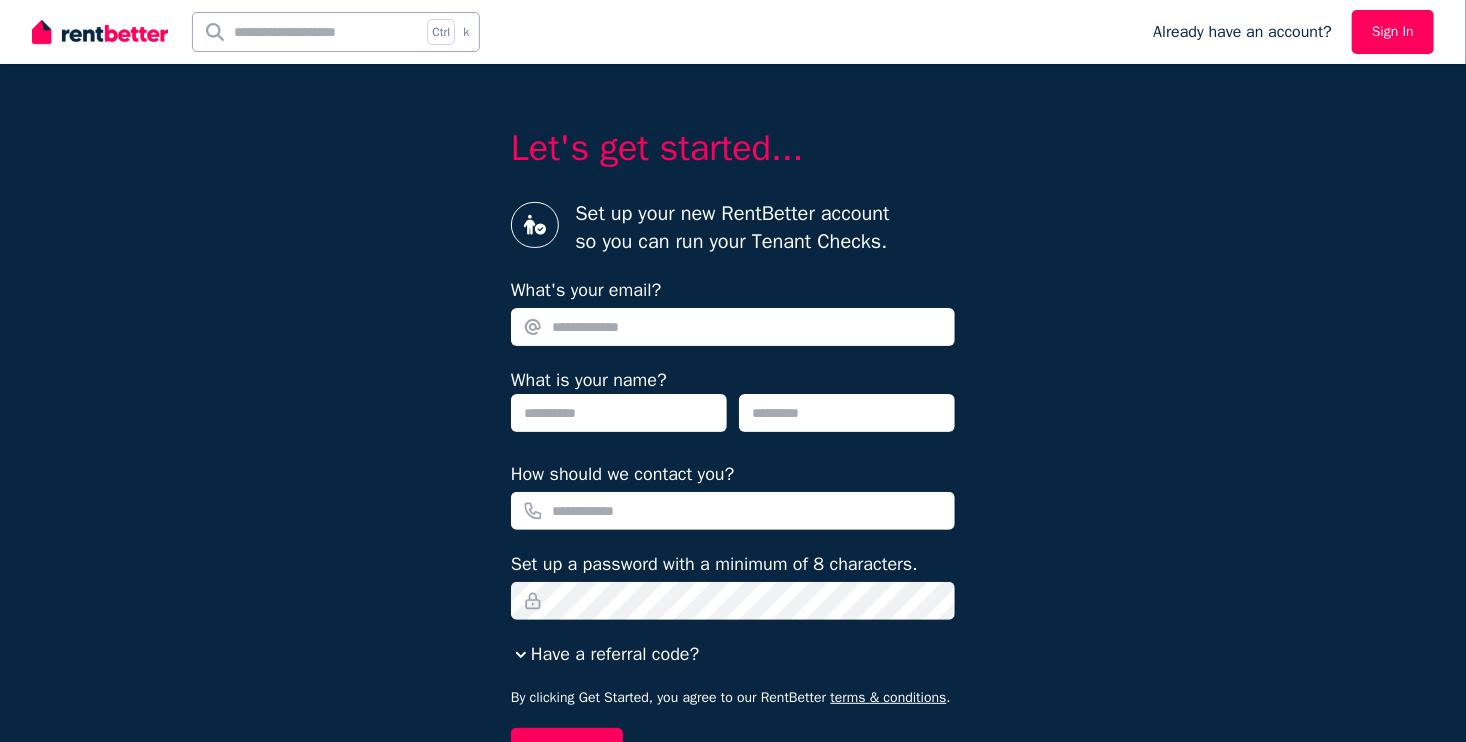 click on "What's your email?" at bounding box center (733, 327) 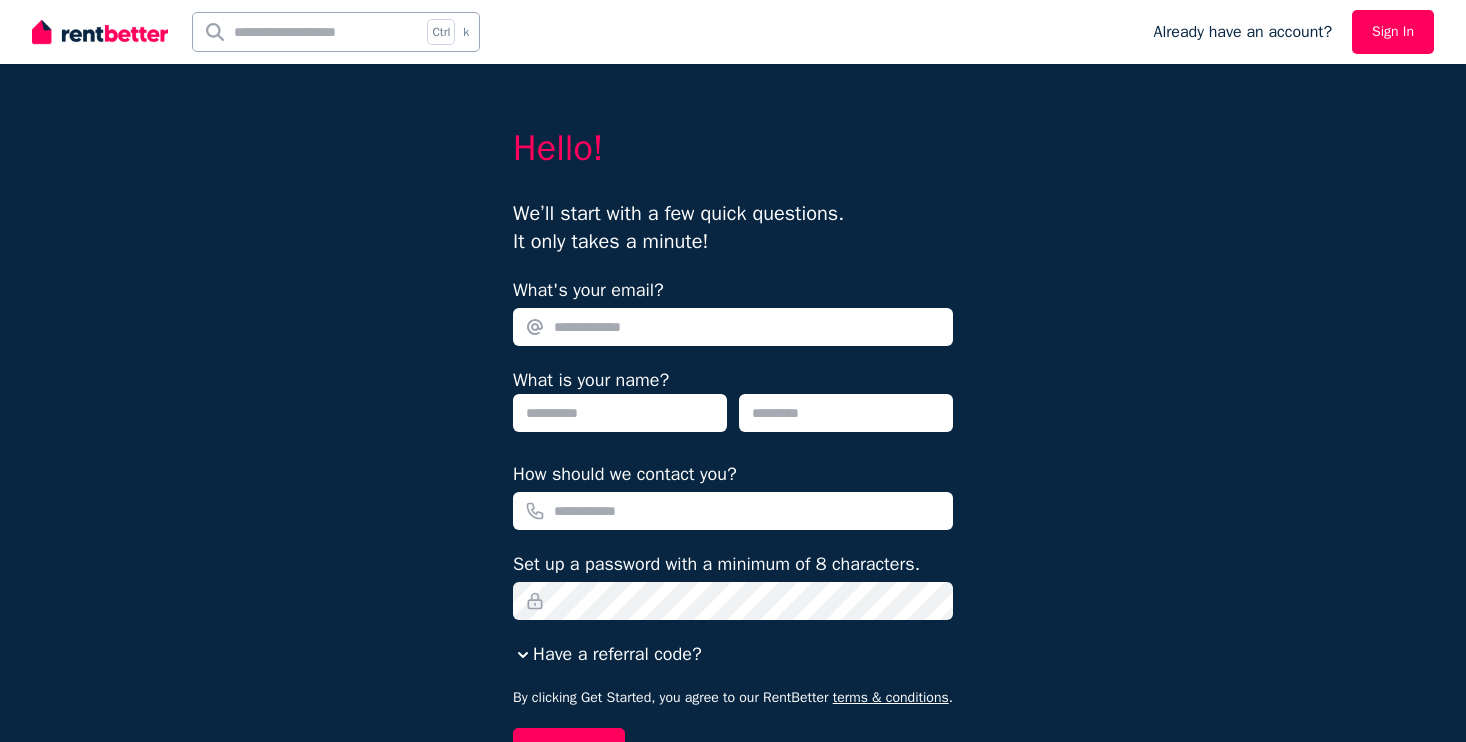 scroll, scrollTop: 0, scrollLeft: 0, axis: both 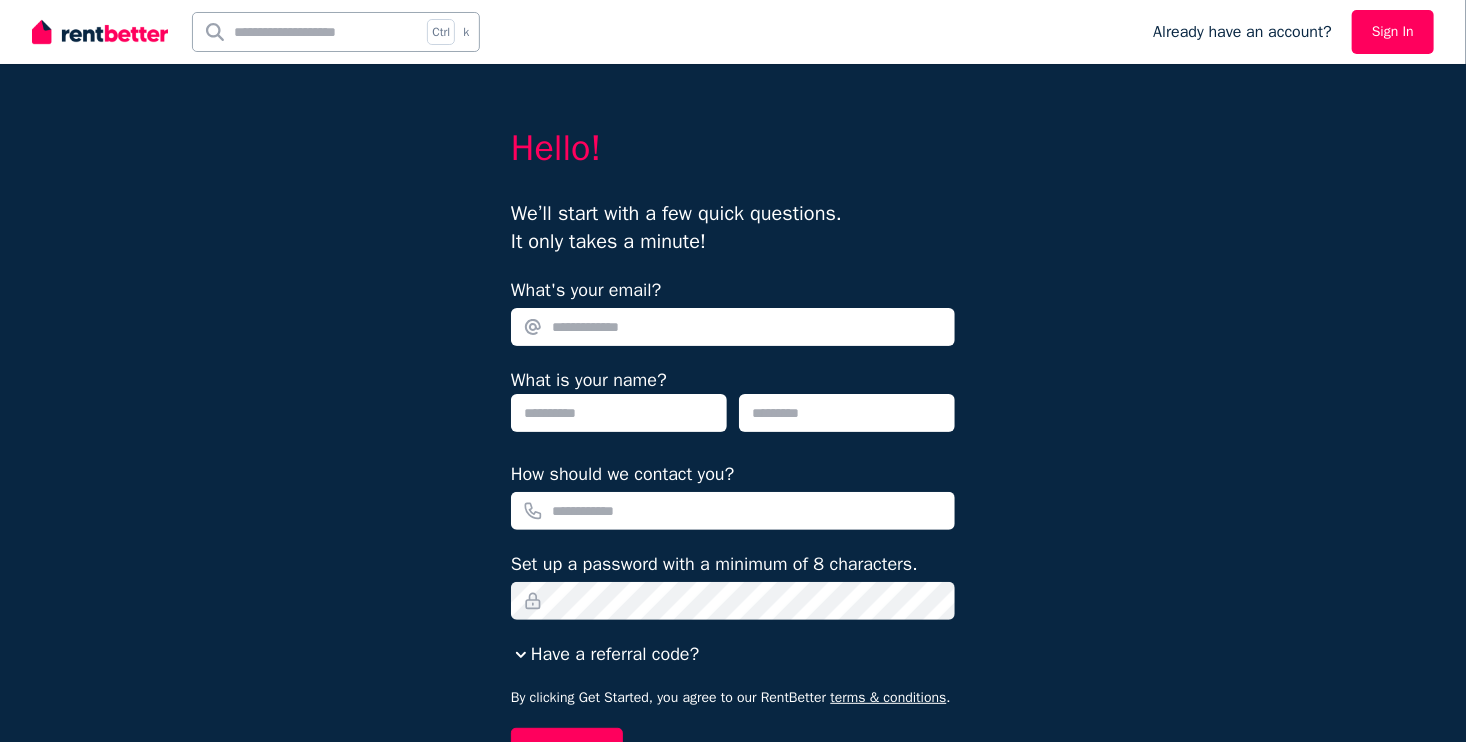 click on "What's your email?" at bounding box center [733, 327] 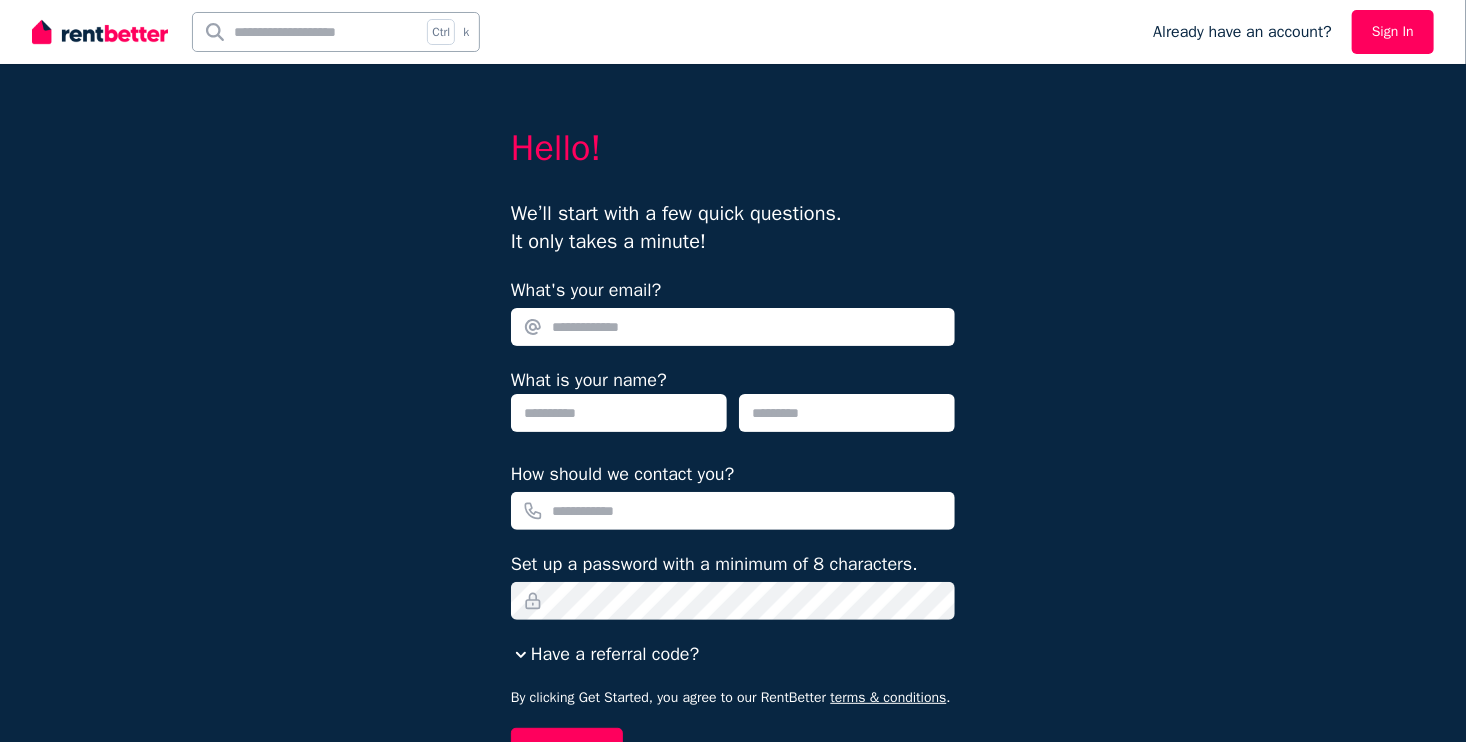 type on "**********" 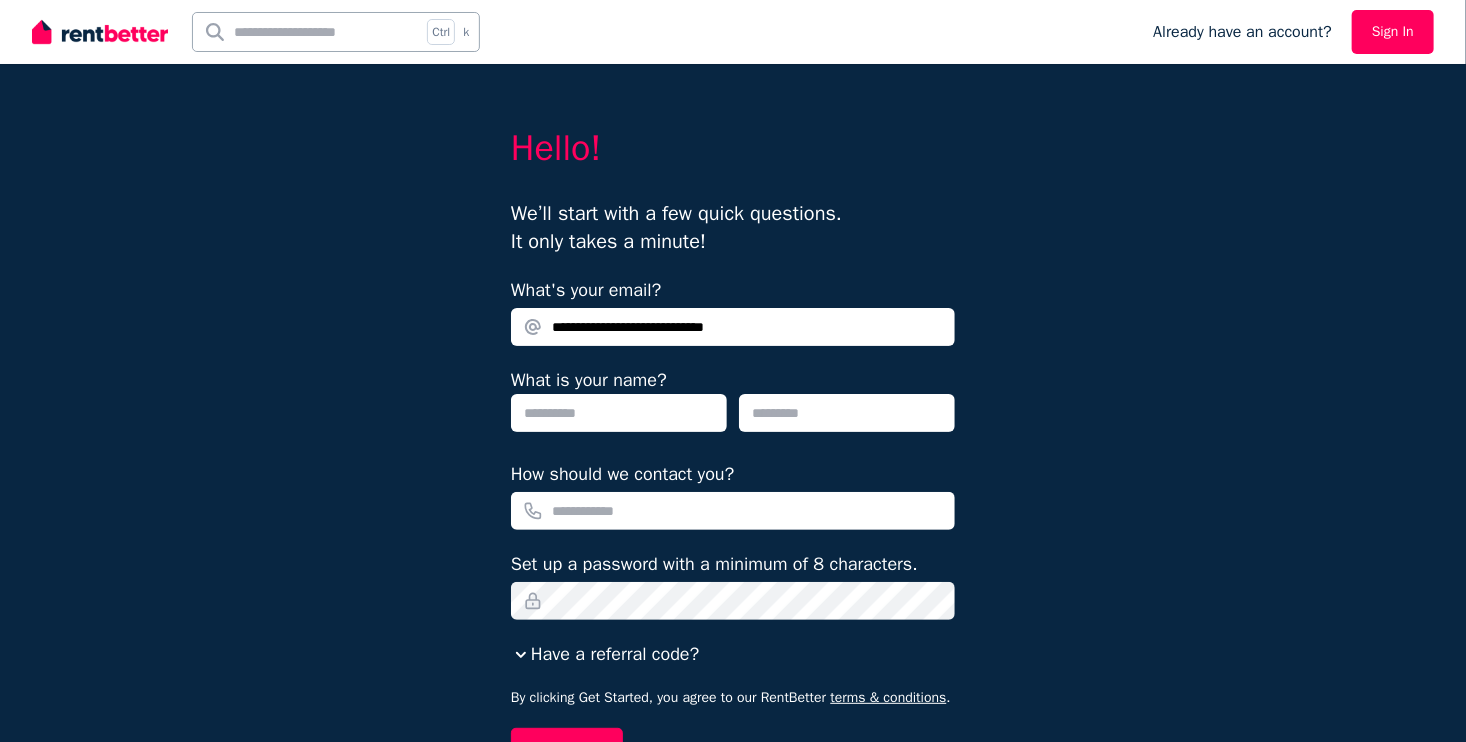 type on "******" 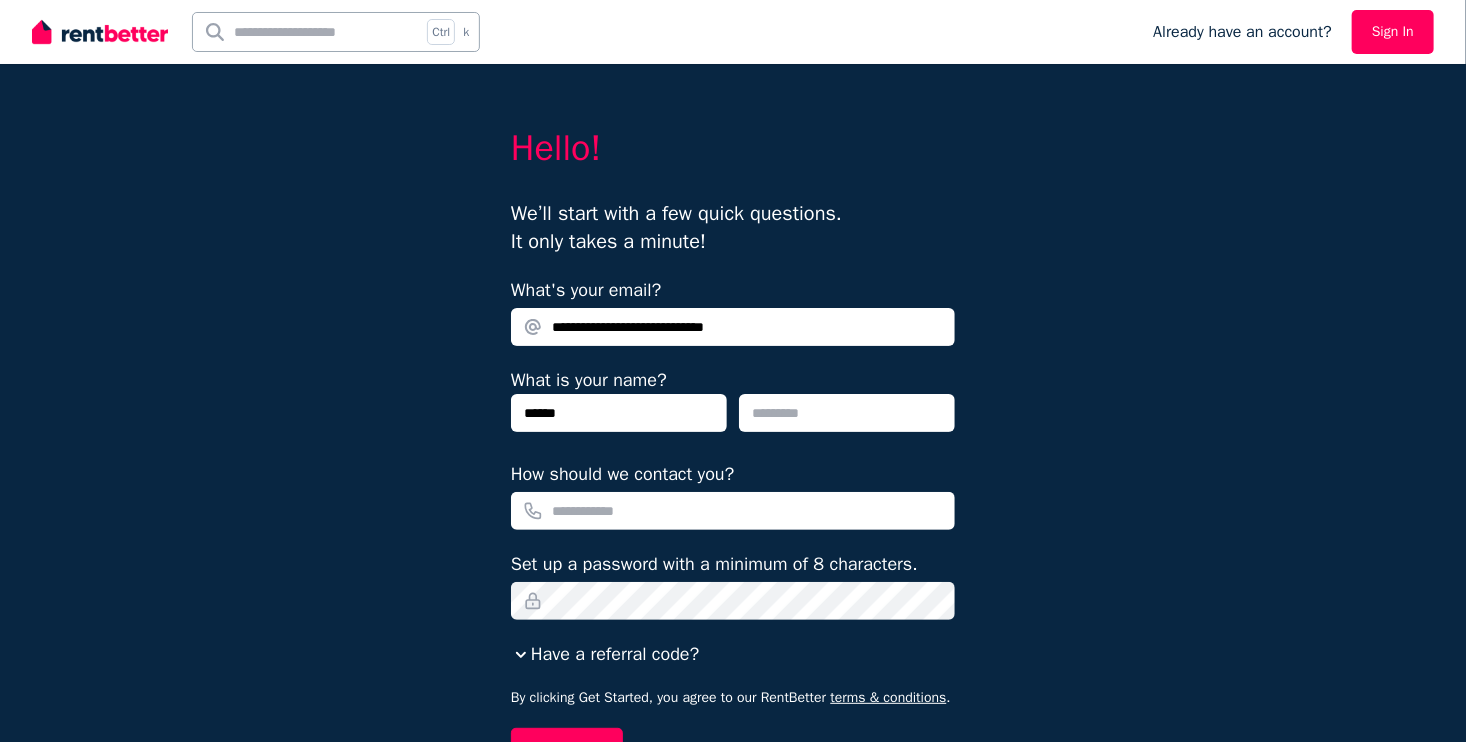 type on "*****" 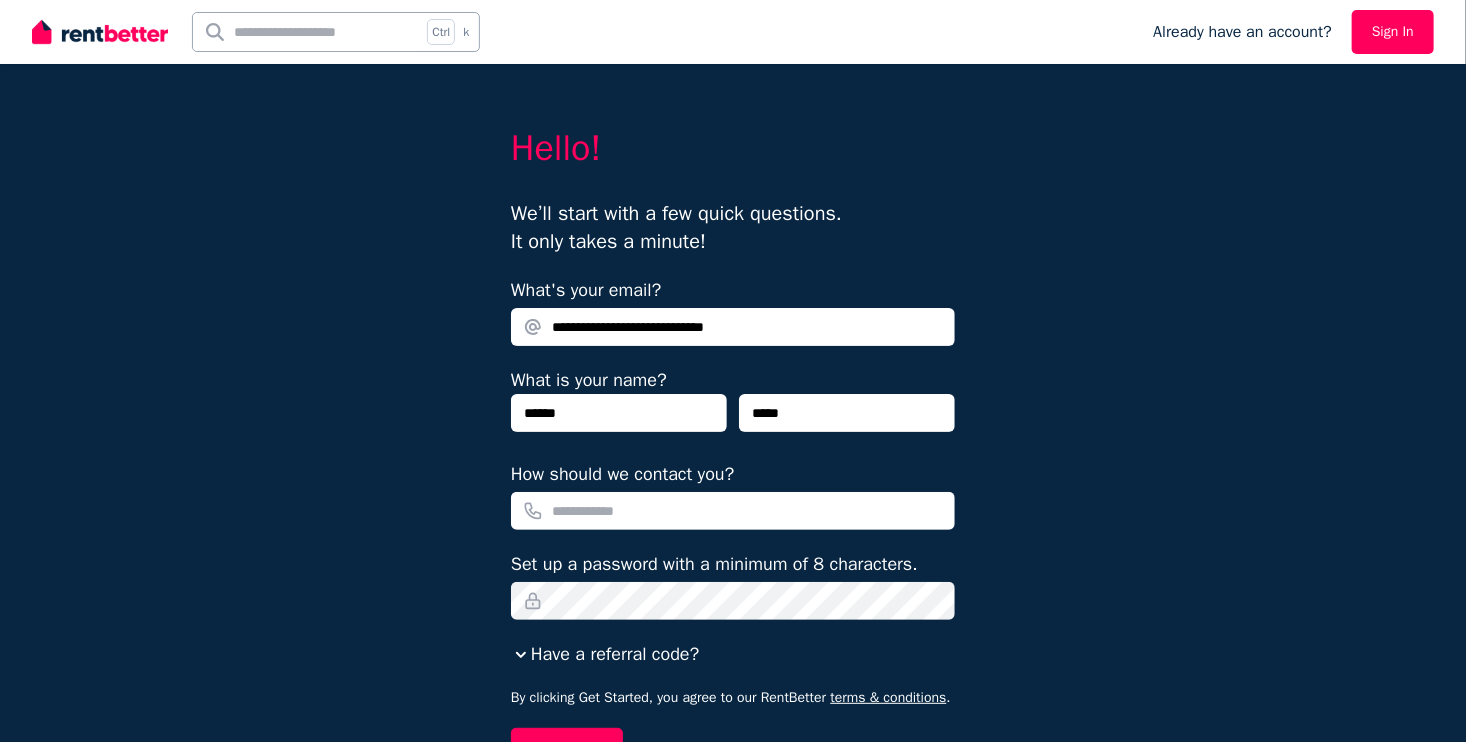 type on "**********" 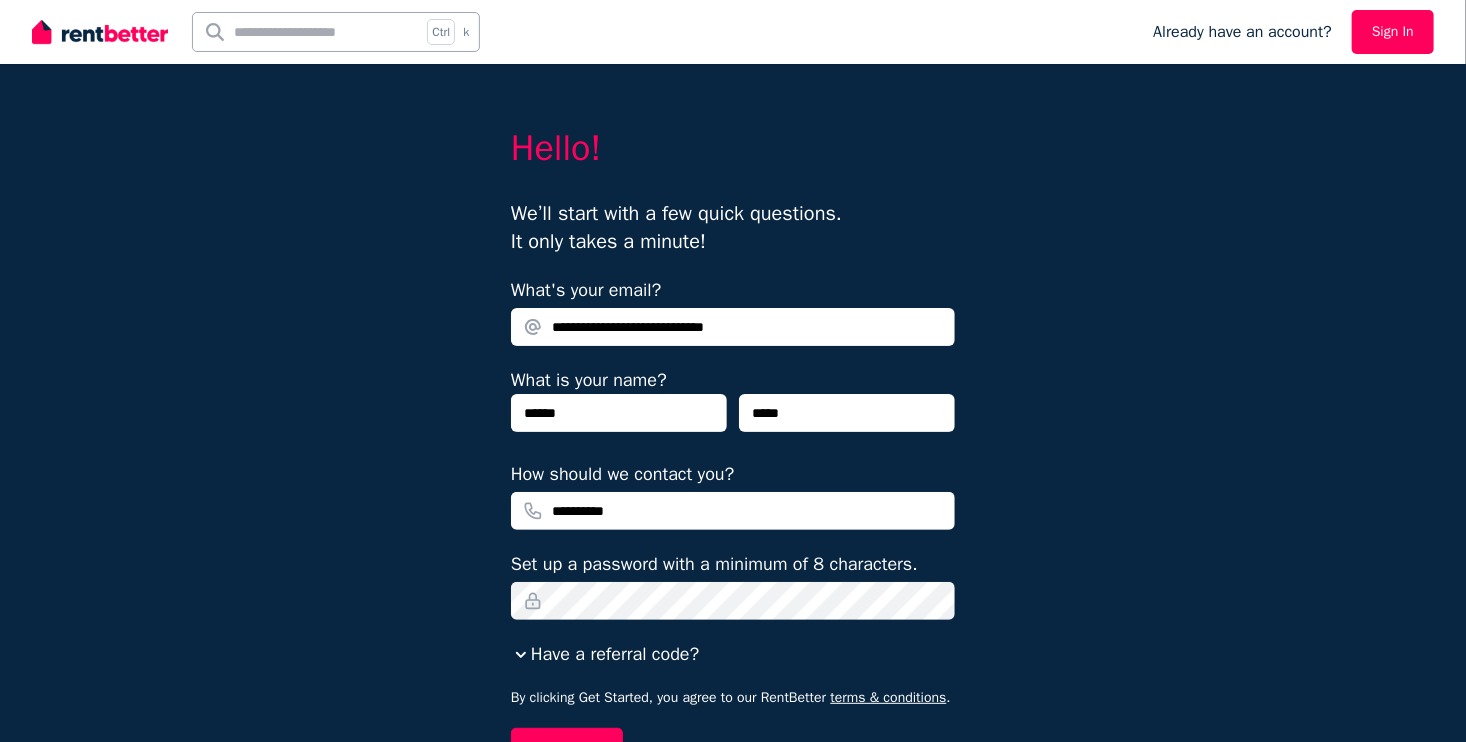 click on "Have a referral code?" at bounding box center (605, 654) 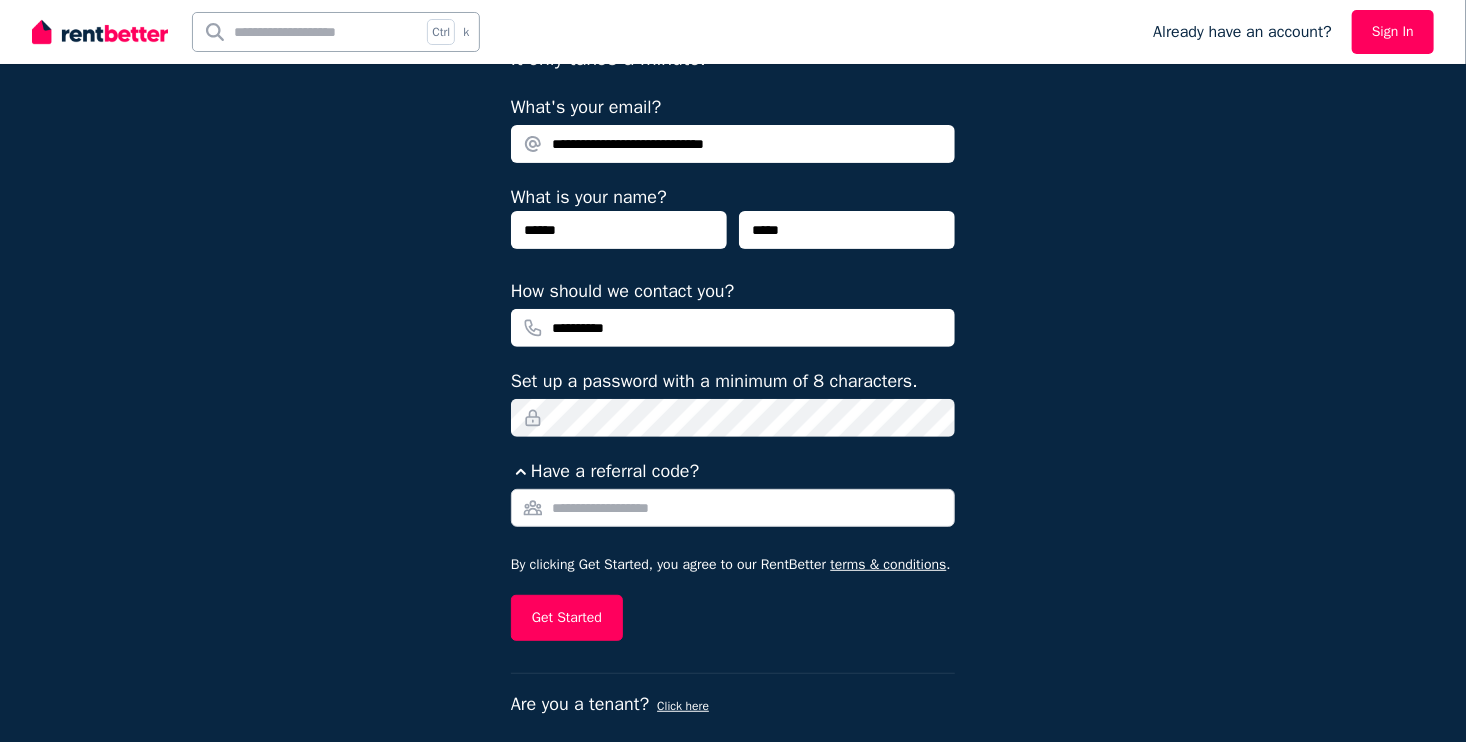 scroll, scrollTop: 204, scrollLeft: 0, axis: vertical 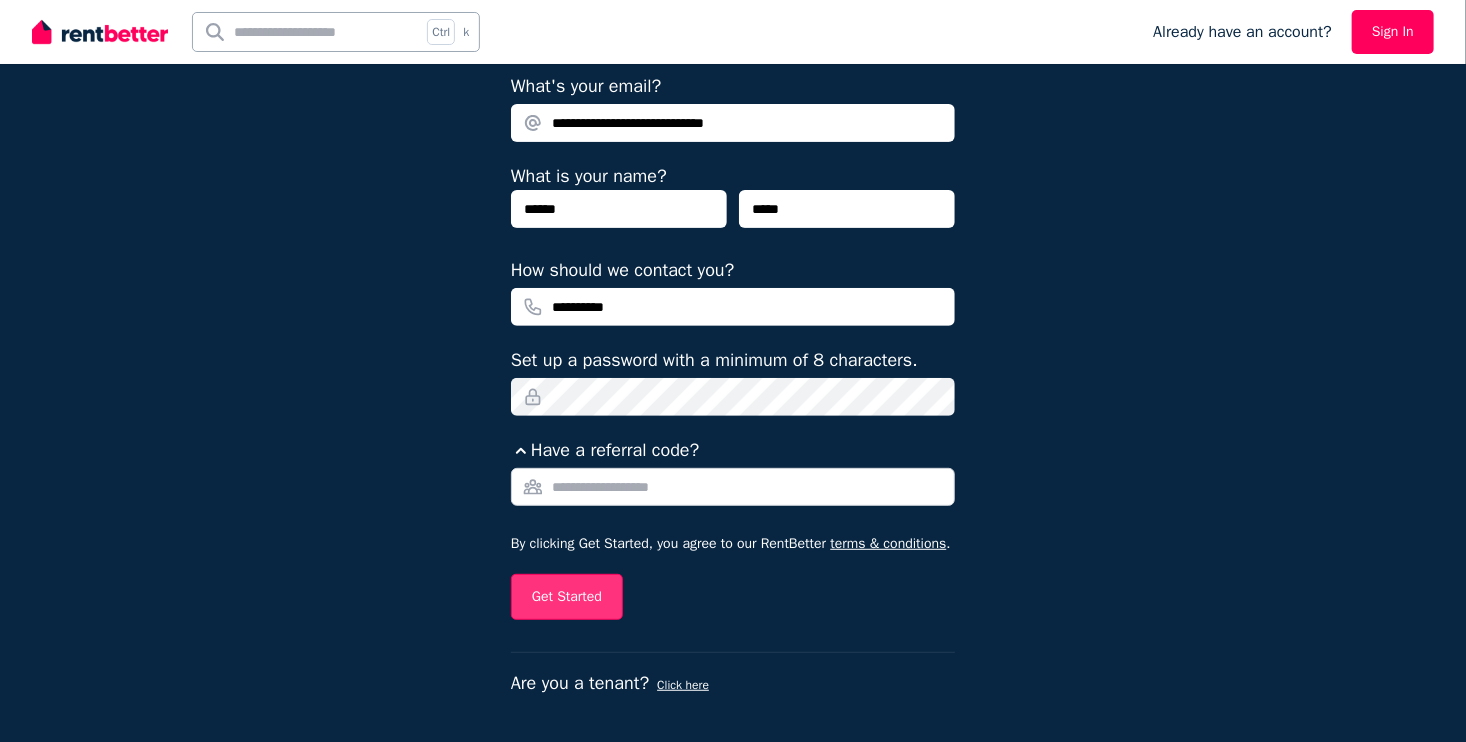 click on "Get Started" at bounding box center (567, 597) 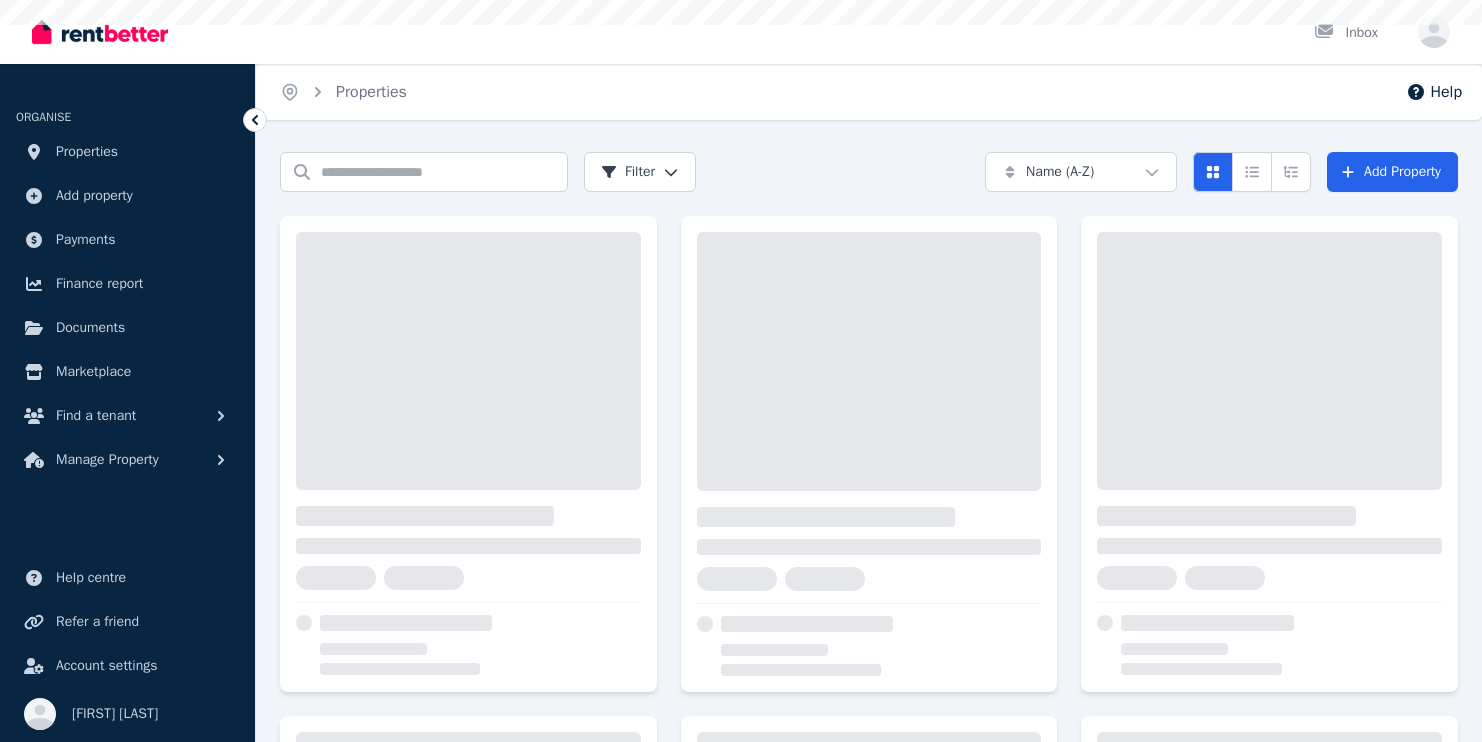 scroll, scrollTop: 0, scrollLeft: 0, axis: both 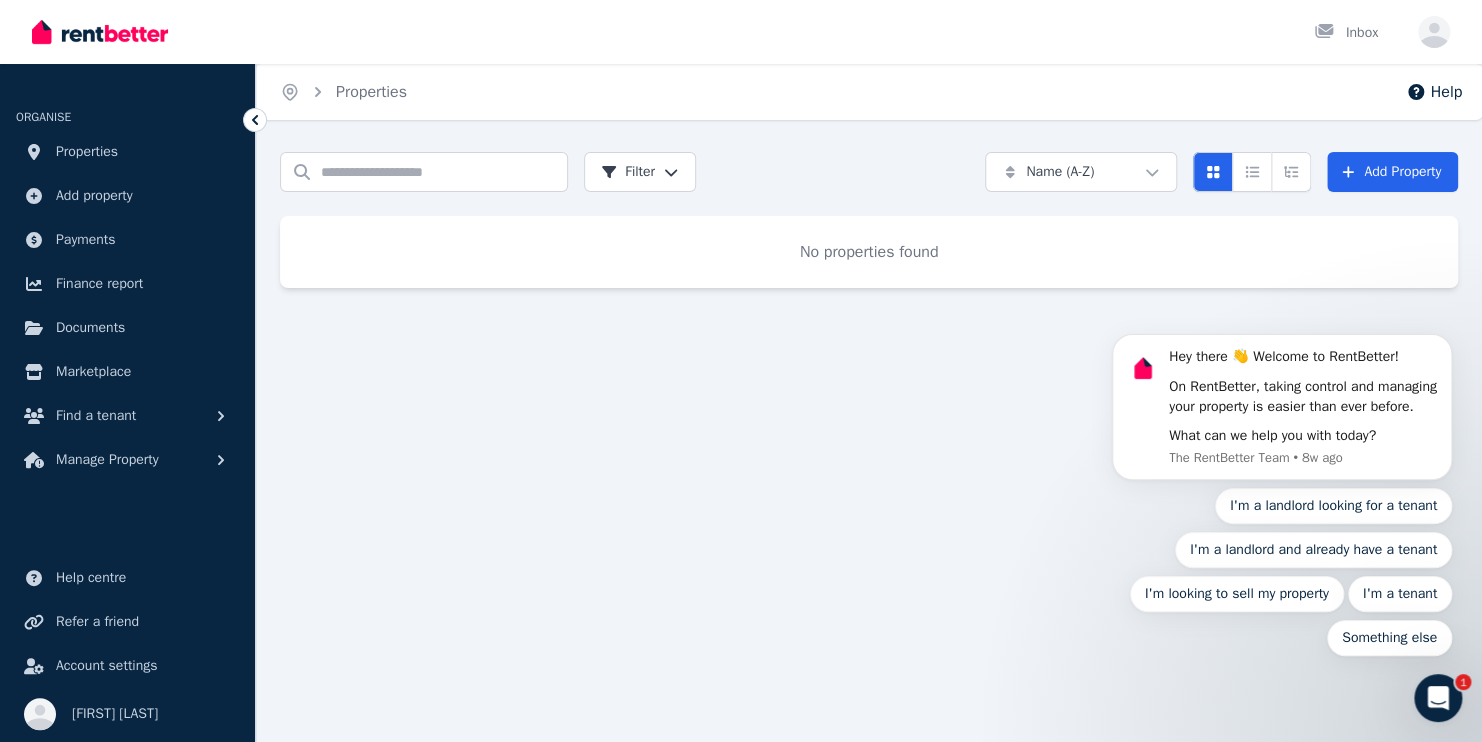 click on "Hey there 👋 Welcome to RentBetter!  On RentBetter, taking control and managing your property is easier than ever before.  What can we help you with today?  The RentBetter Team • 8w ago I'm a landlord looking for a tenant I'm a landlord and already have a tenant I'm looking to sell my property I'm a tenant Something else" at bounding box center [1282, 404] 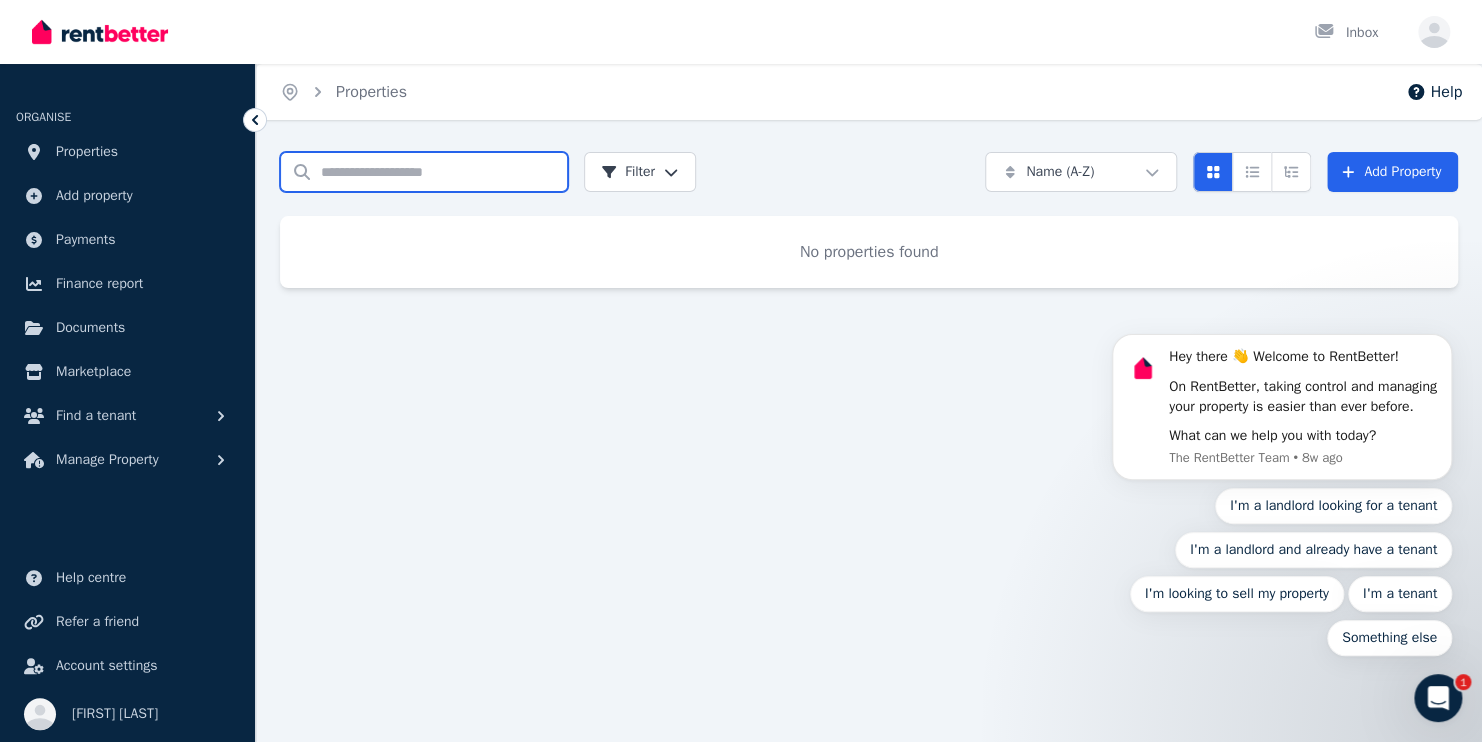 click on "Search properties" at bounding box center (424, 172) 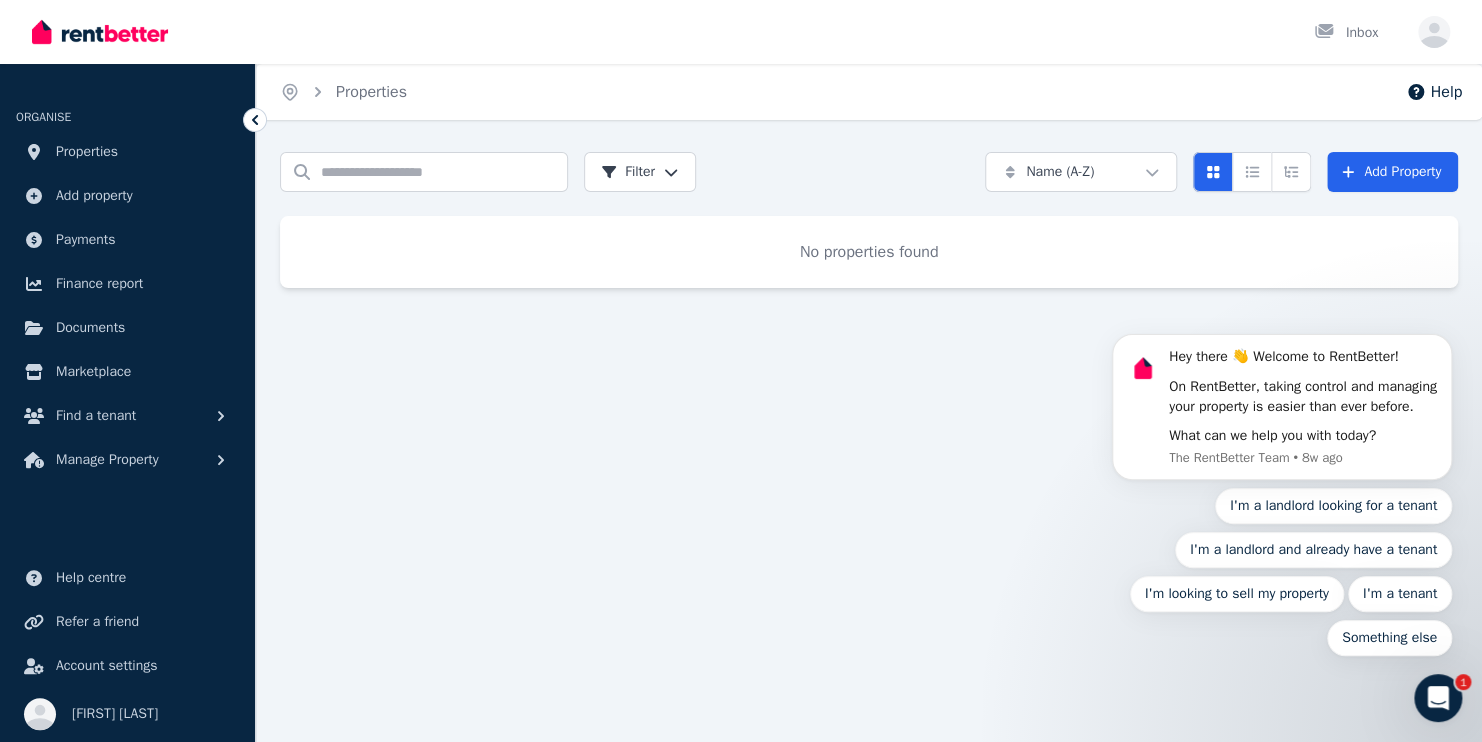 click on "Hey there 👋 Welcome to RentBetter!  On RentBetter, taking control and managing your property is easier than ever before.  What can we help you with today?  The RentBetter Team • 8w ago I'm a landlord looking for a tenant I'm a landlord and already have a tenant I'm looking to sell my property I'm a tenant Something else" at bounding box center (1282, 404) 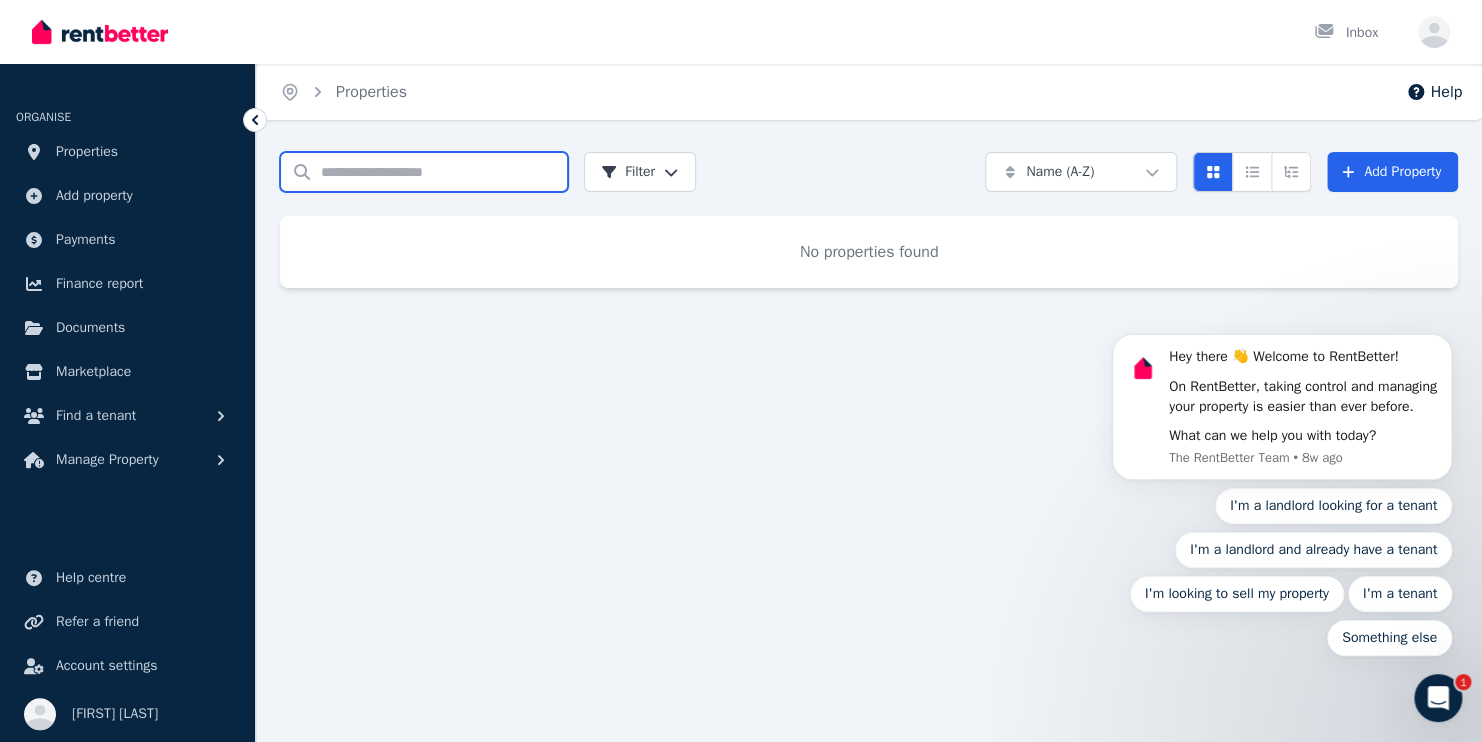 click on "Search properties" at bounding box center (424, 172) 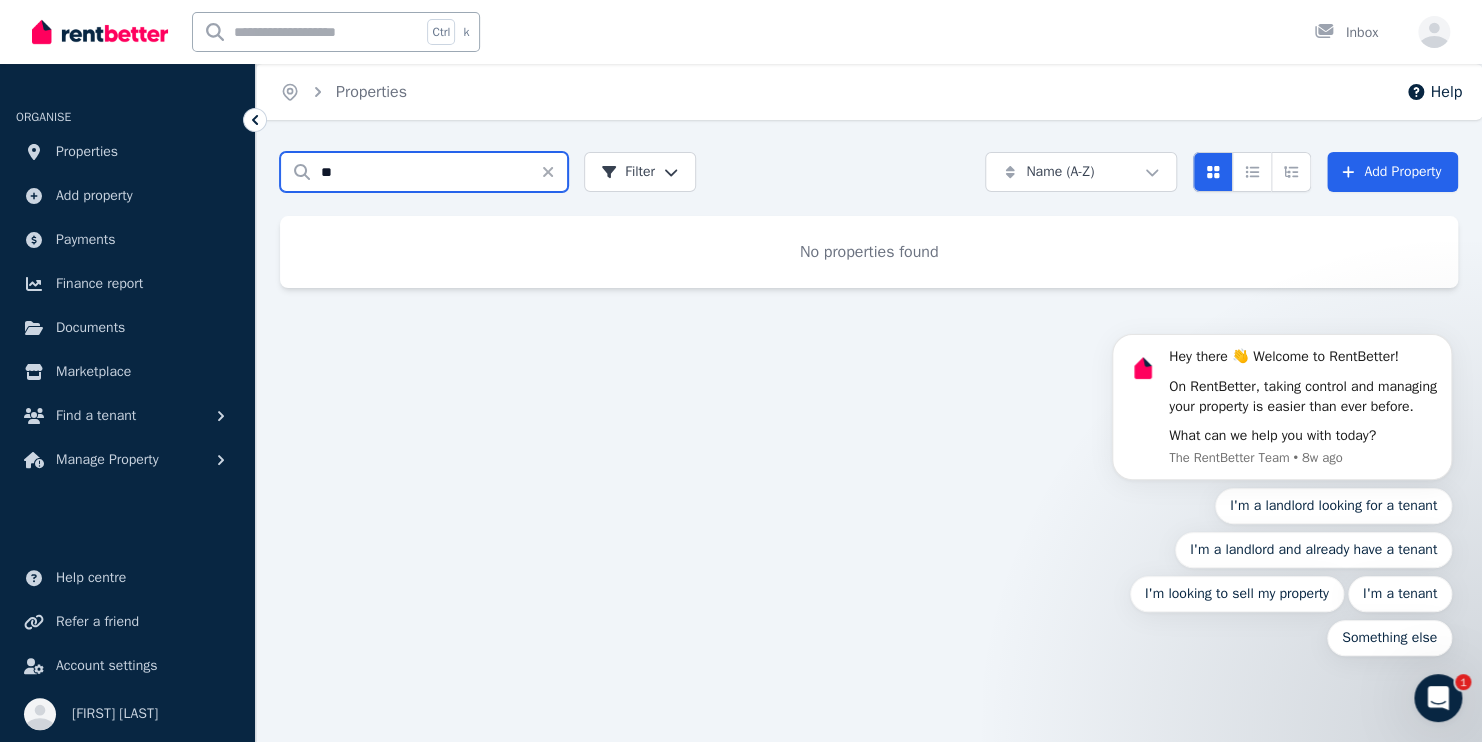 type on "*" 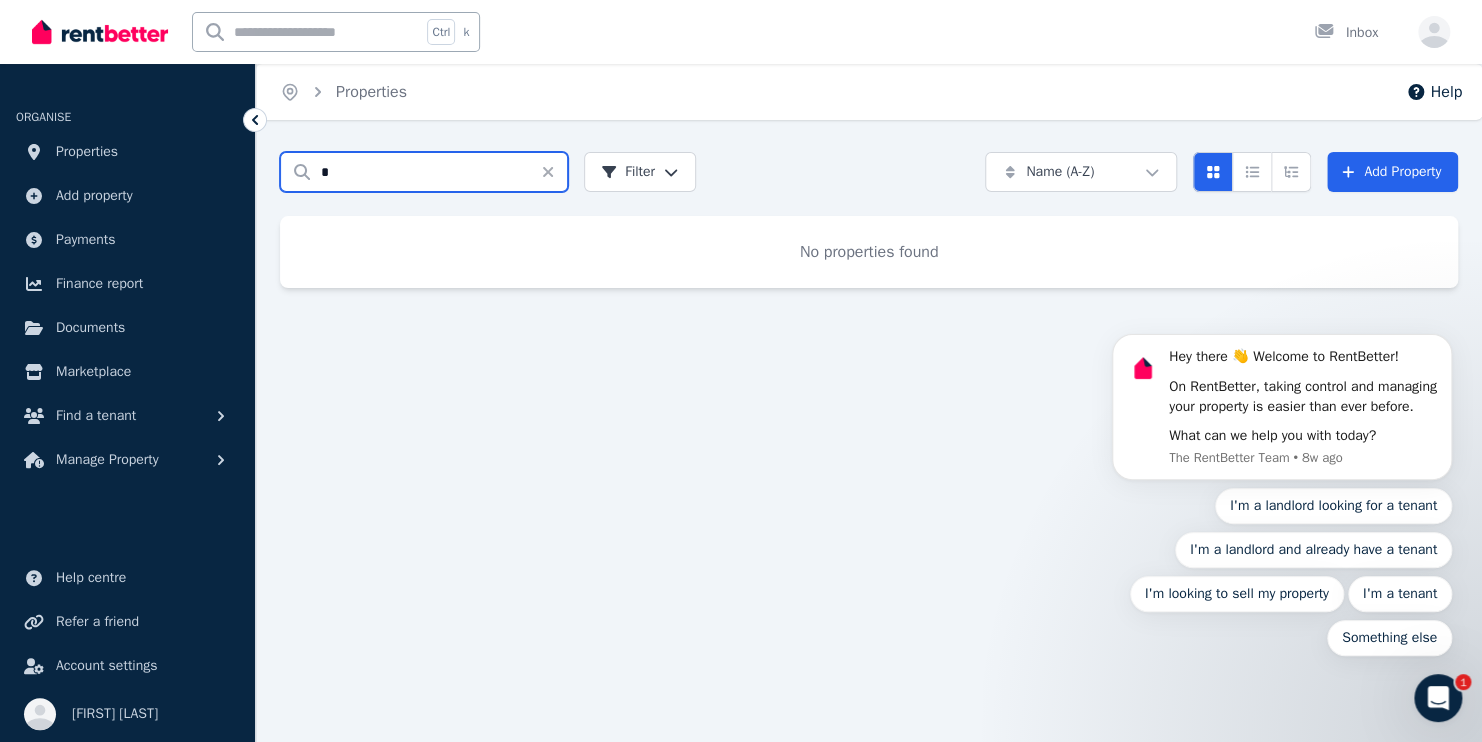 type 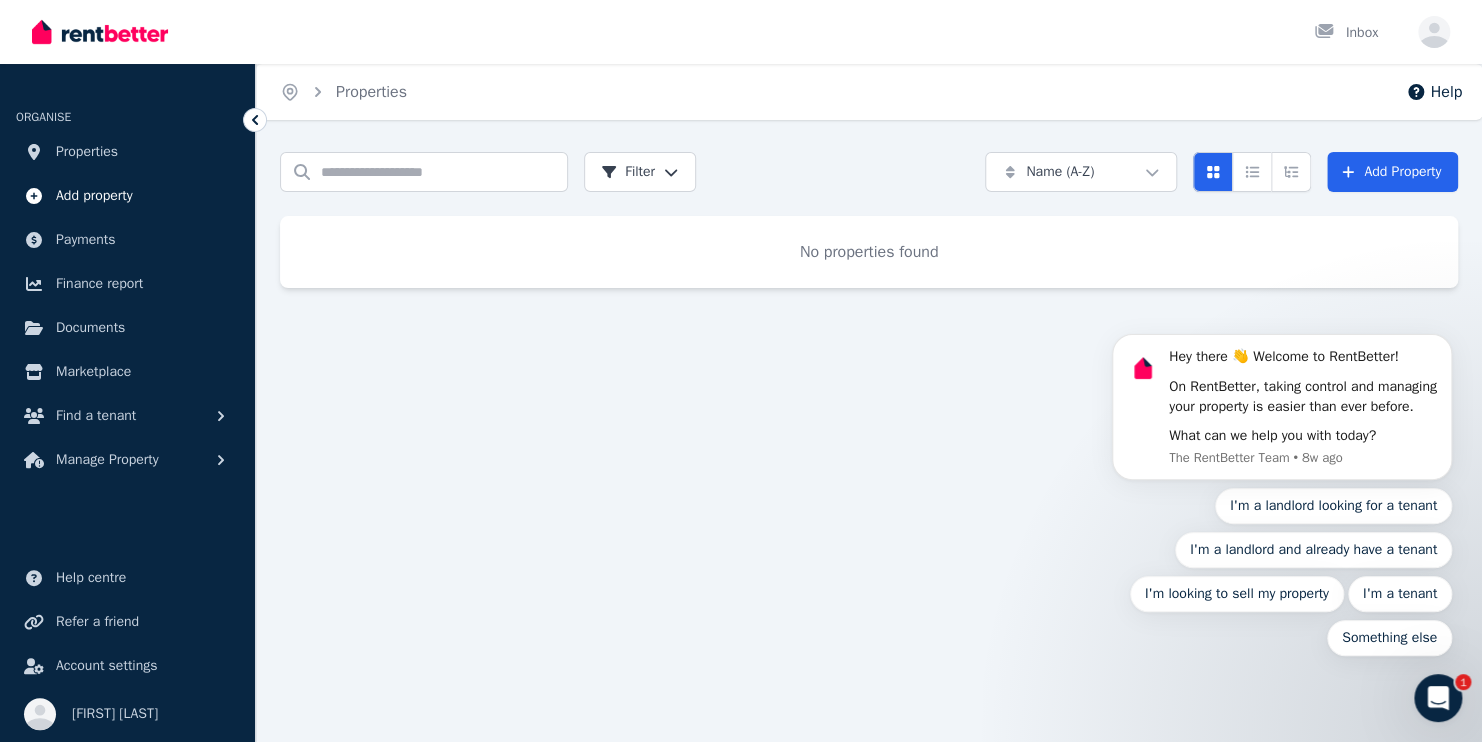 click on "Add property" at bounding box center (94, 196) 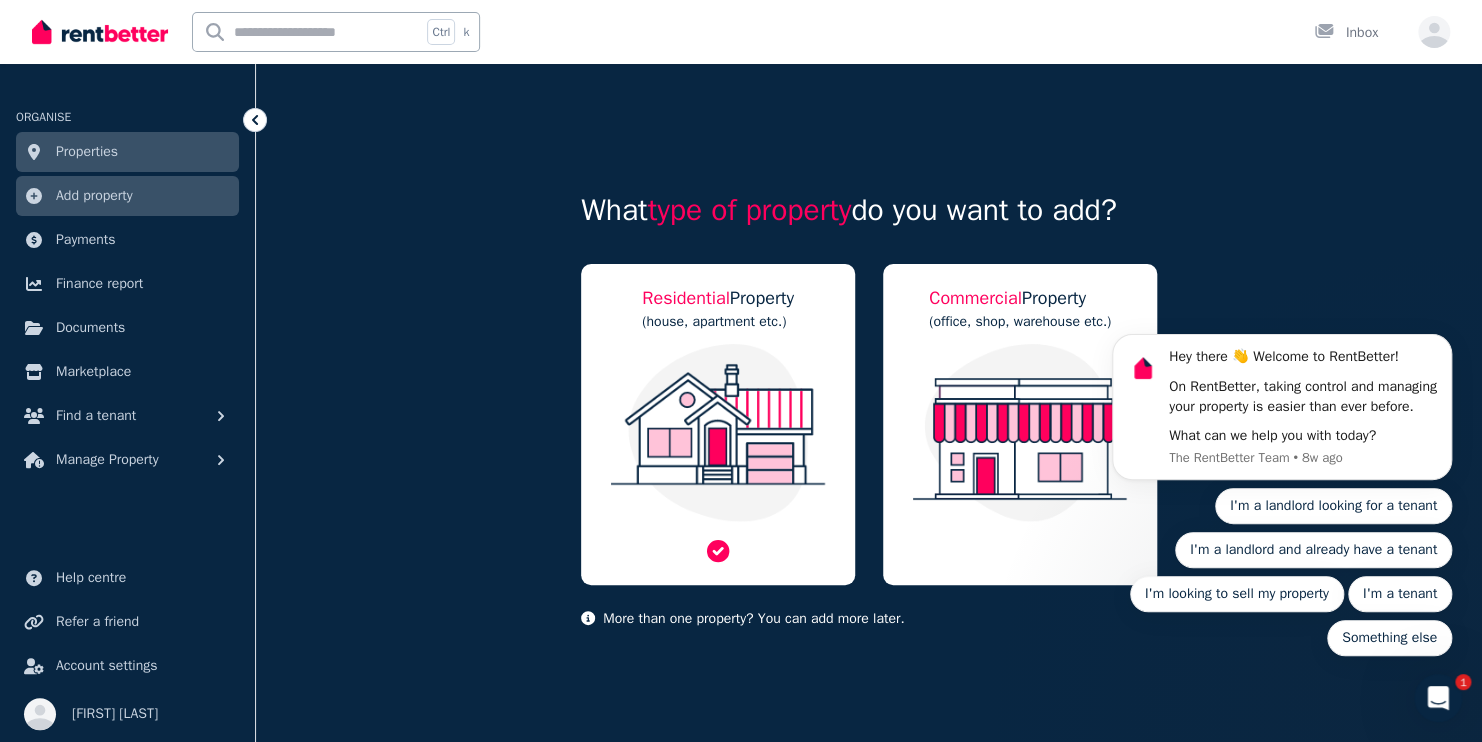 click at bounding box center (718, 433) 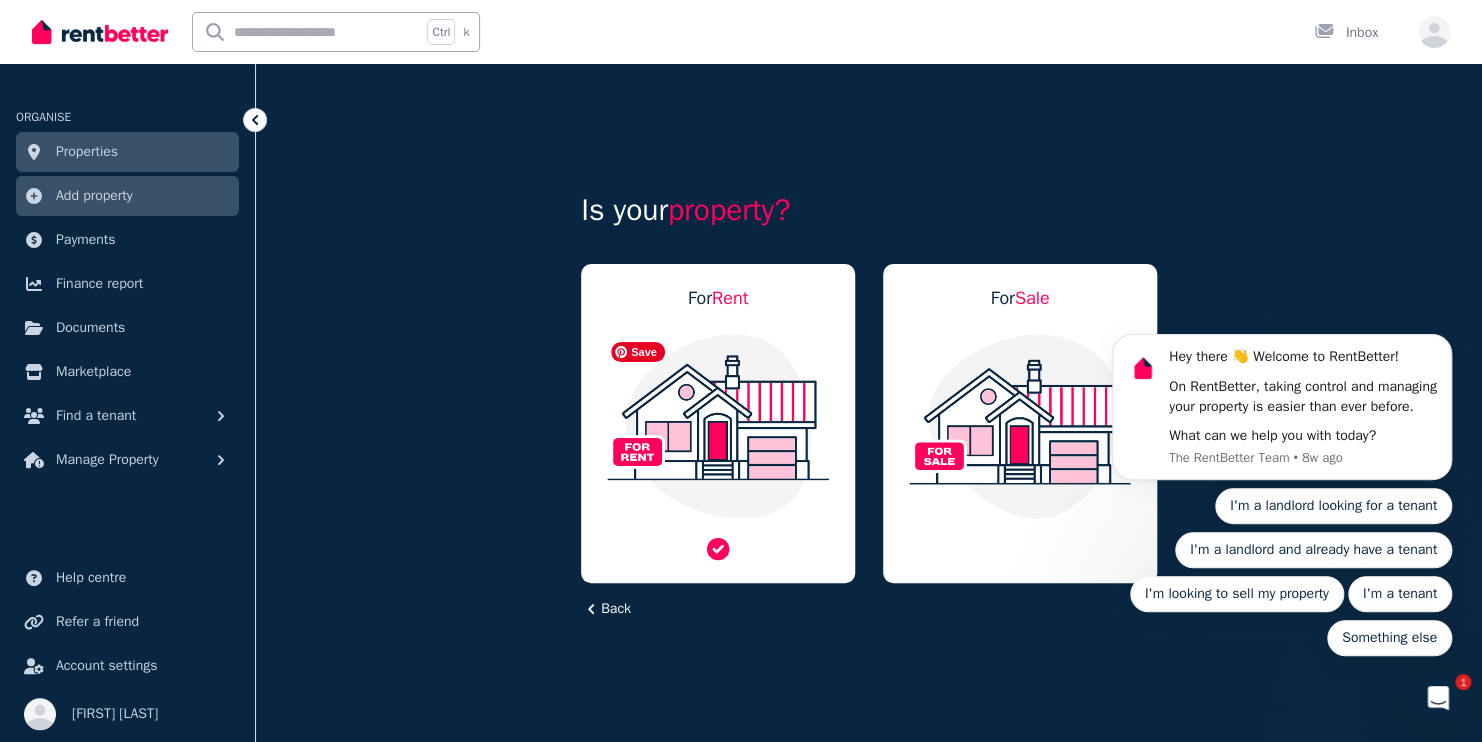 click at bounding box center [718, 426] 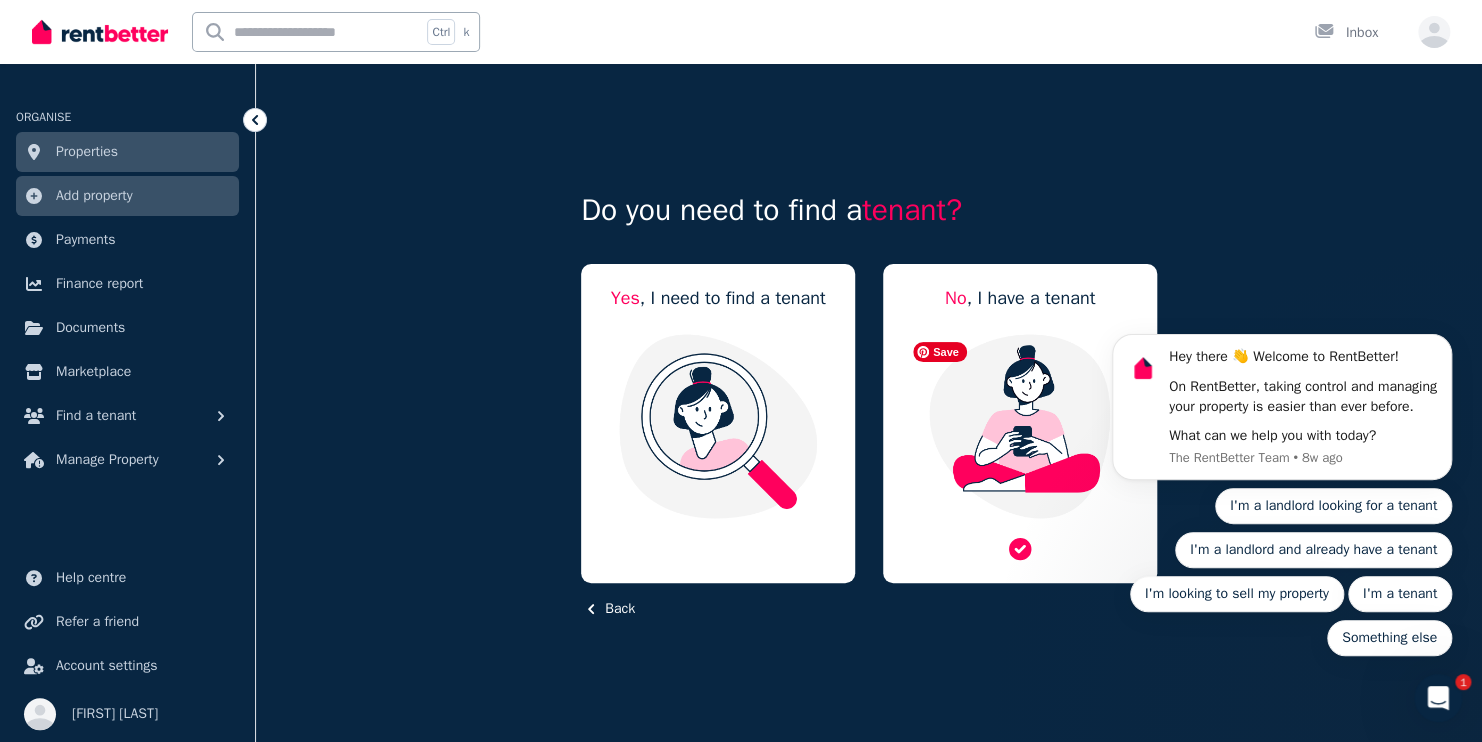 click at bounding box center (1020, 426) 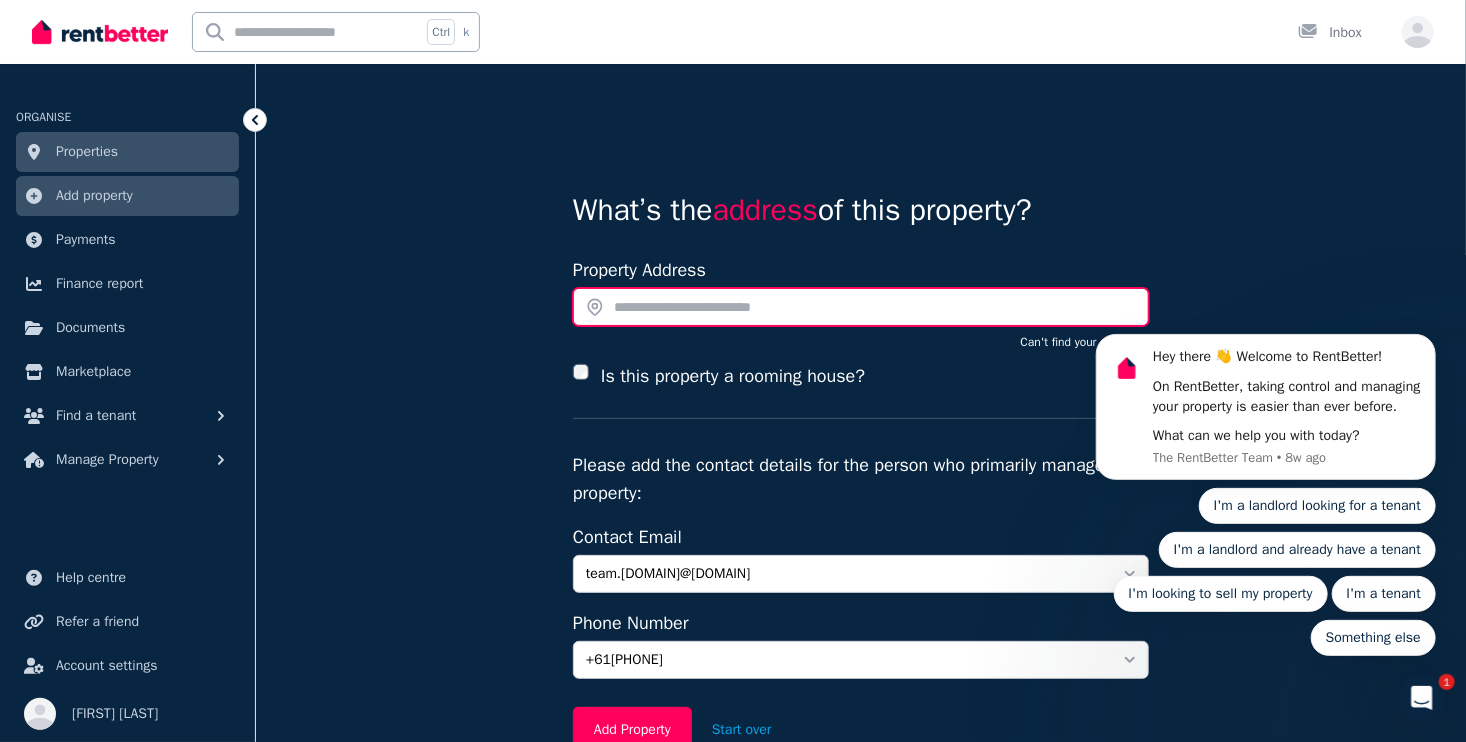 click at bounding box center [861, 307] 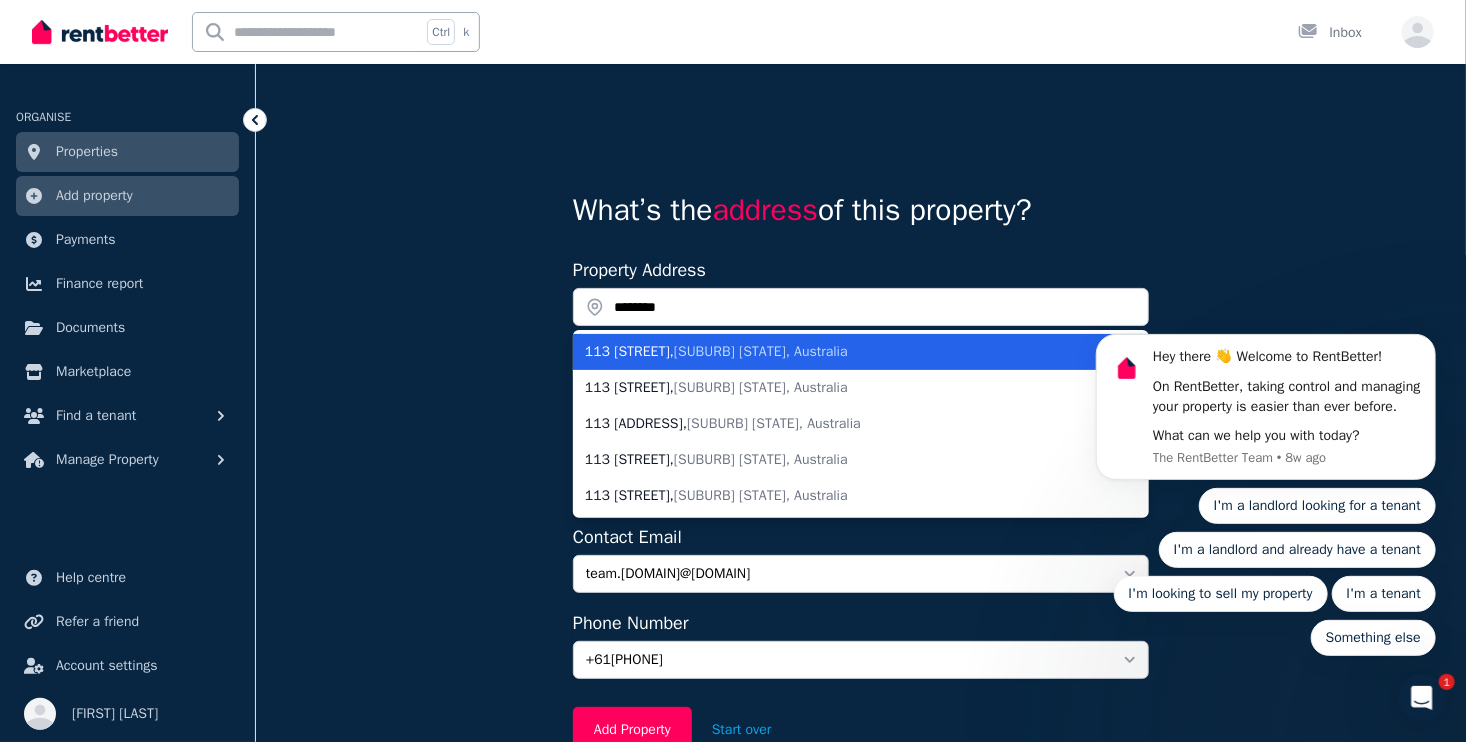 click on "Carlton VIC, Australia" at bounding box center [761, 351] 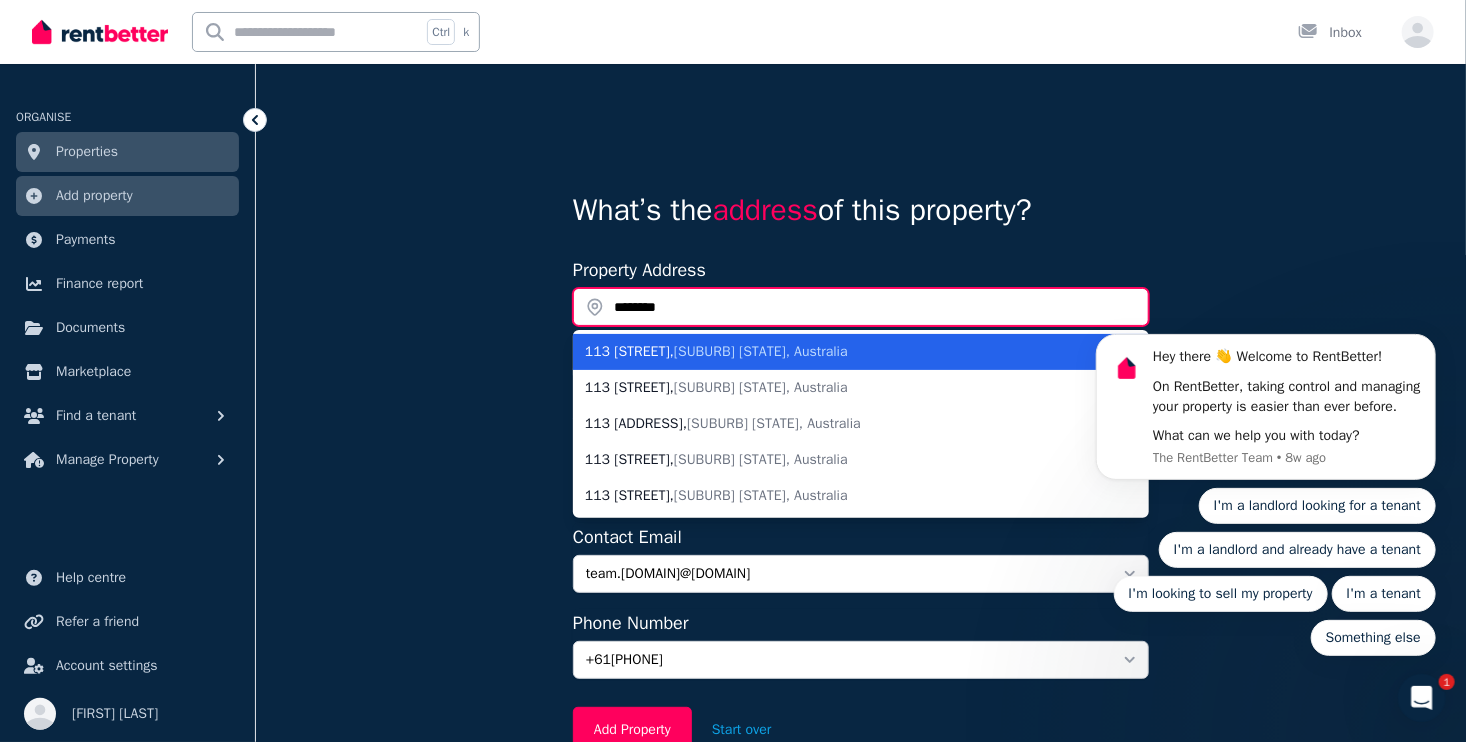 type on "**********" 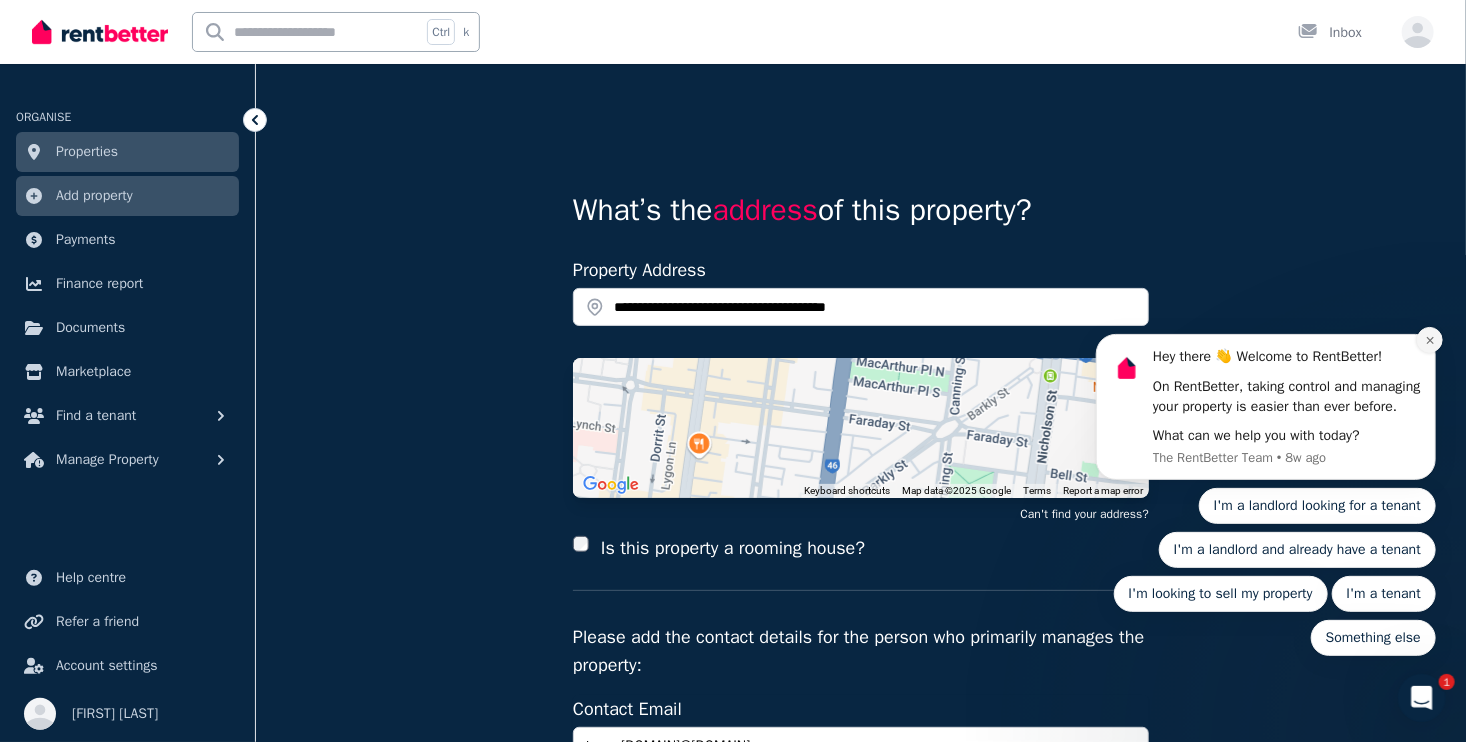 click at bounding box center [1429, 339] 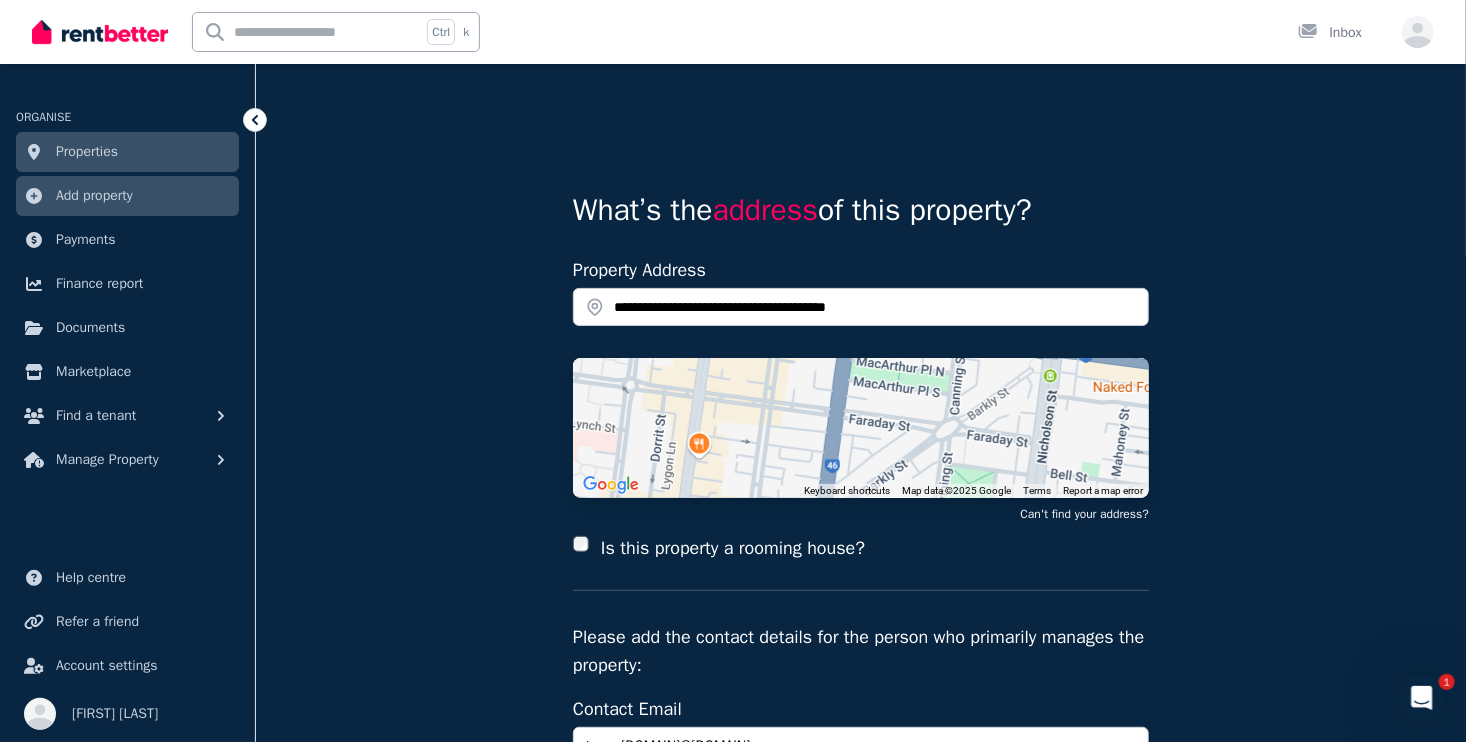 click on "Is this property a rooming house?" at bounding box center (733, 548) 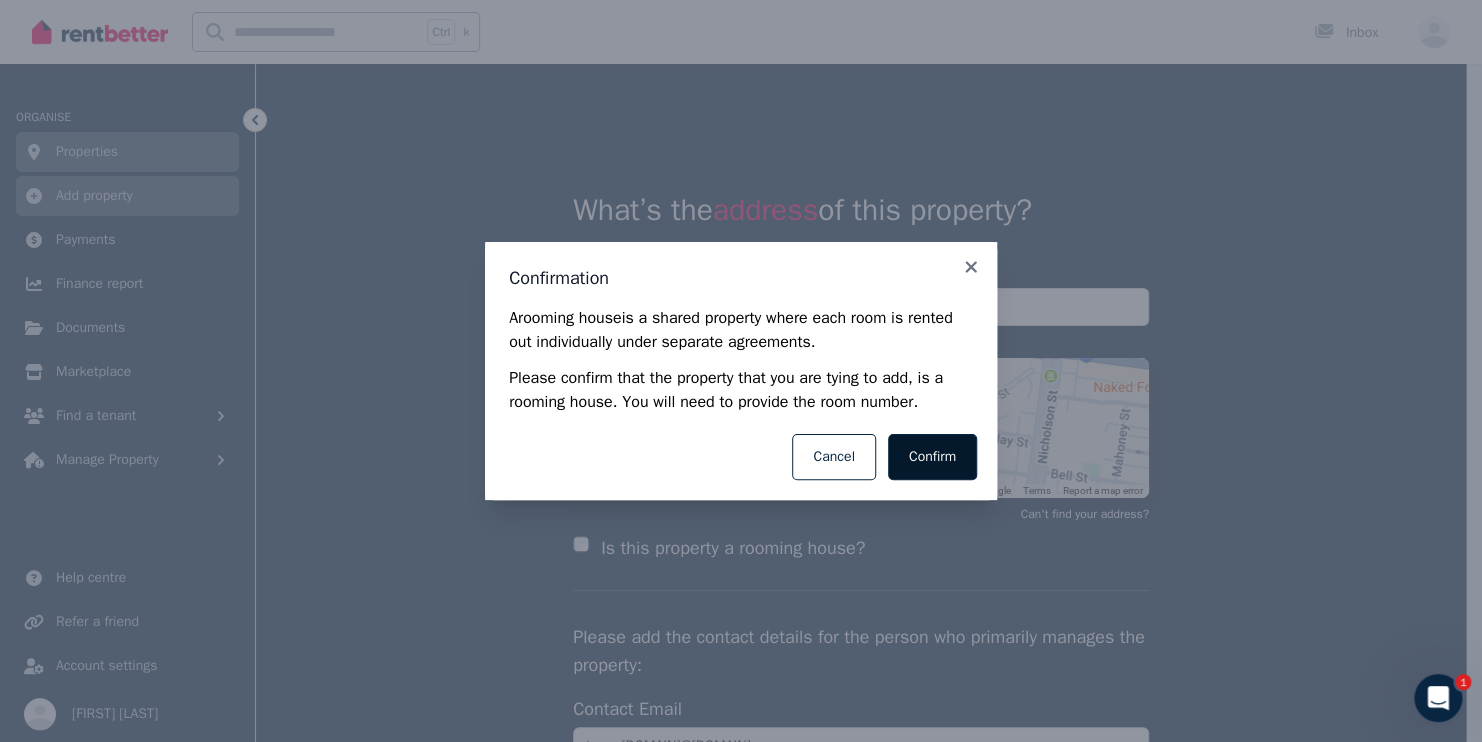 click on "Confirm" at bounding box center (932, 457) 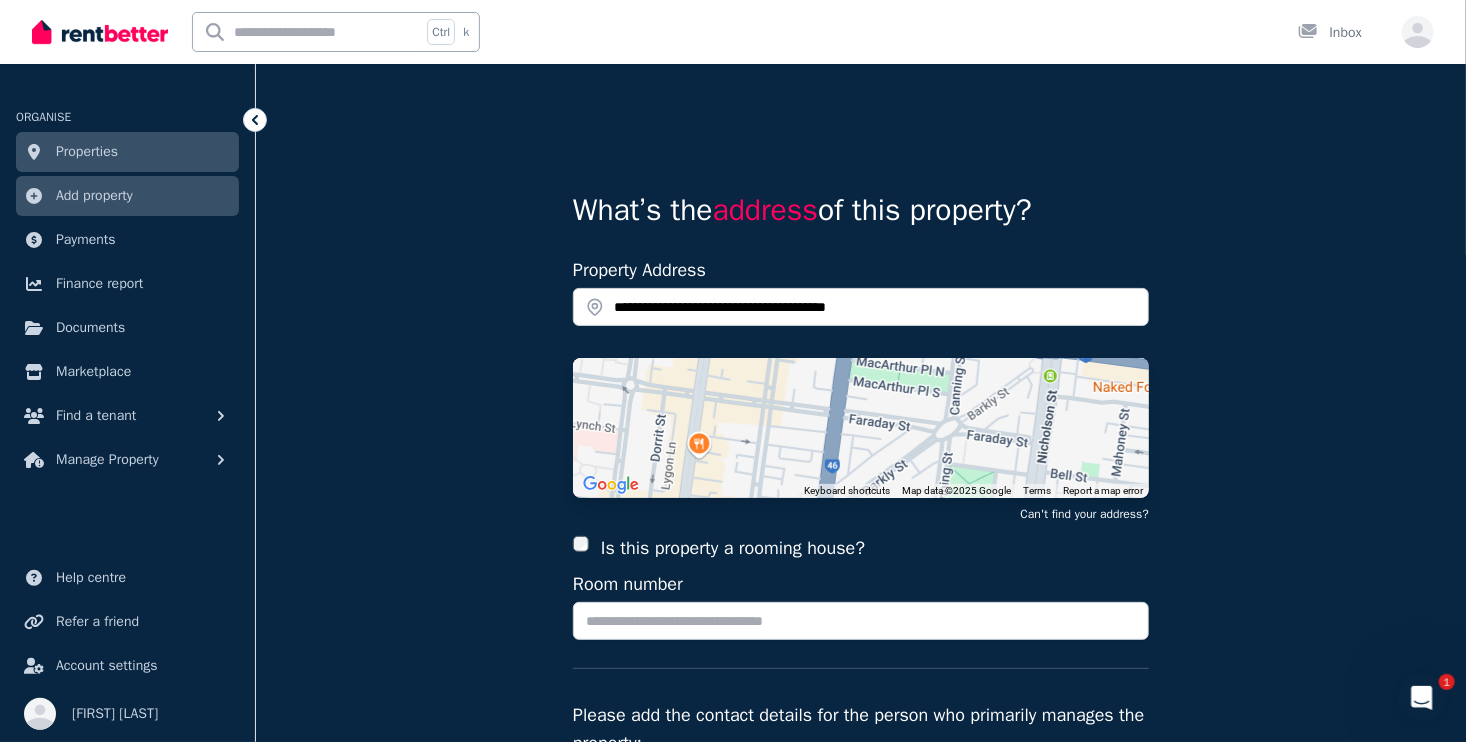 click on "Is this property a rooming house?" at bounding box center [861, 548] 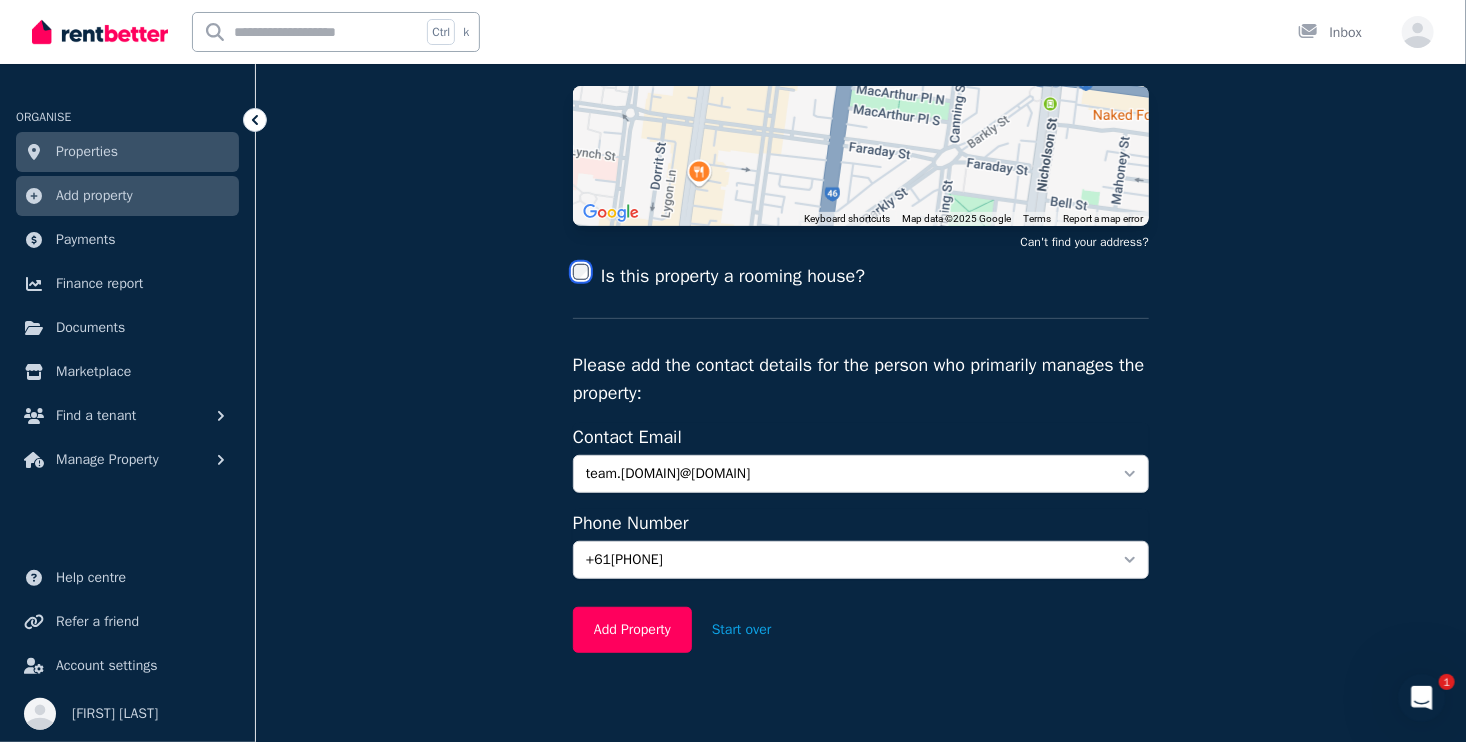 scroll, scrollTop: 293, scrollLeft: 0, axis: vertical 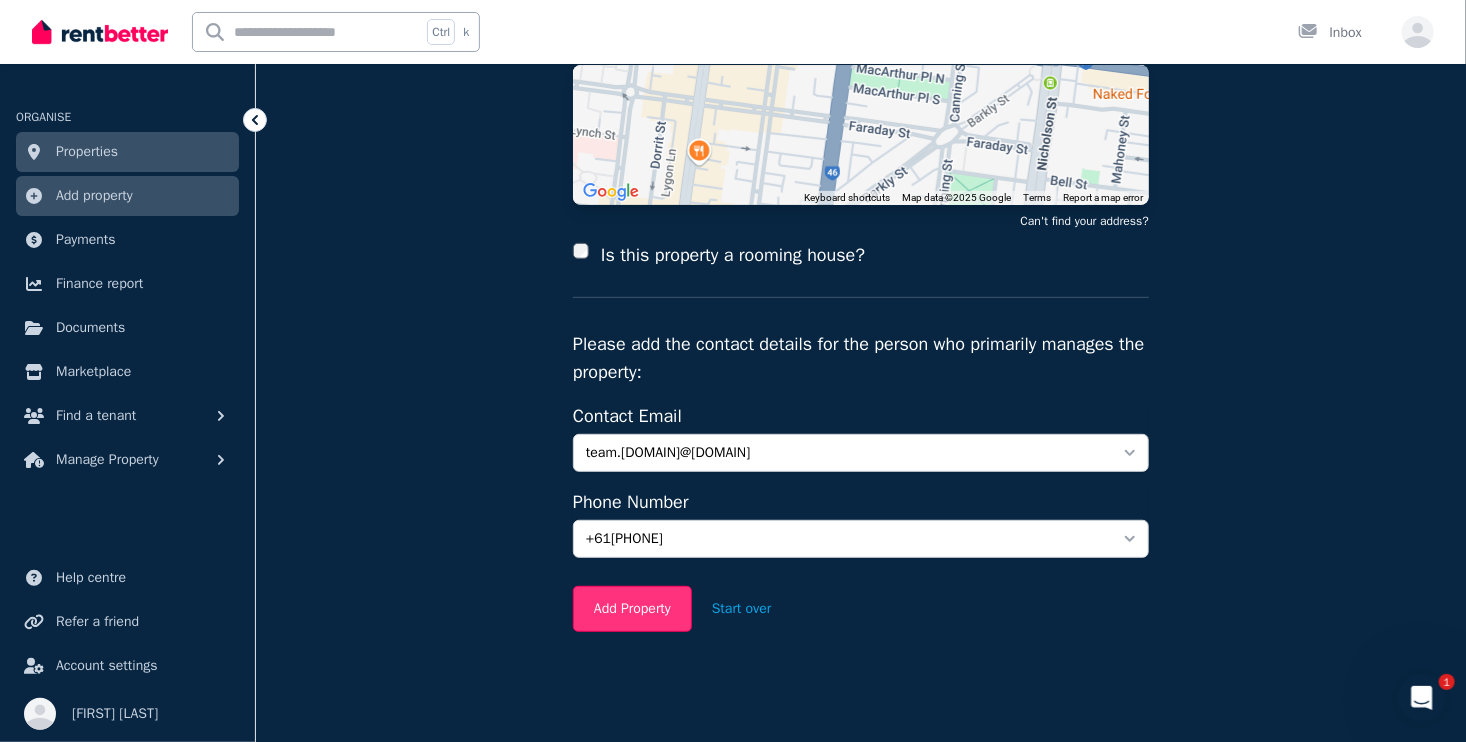 click on "Add Property" at bounding box center [632, 609] 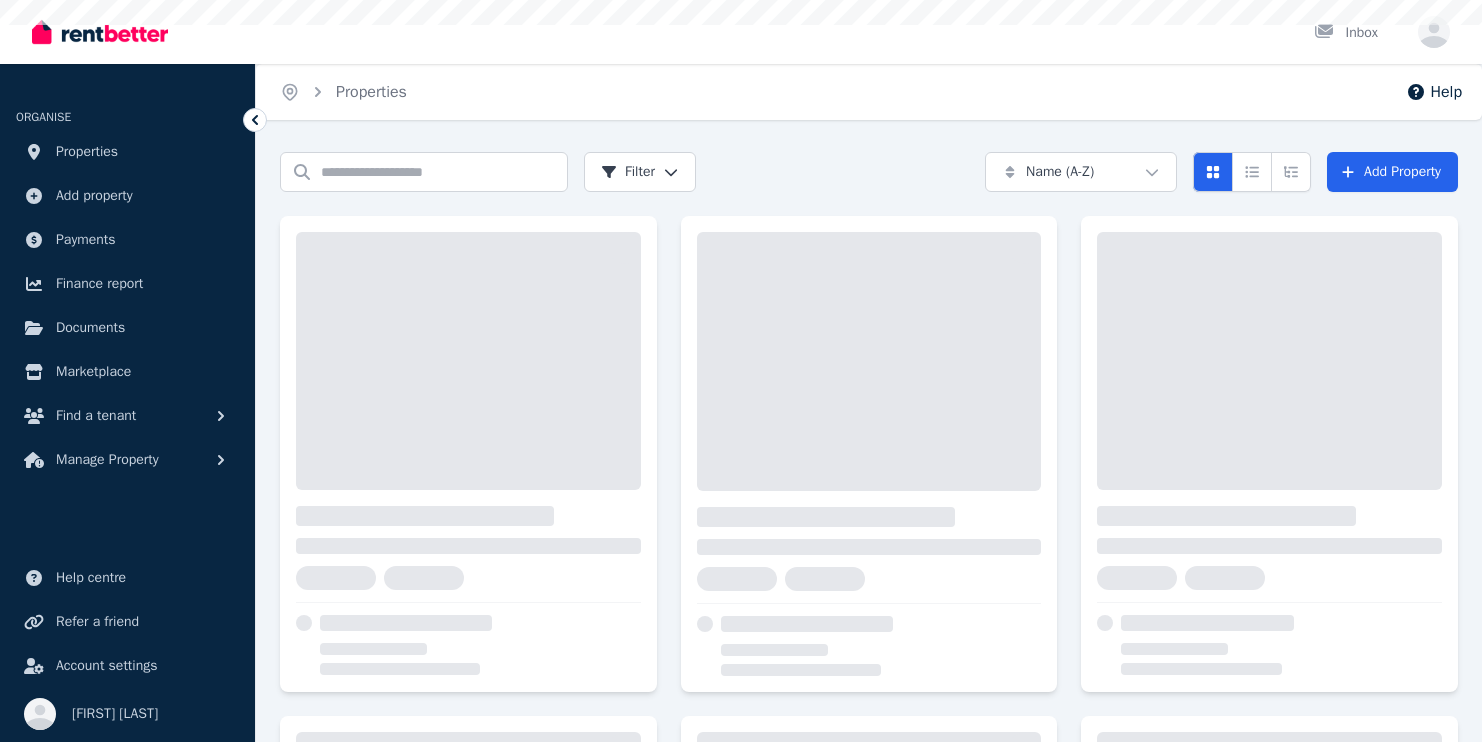 scroll, scrollTop: 0, scrollLeft: 0, axis: both 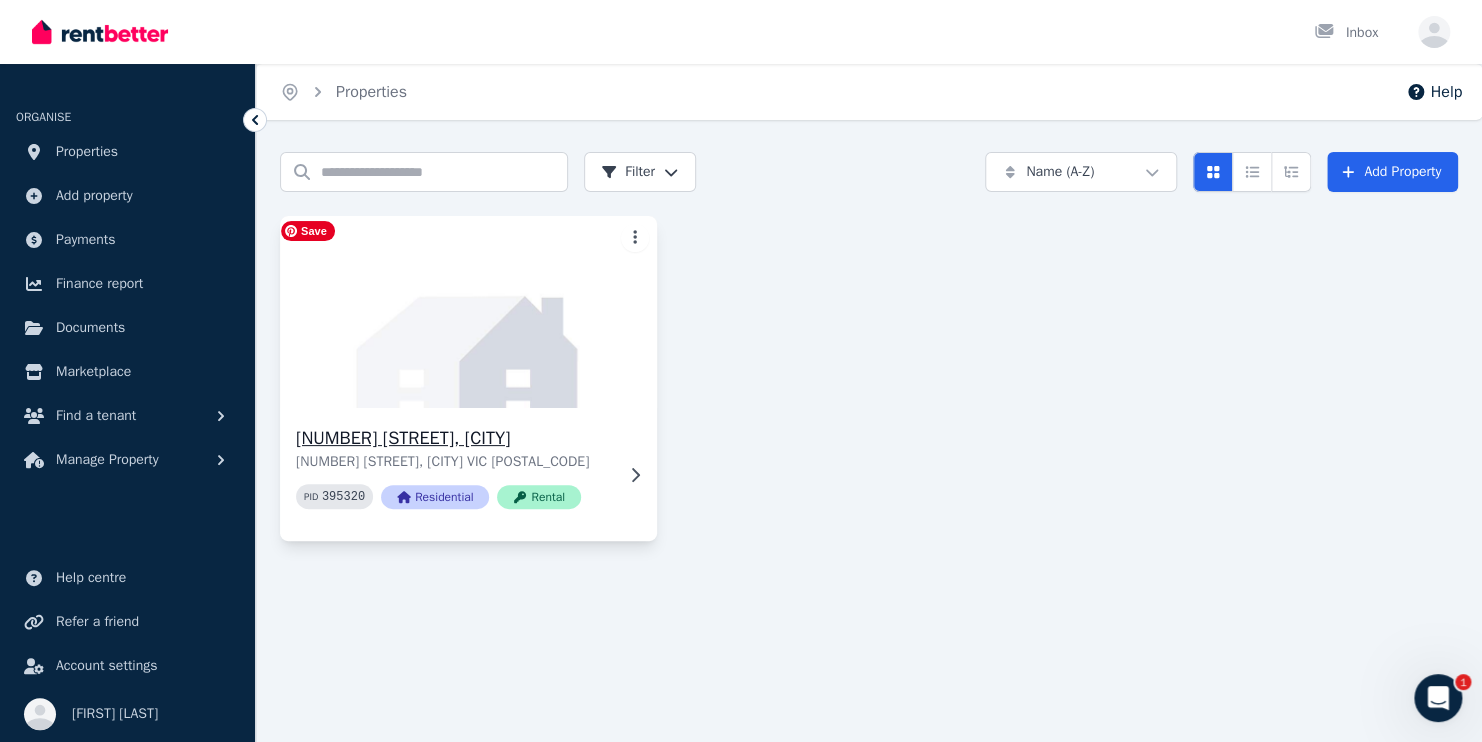 click on "[NUMBER] [STREET], [CITY]" at bounding box center (454, 438) 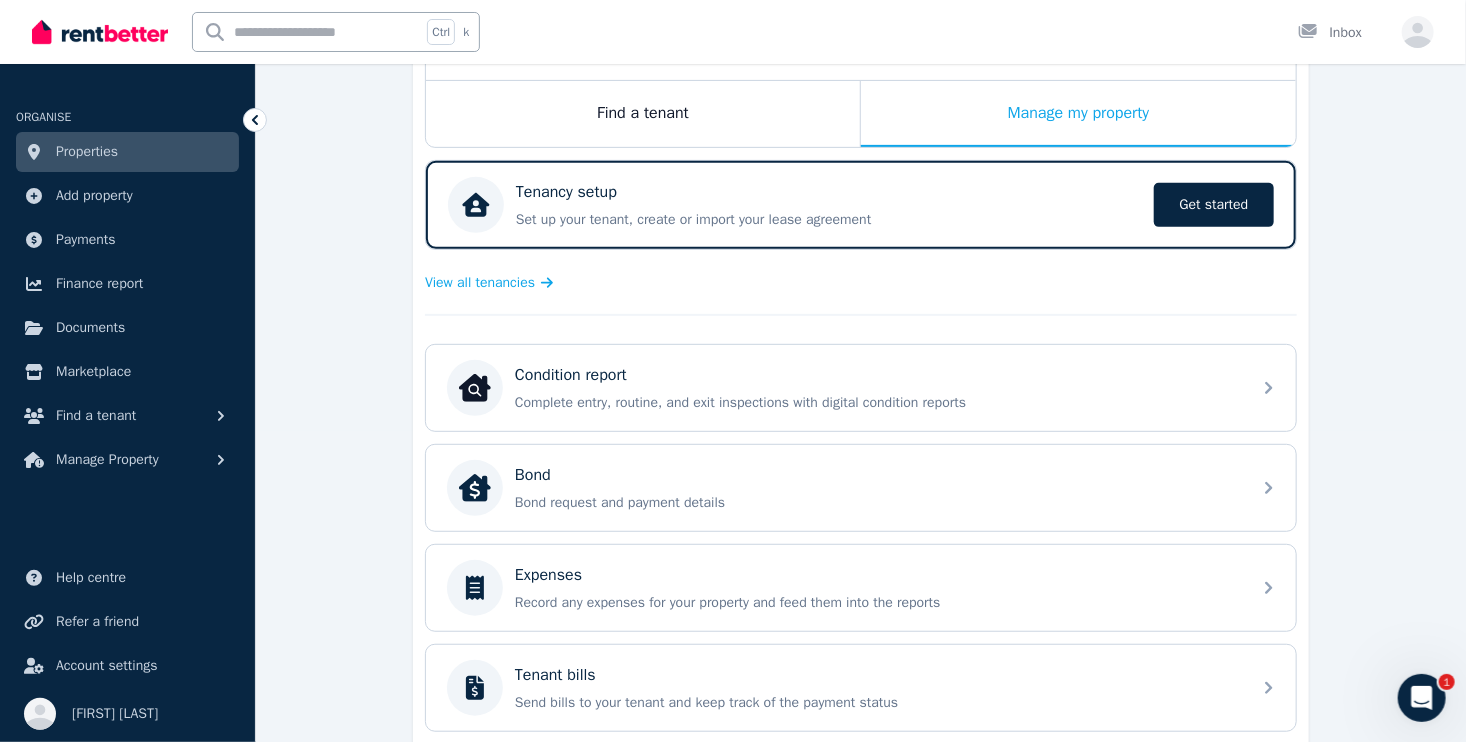 scroll, scrollTop: 181, scrollLeft: 0, axis: vertical 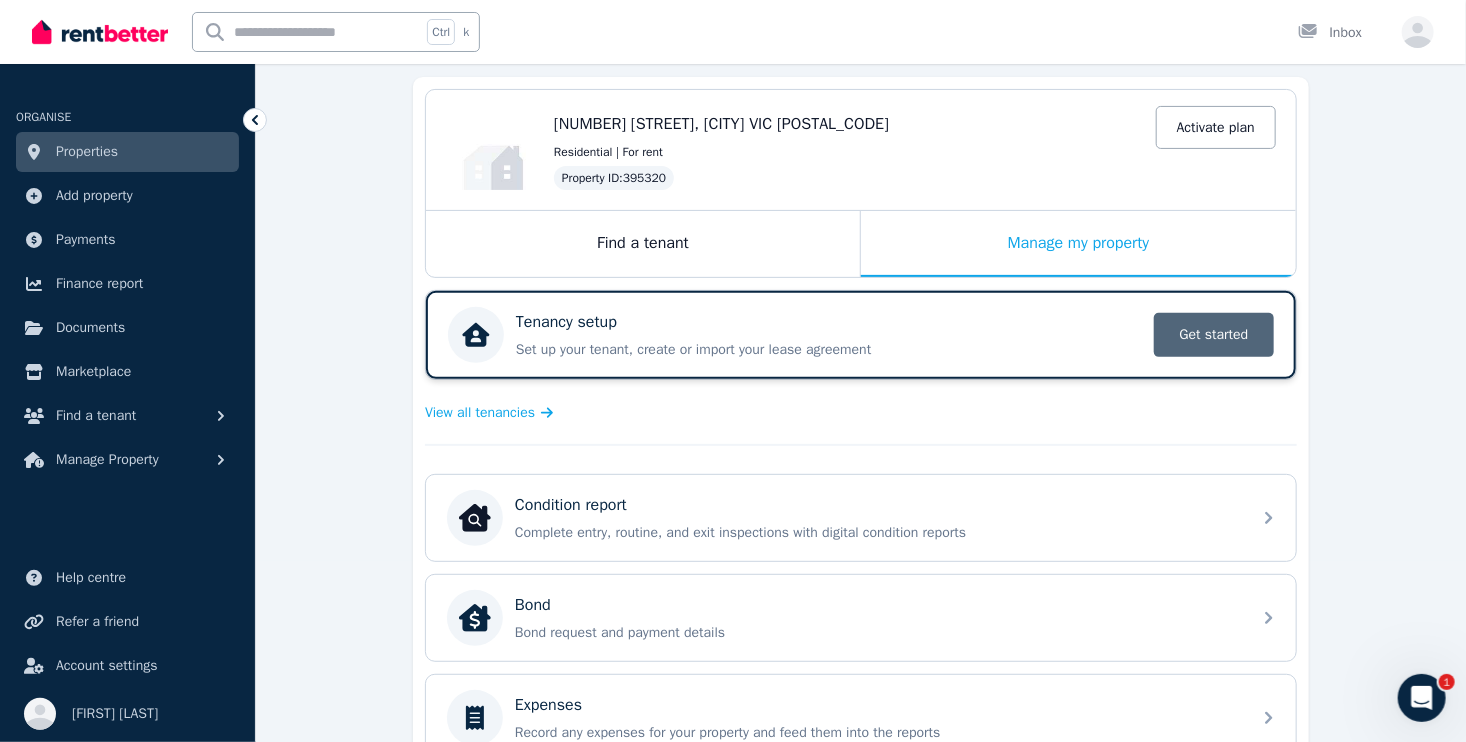 click on "Get started" at bounding box center [1214, 335] 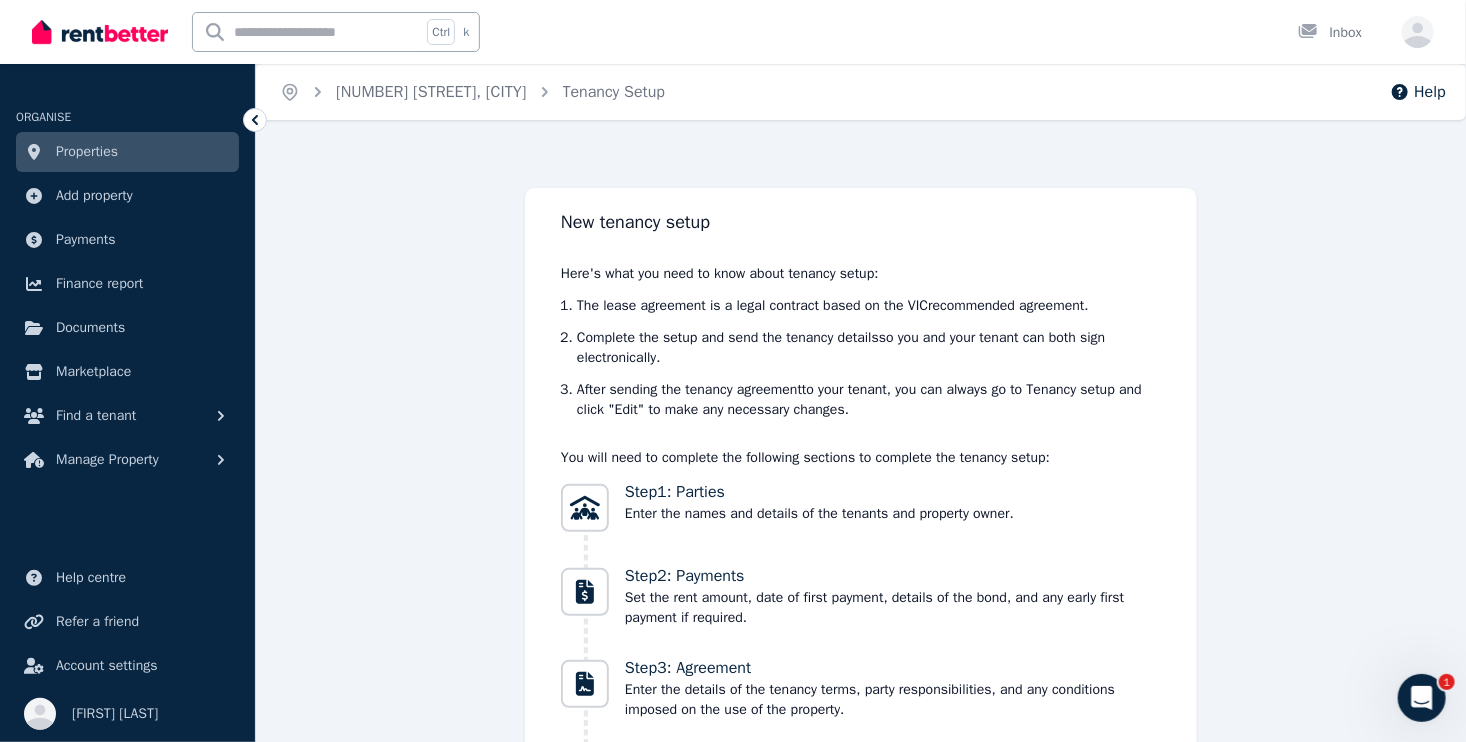 scroll, scrollTop: 200, scrollLeft: 0, axis: vertical 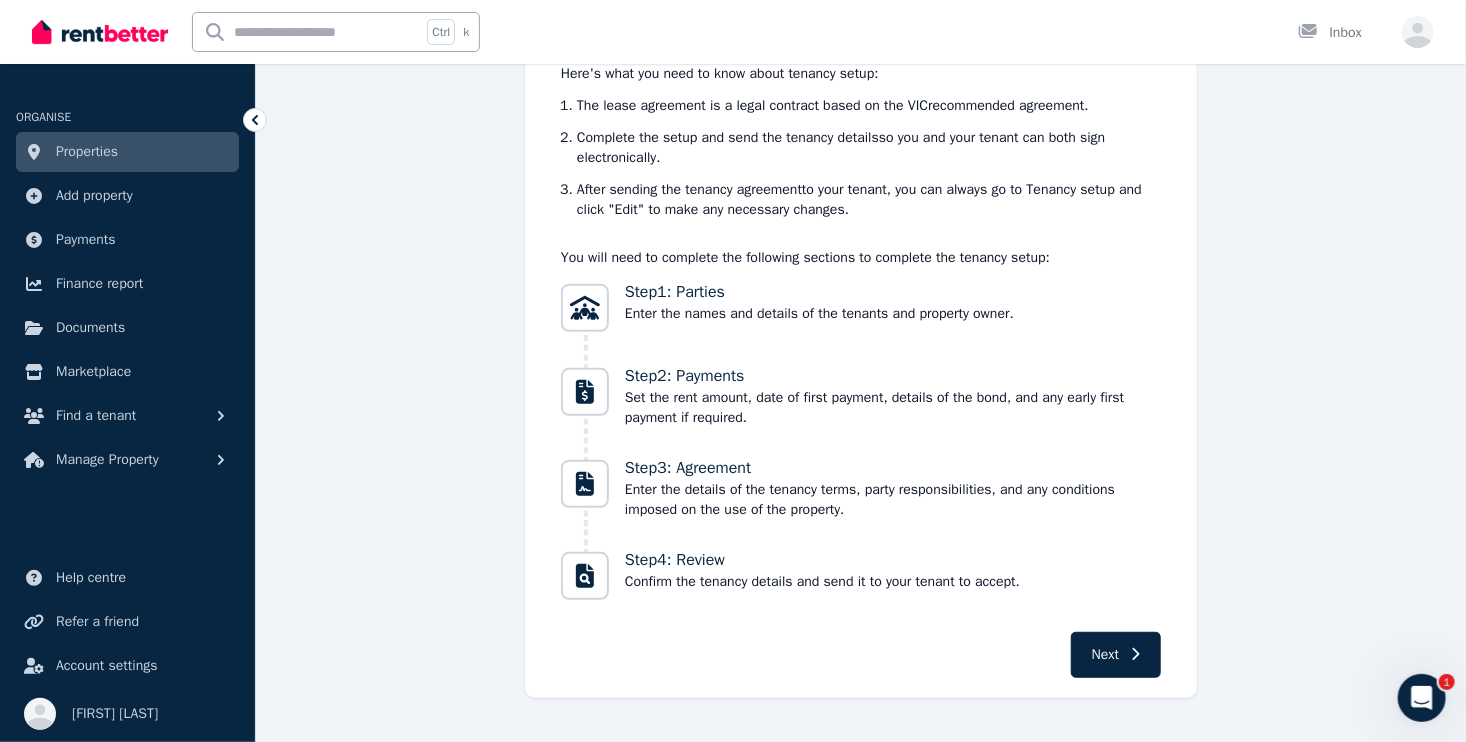 click on "New tenancy setup Here's what you need to know about tenancy setup: The lease agreement is a legal contract based on the   VIC  recommended agreement. Complete the setup and send the tenancy details  so you and your tenant can both sign electronically . After sending the   tenancy agreement  to your tenant, you can always go to Tenancy setup and click "Edit" to make any necessary changes. You will need to complete the following sections to complete the tenancy setup: Step  1 :   Parties Enter the names and details of the tenants and property owner. Step  2 :   Payments Set the rent amount, date of first payment, details of the bond, and any early first payment if required. Step  3 :   Agreement Enter the details of the tenancy terms, party responsibilities, and any conditions imposed on the use of the property. Step  4 :   Review Confirm the tenancy details and send it to your tenant to accept. Next" at bounding box center (861, 343) 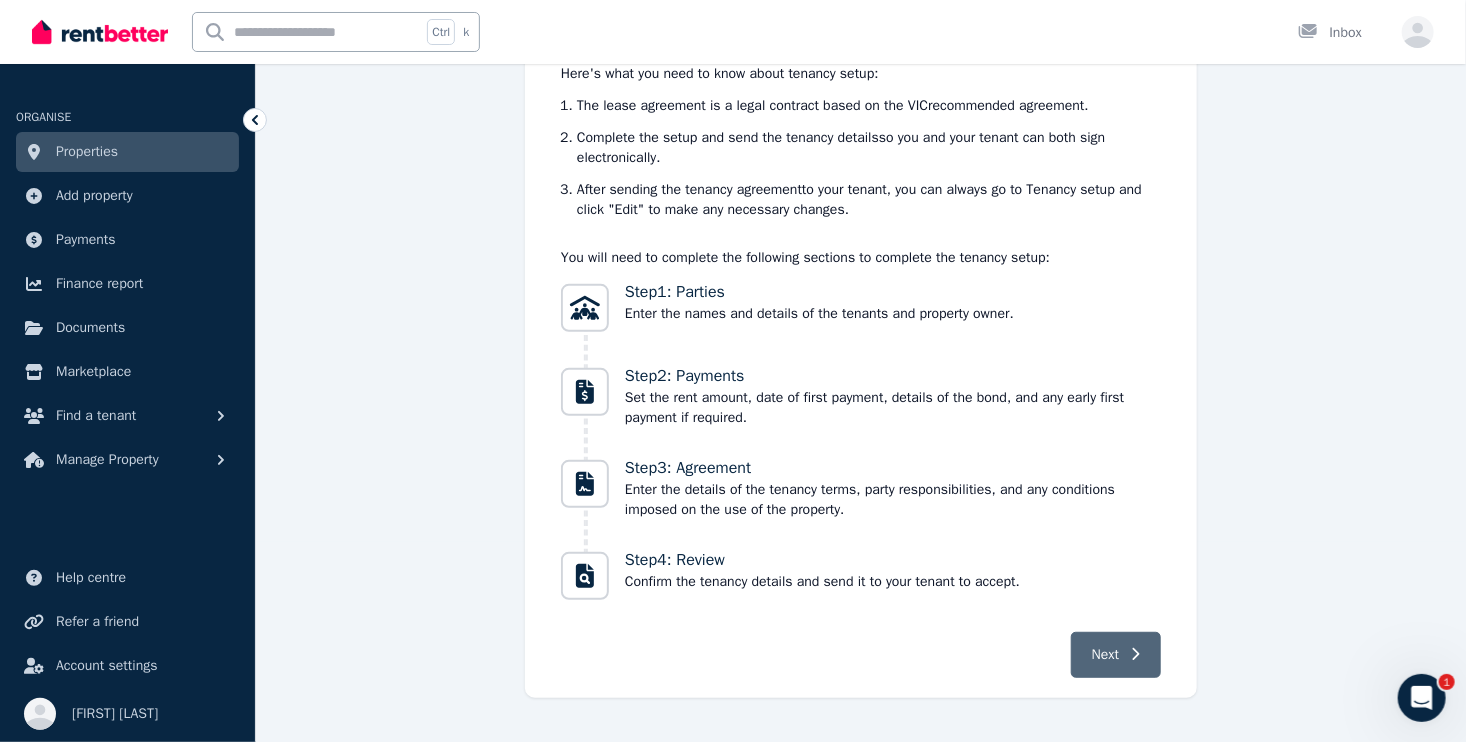 click on "Next" at bounding box center [1105, 655] 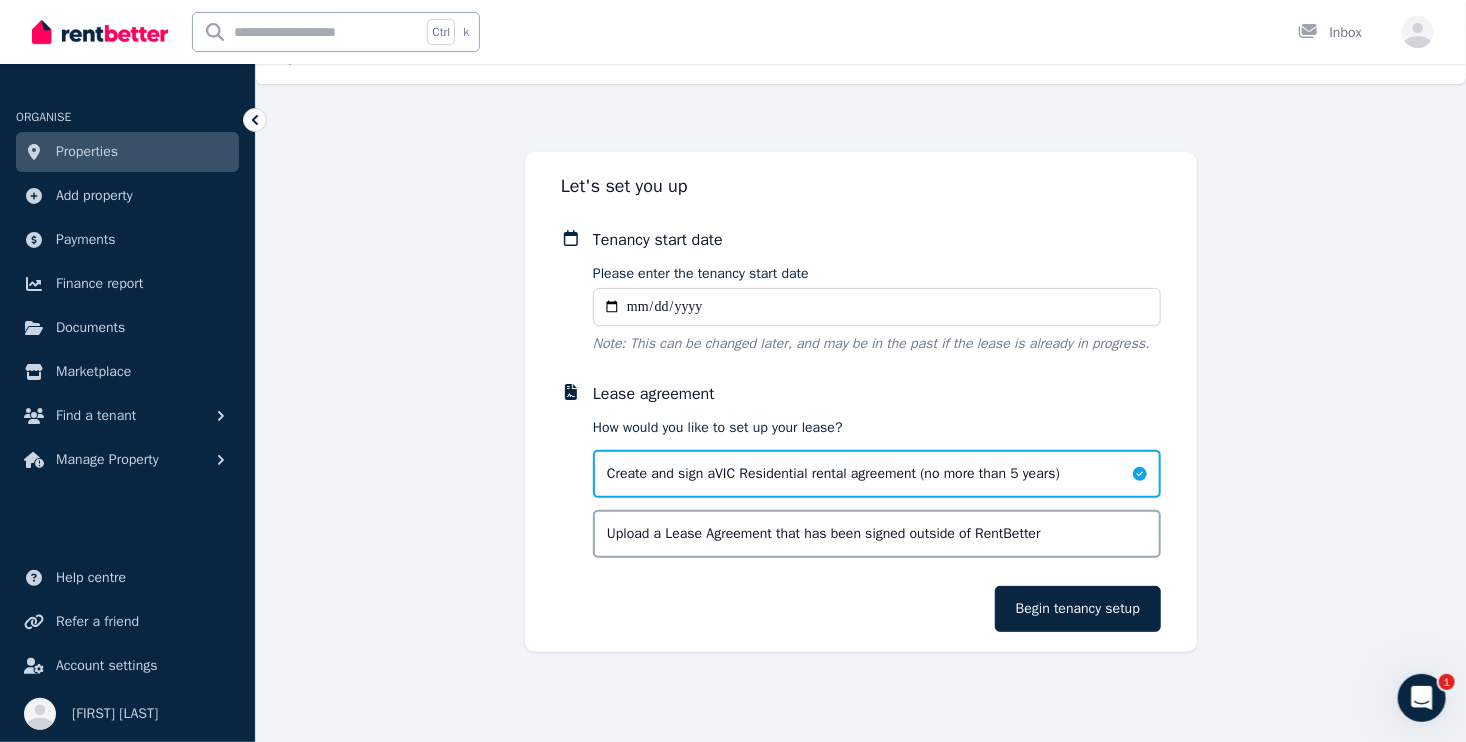 scroll, scrollTop: 36, scrollLeft: 0, axis: vertical 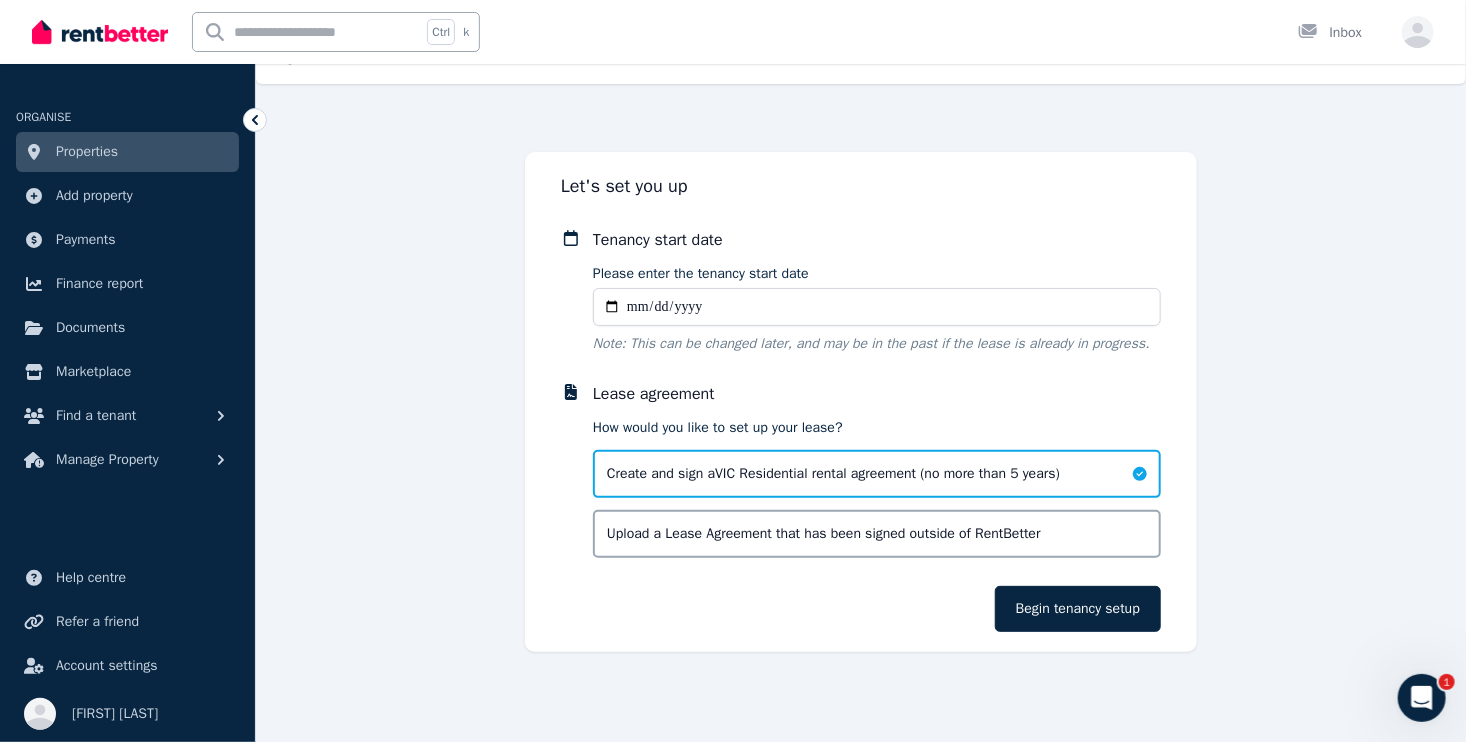 type on "**********" 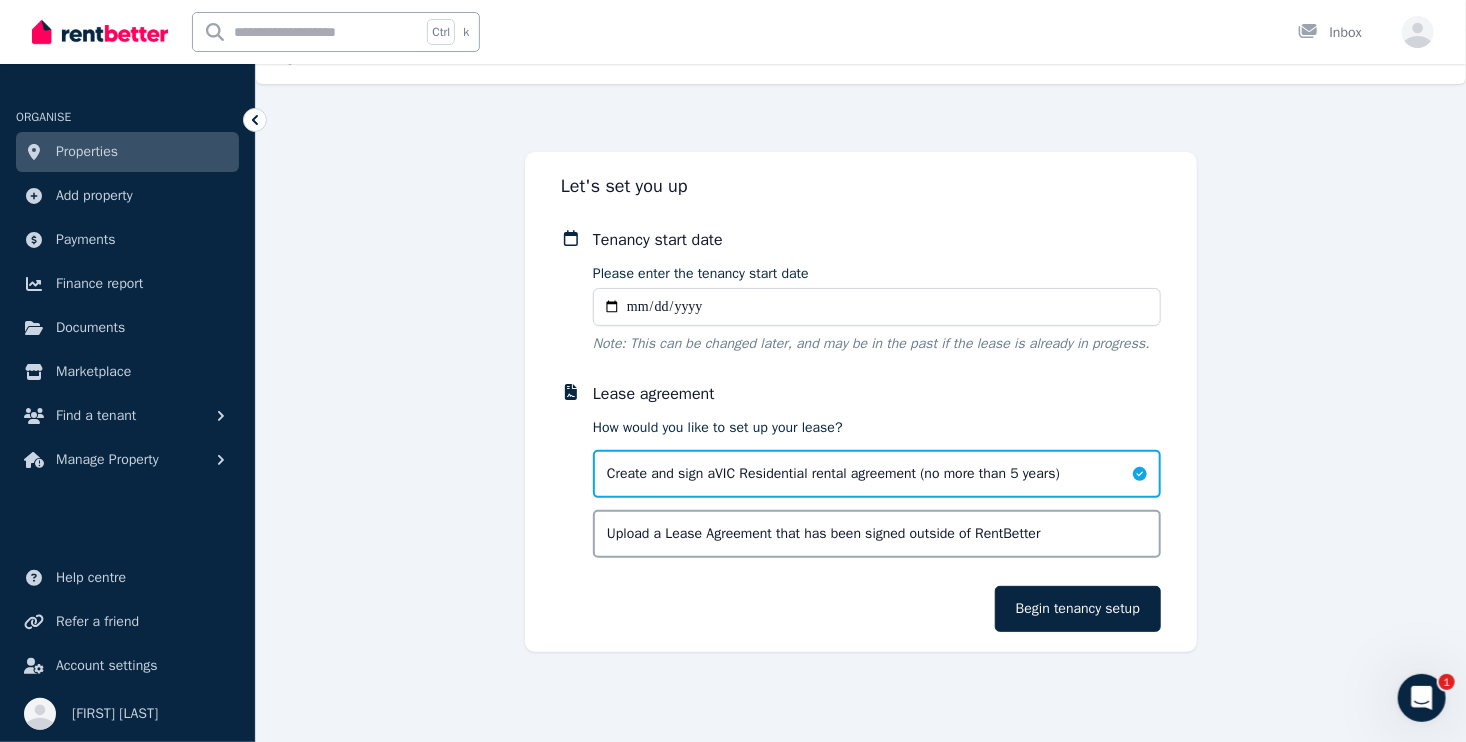 click on "Lease agreement How would you like to set up your lease? Create and sign a  VIC Residential rental agreement (no more than 5 years) Upload a Lease Agreement that has been signed outside of RentBetter" at bounding box center [877, 470] 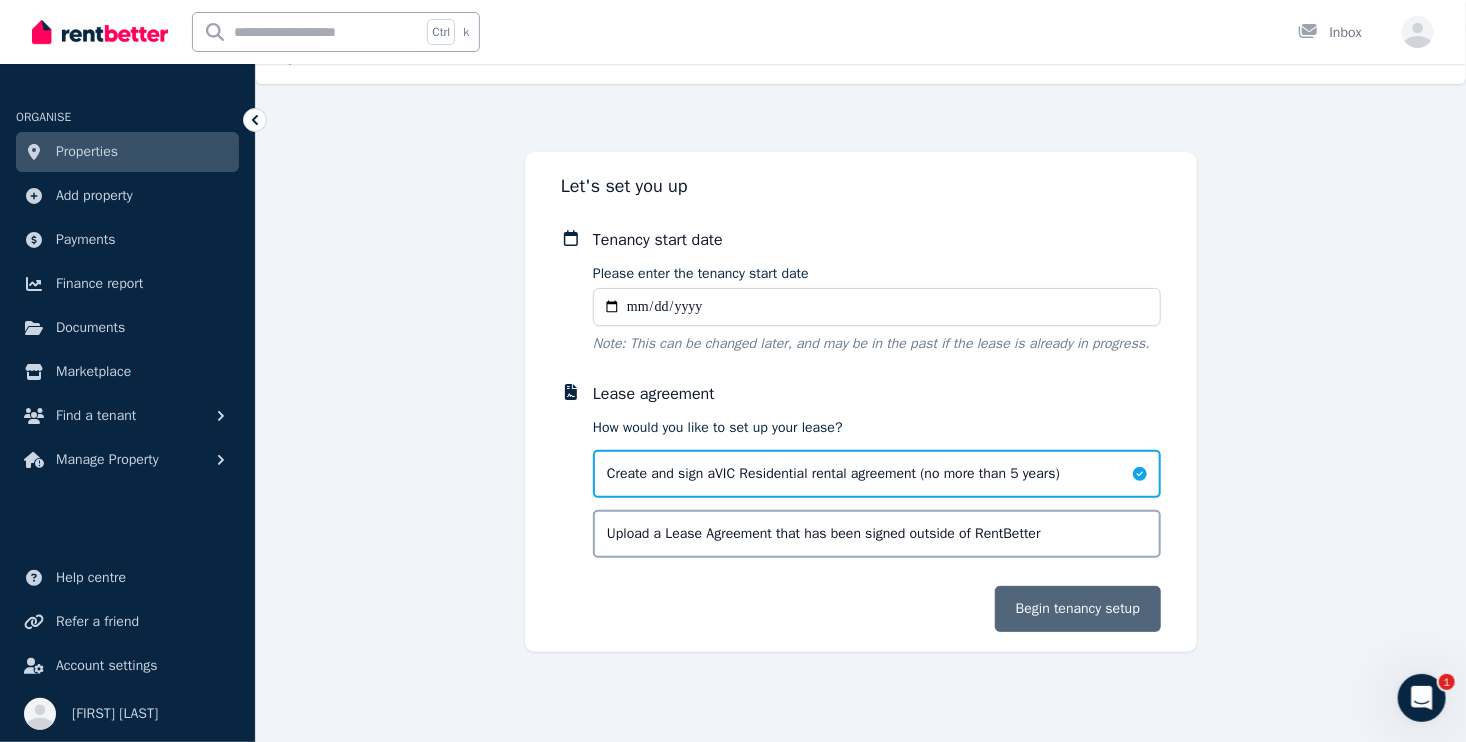 click on "Begin tenancy setup" at bounding box center [1078, 609] 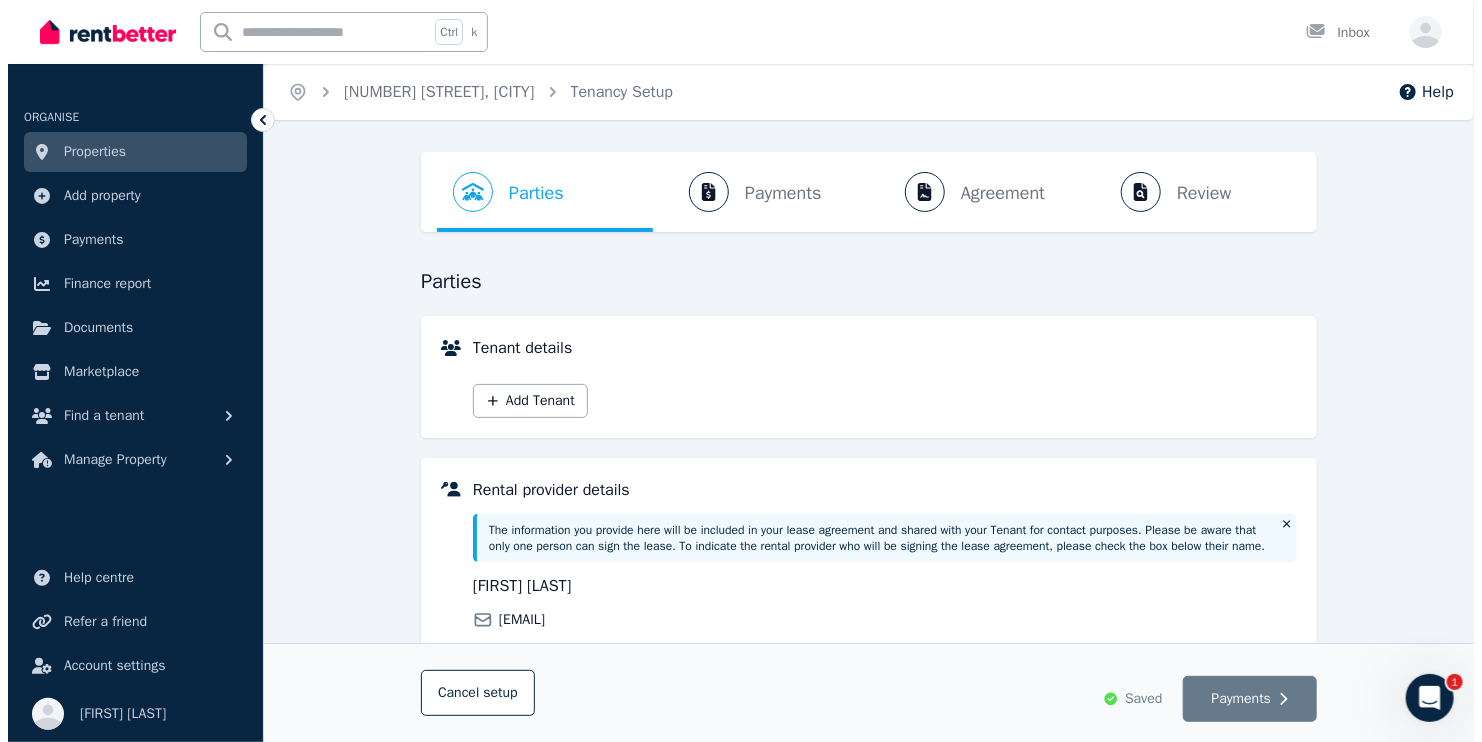 scroll, scrollTop: 315, scrollLeft: 0, axis: vertical 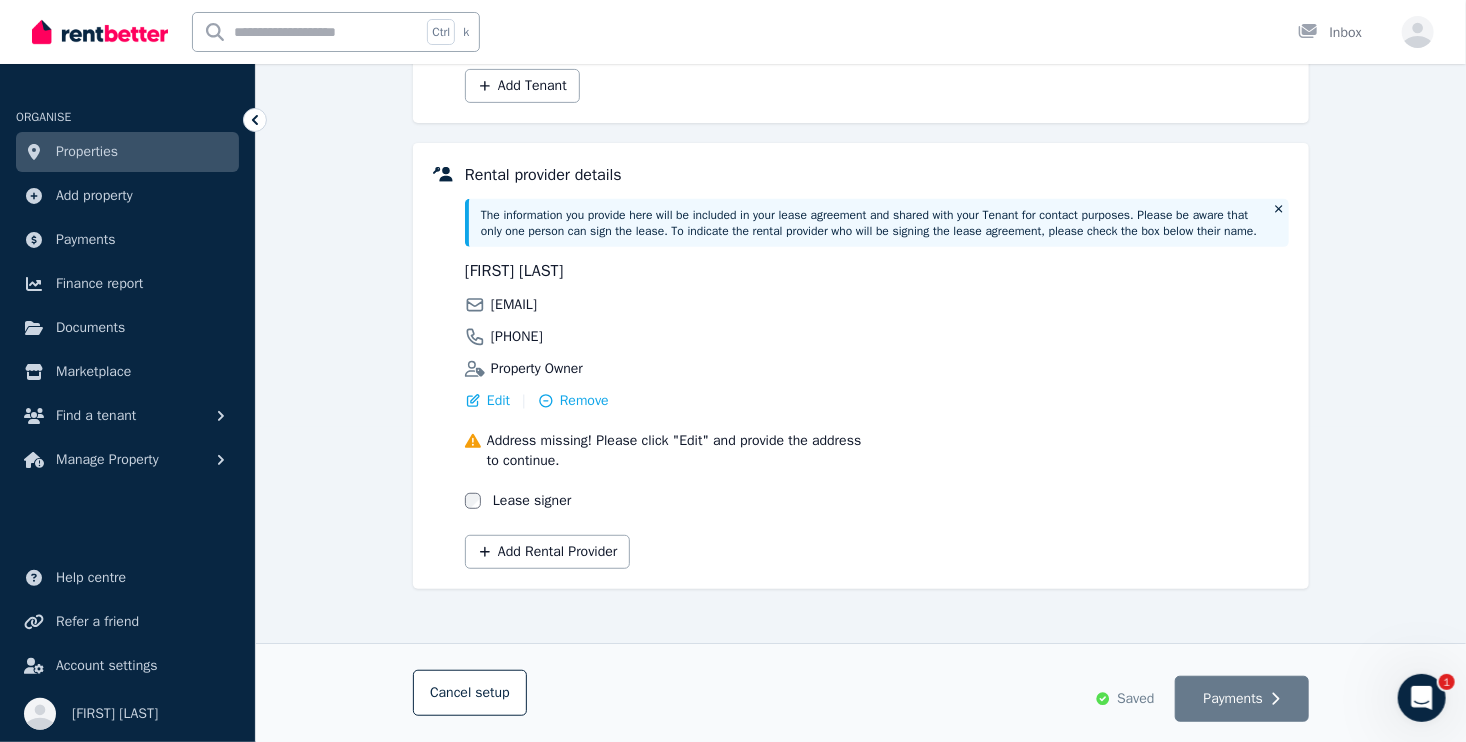 click on "Address missing! Please click "Edit" and provide the address to continue." at bounding box center (679, 451) 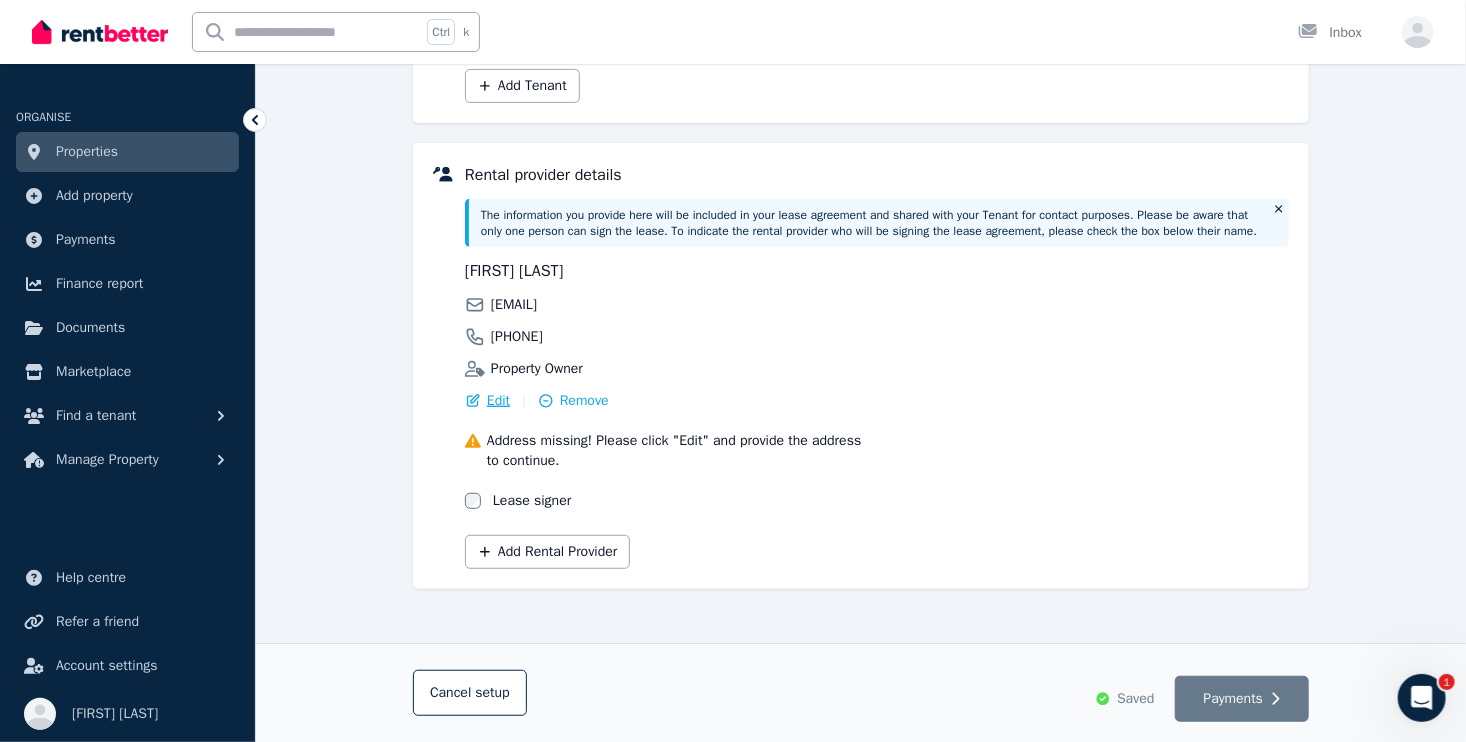 click on "Edit" at bounding box center (498, 401) 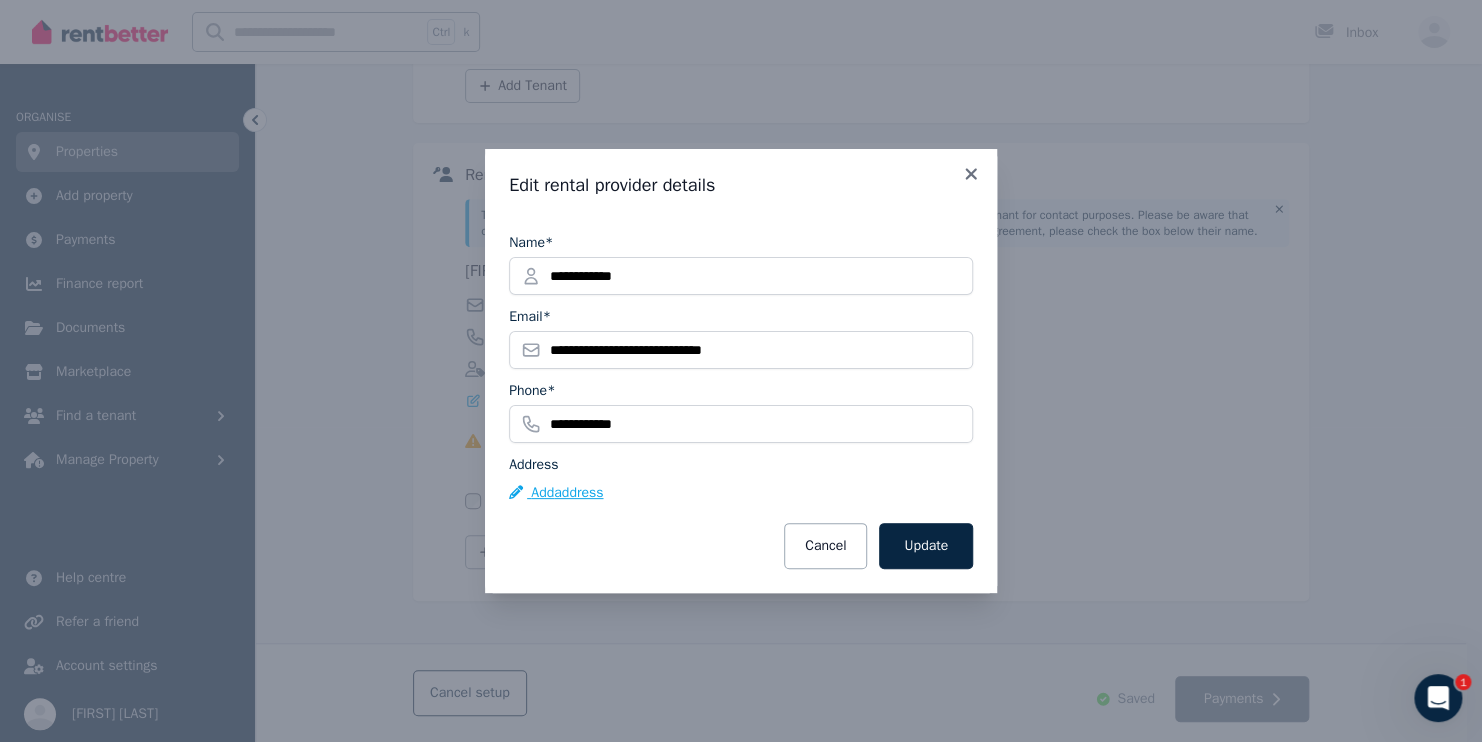 click on "Add  address" at bounding box center [556, 493] 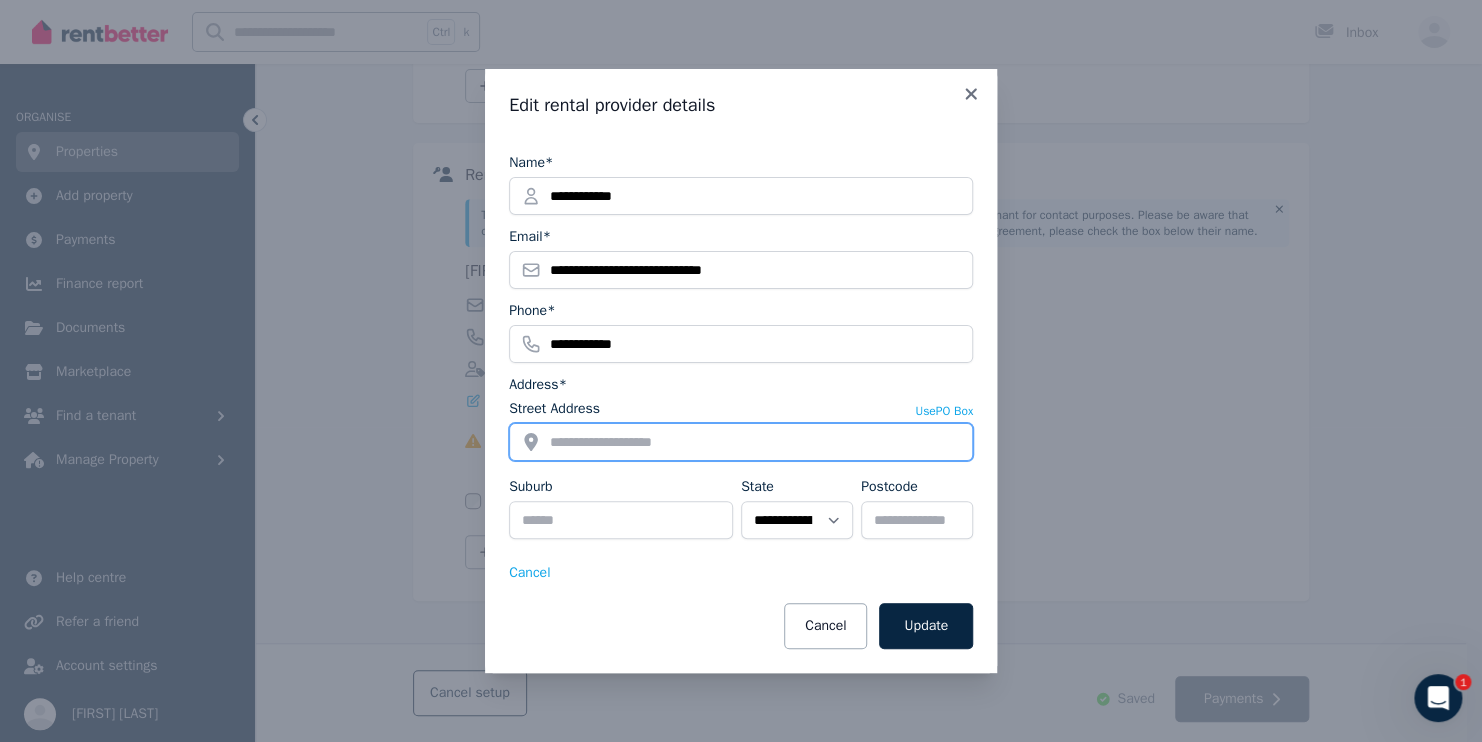click on "Street Address" at bounding box center (741, 442) 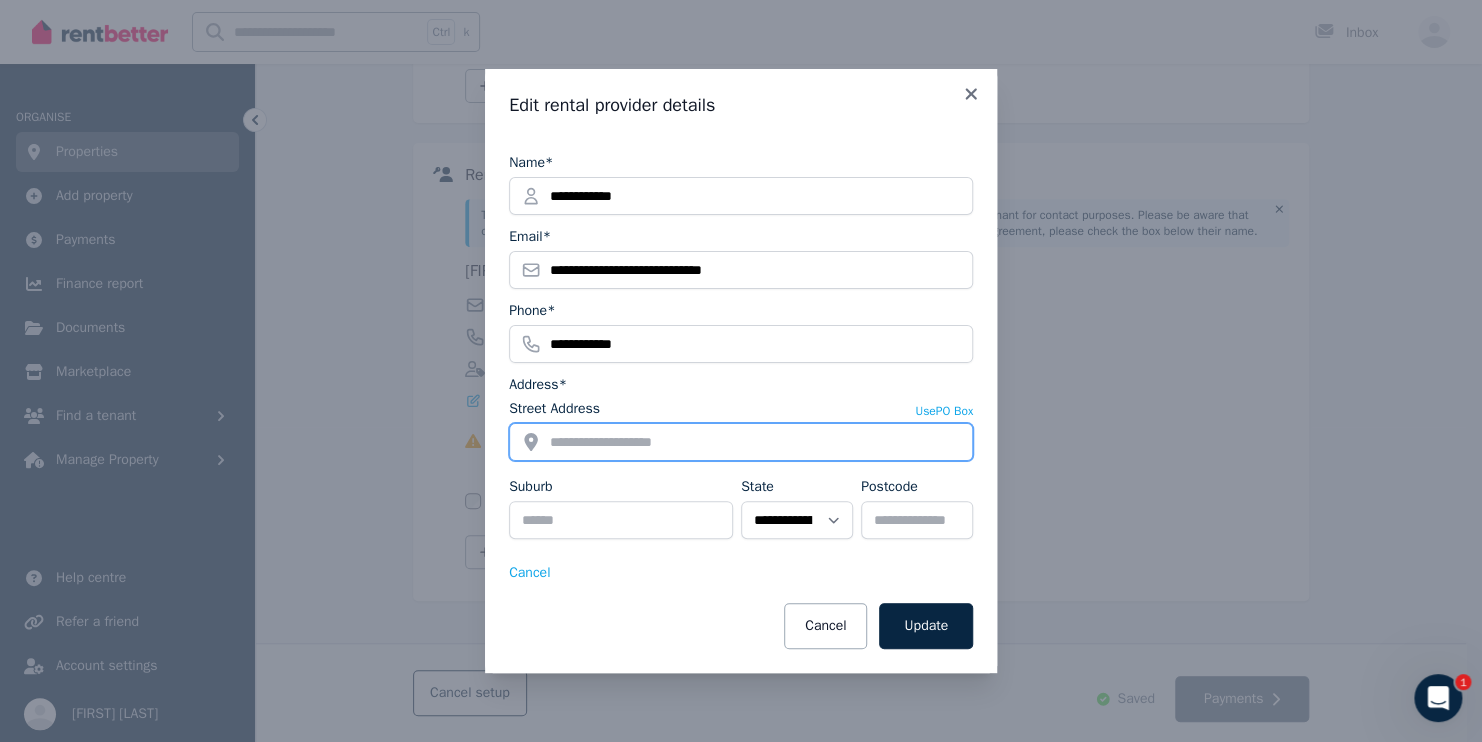 type on "**********" 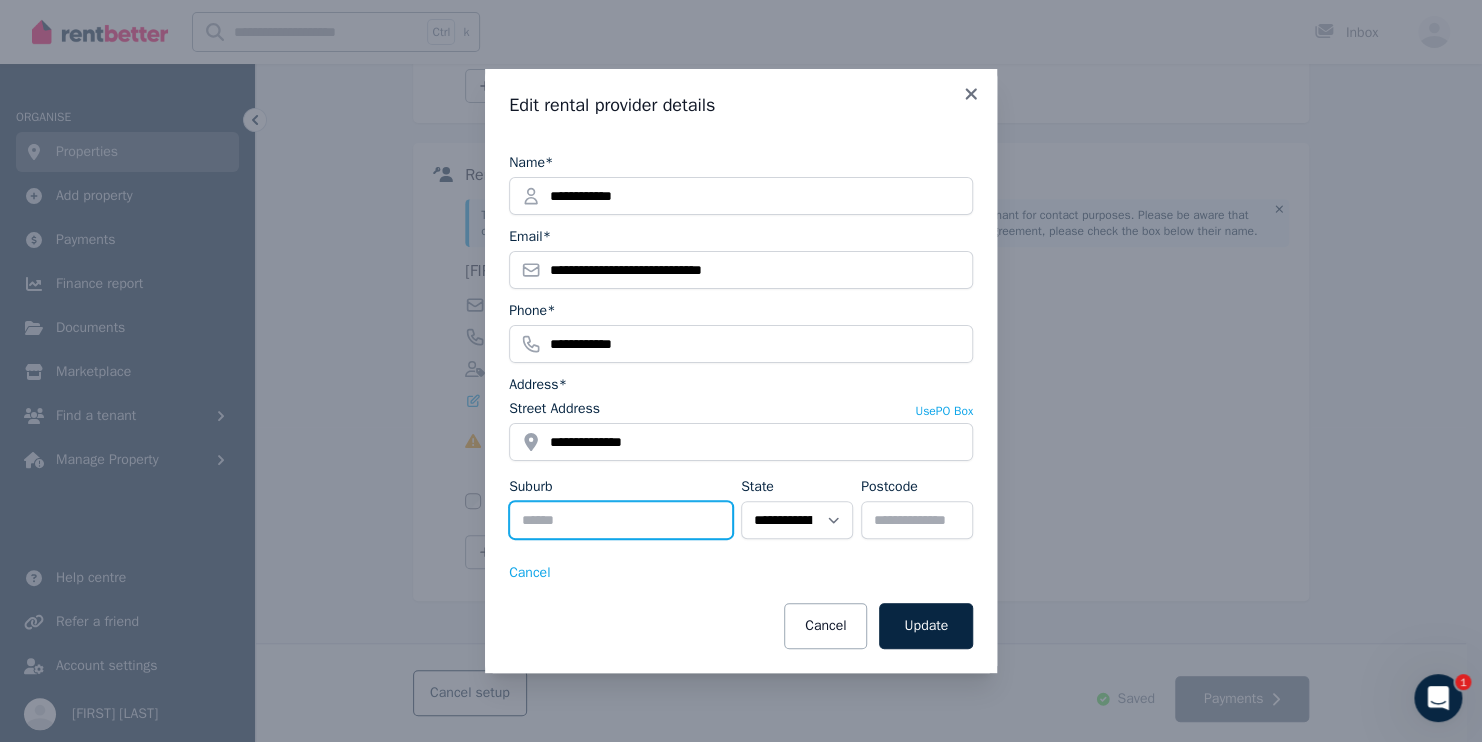 type on "*******" 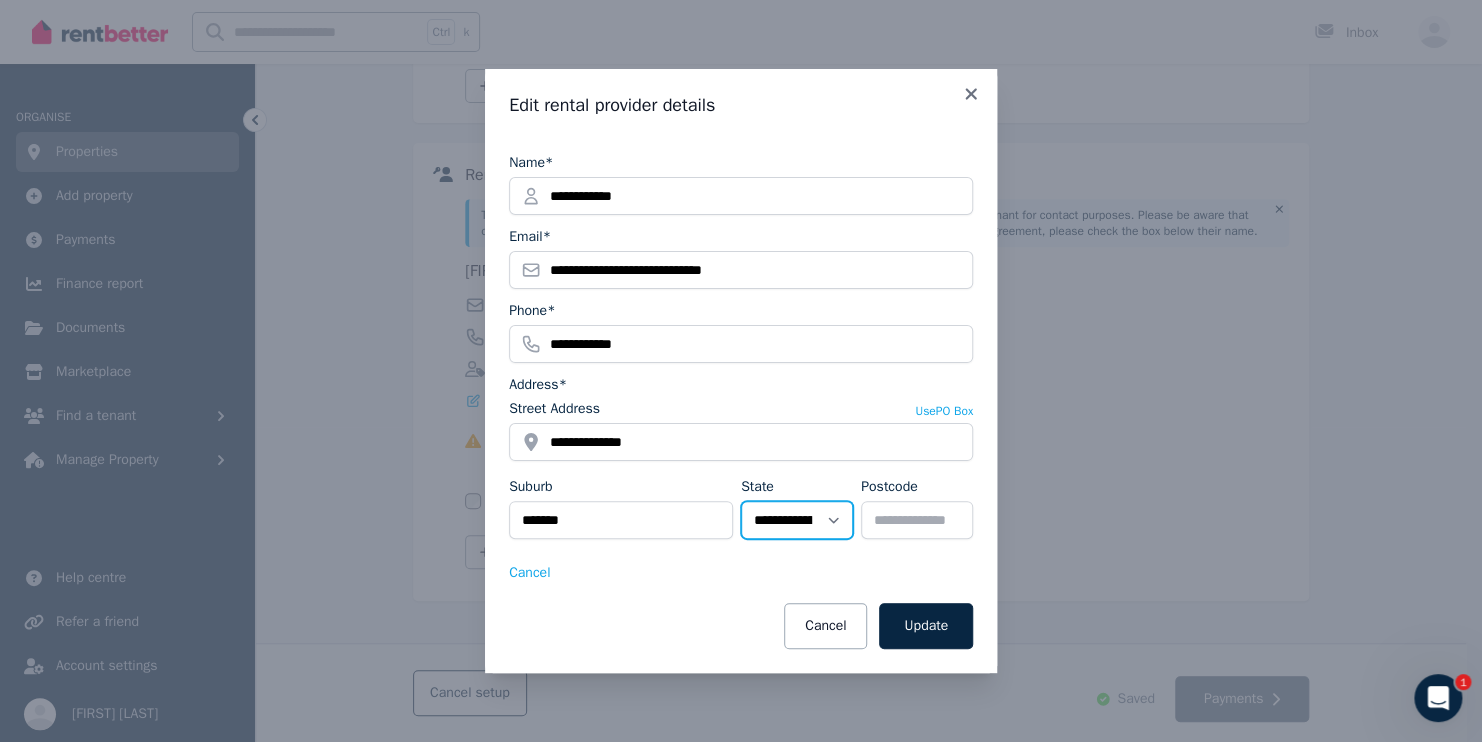 select on "***" 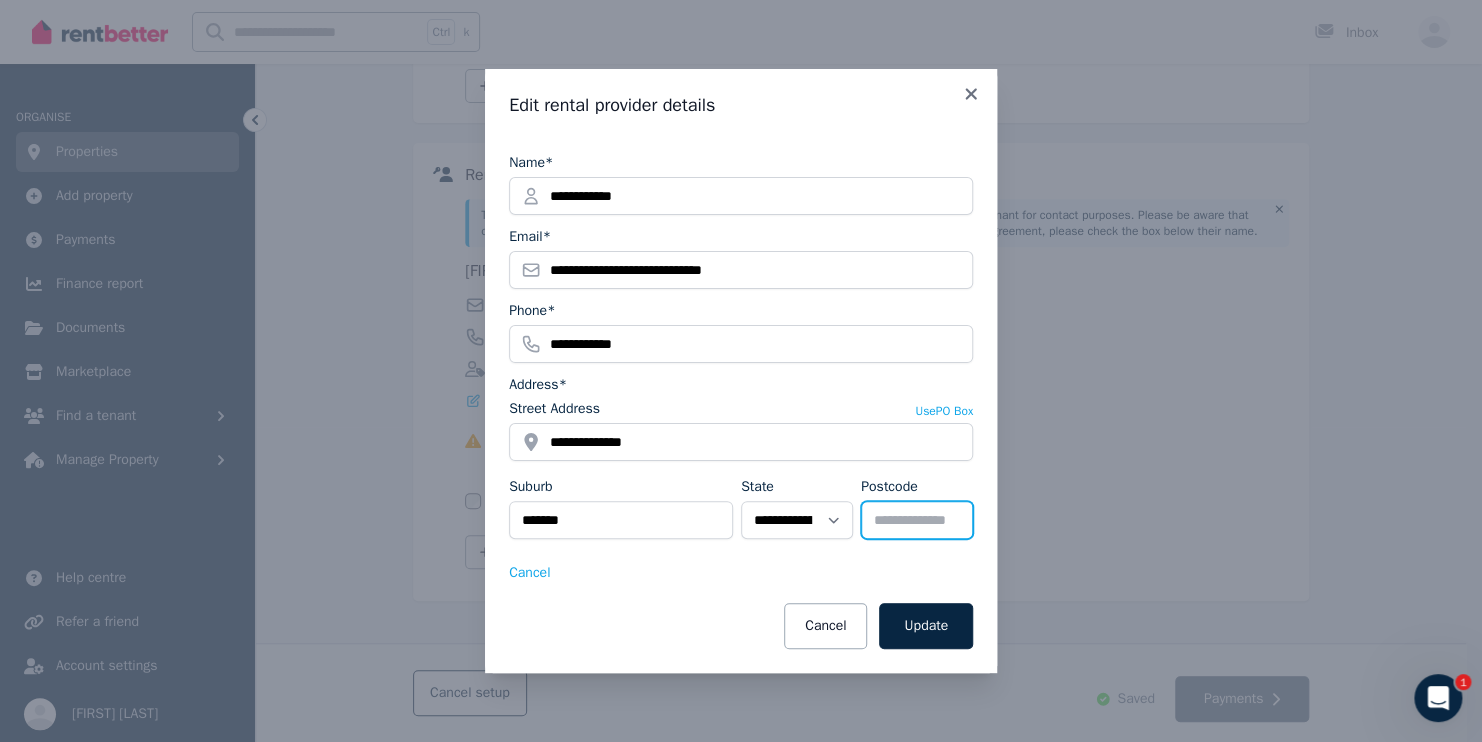 type on "****" 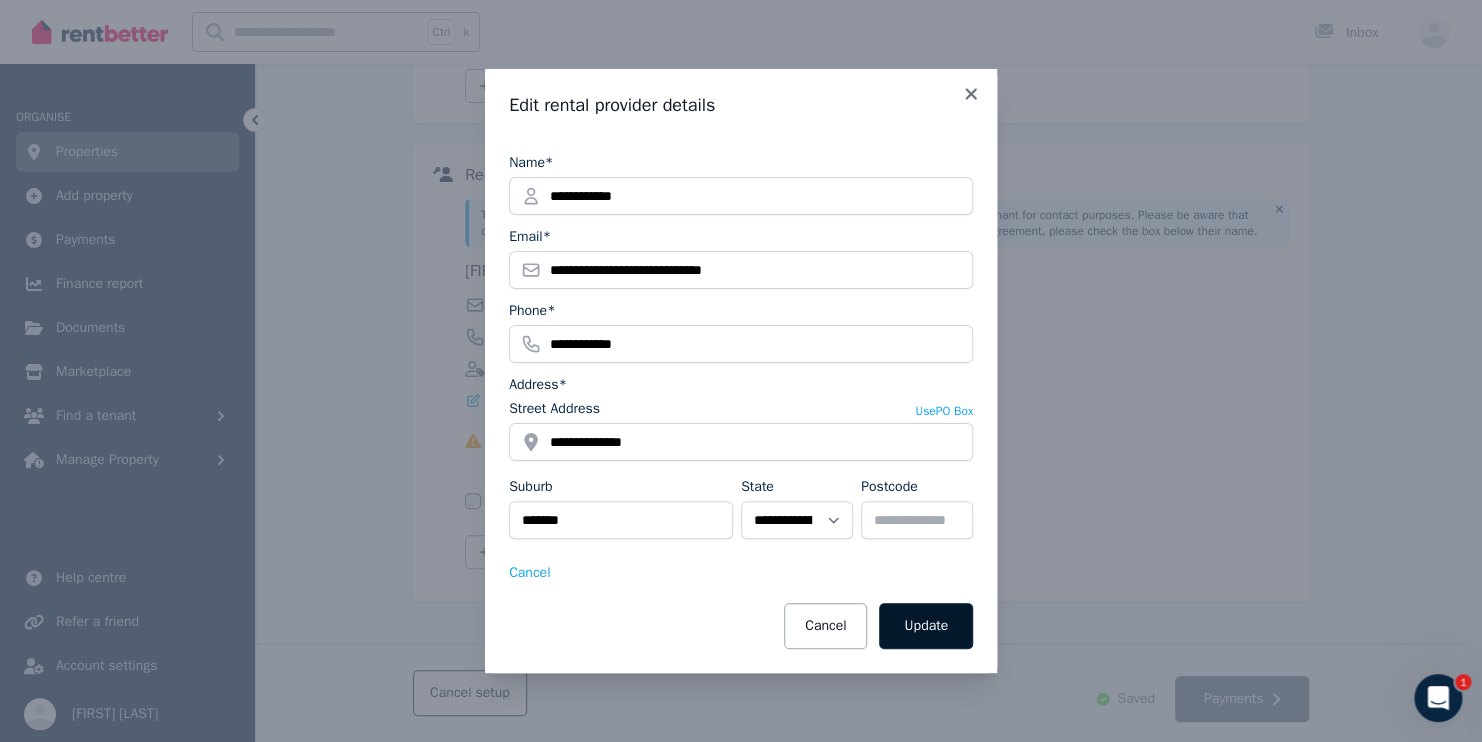click on "Update" at bounding box center [926, 626] 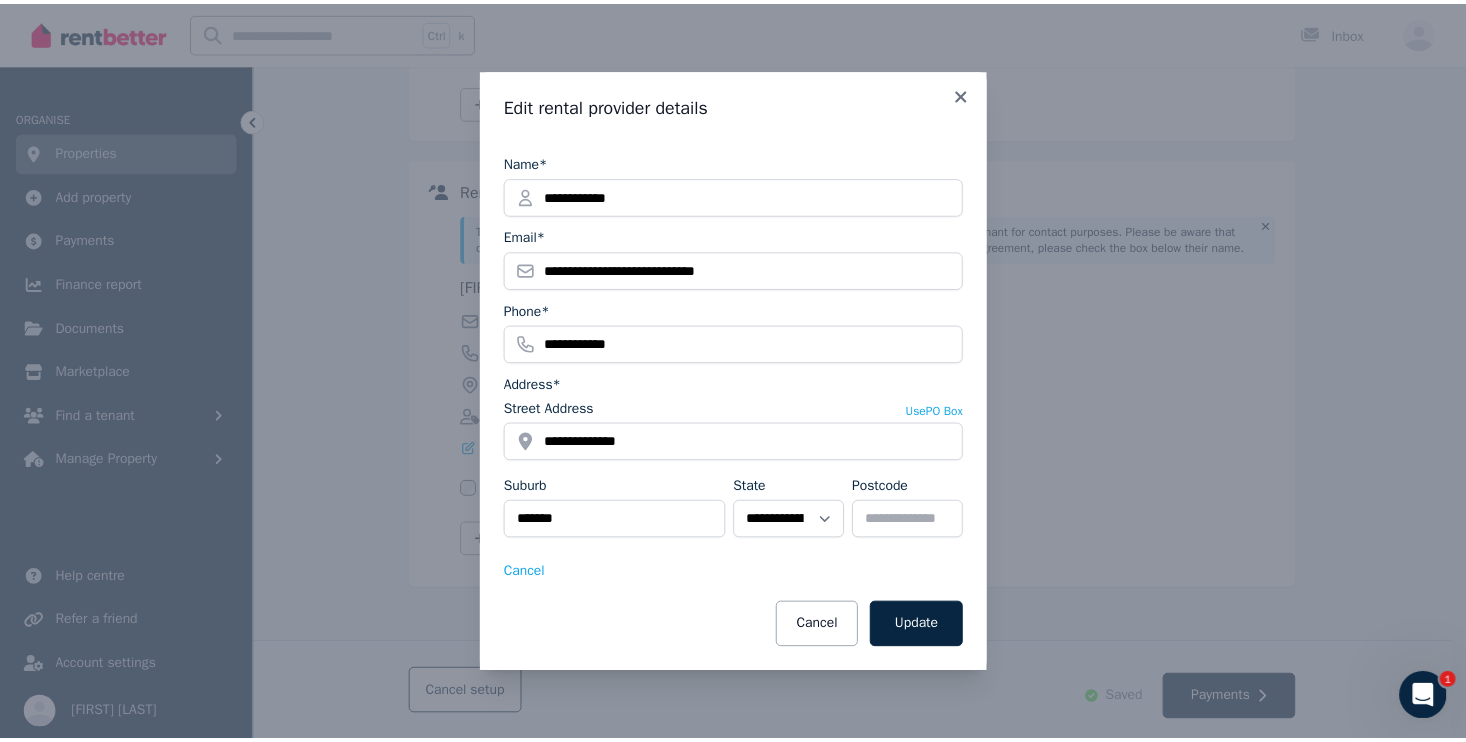 scroll, scrollTop: 287, scrollLeft: 0, axis: vertical 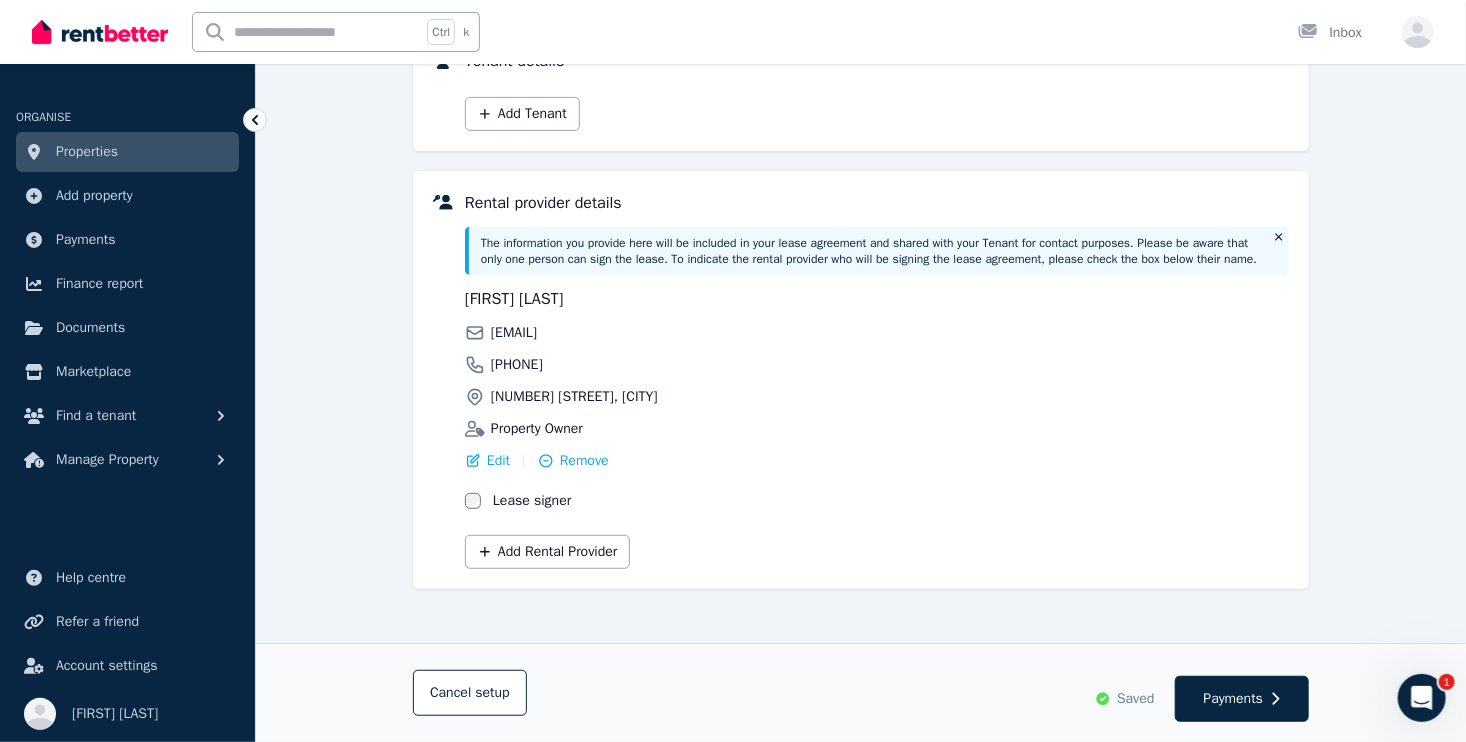 click on "Property Owner" at bounding box center [537, 429] 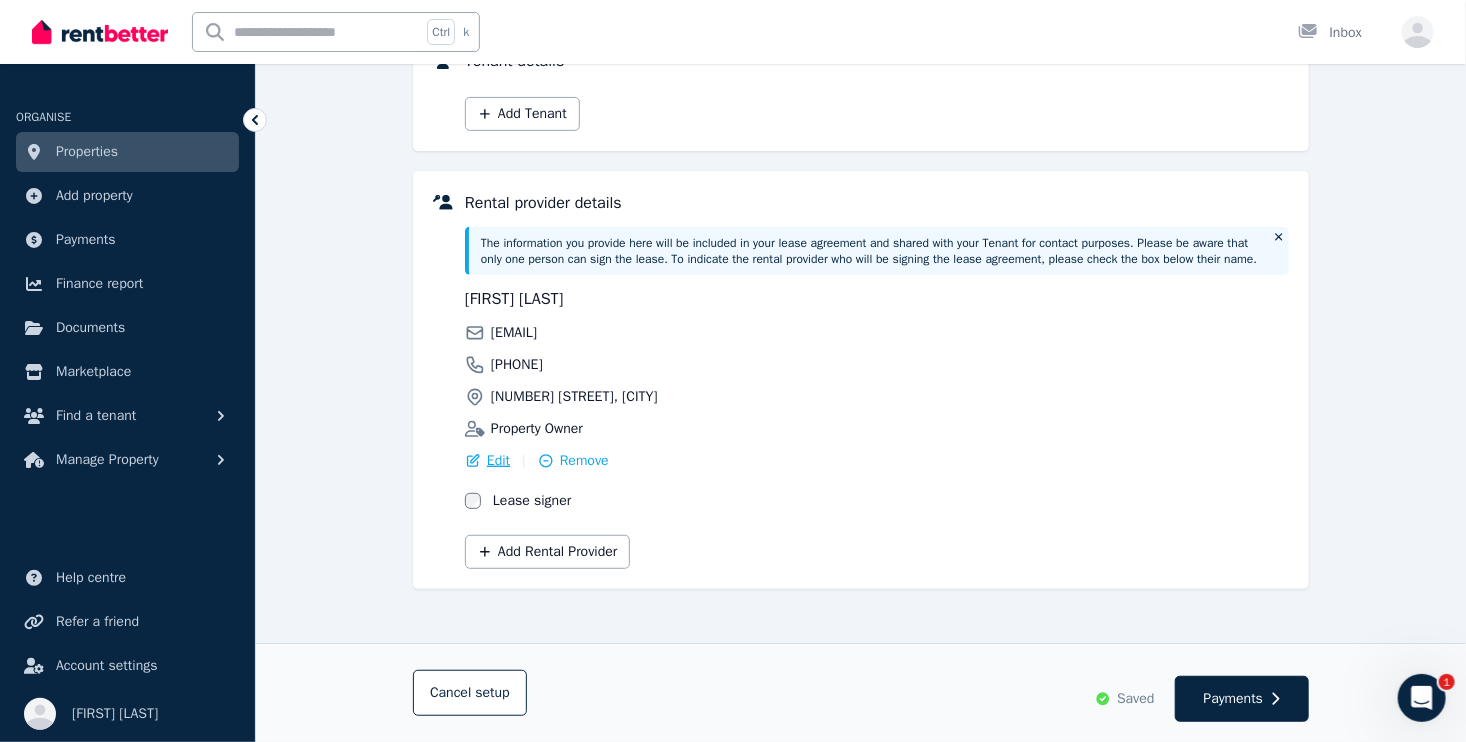 click on "Edit" at bounding box center (498, 461) 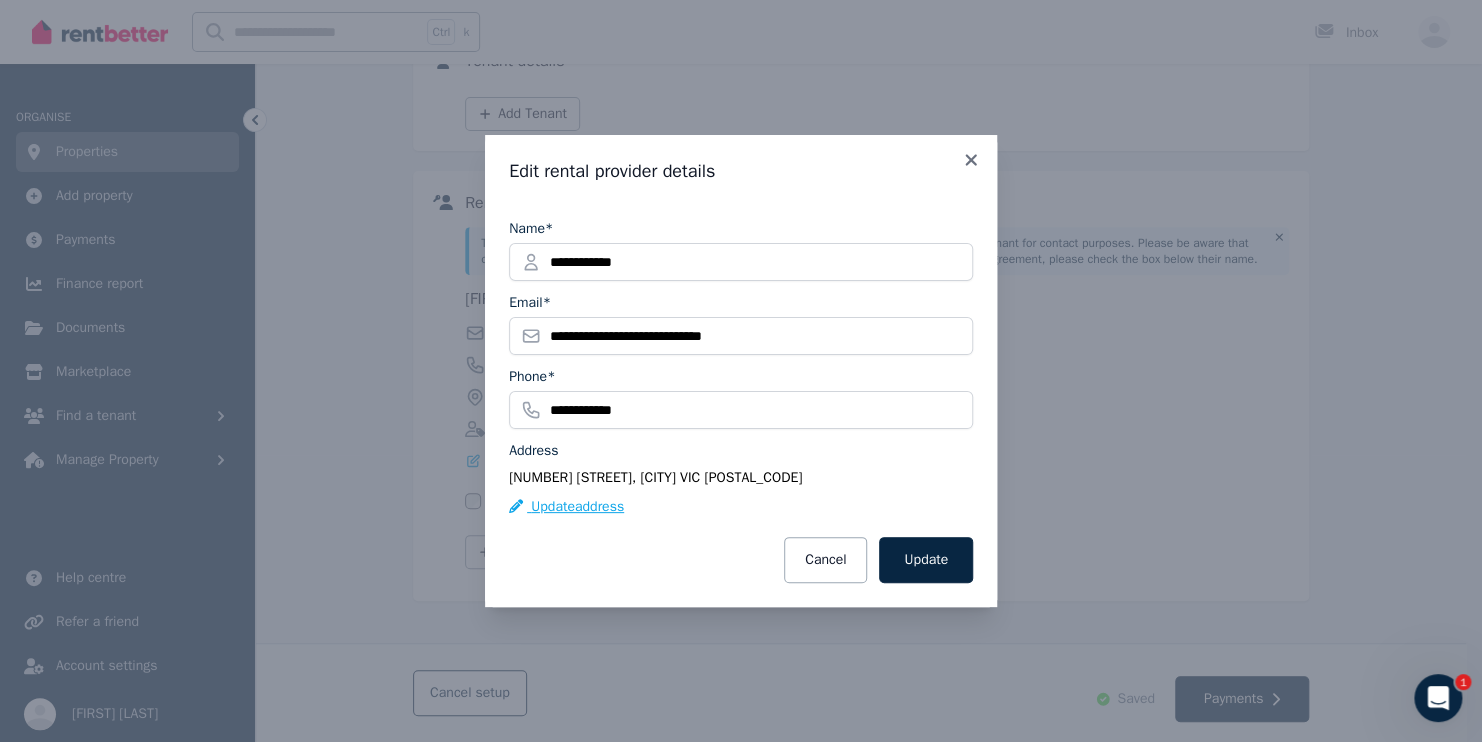 click on "Update  address" at bounding box center [566, 507] 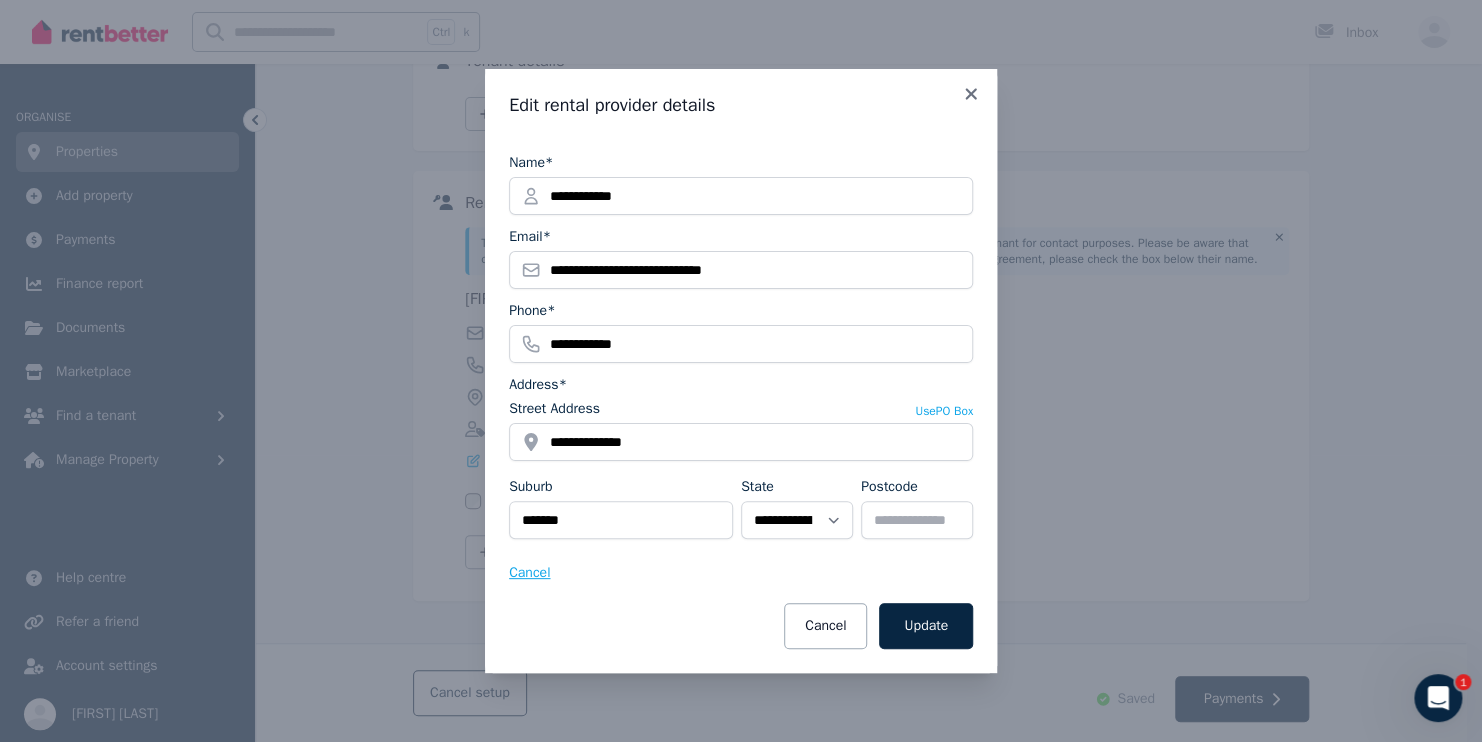 click on "Cancel" at bounding box center [529, 573] 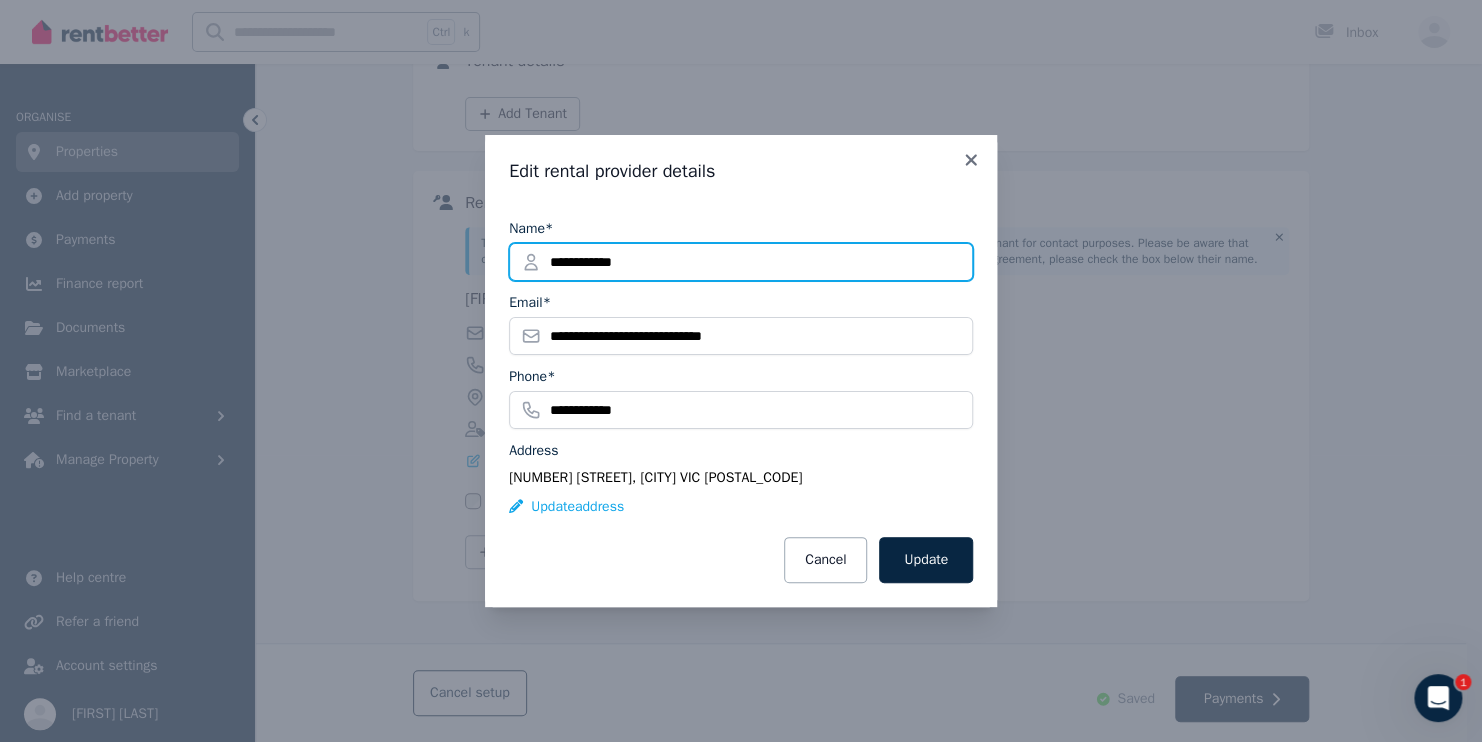 drag, startPoint x: 741, startPoint y: 274, endPoint x: 789, endPoint y: 242, distance: 57.68882 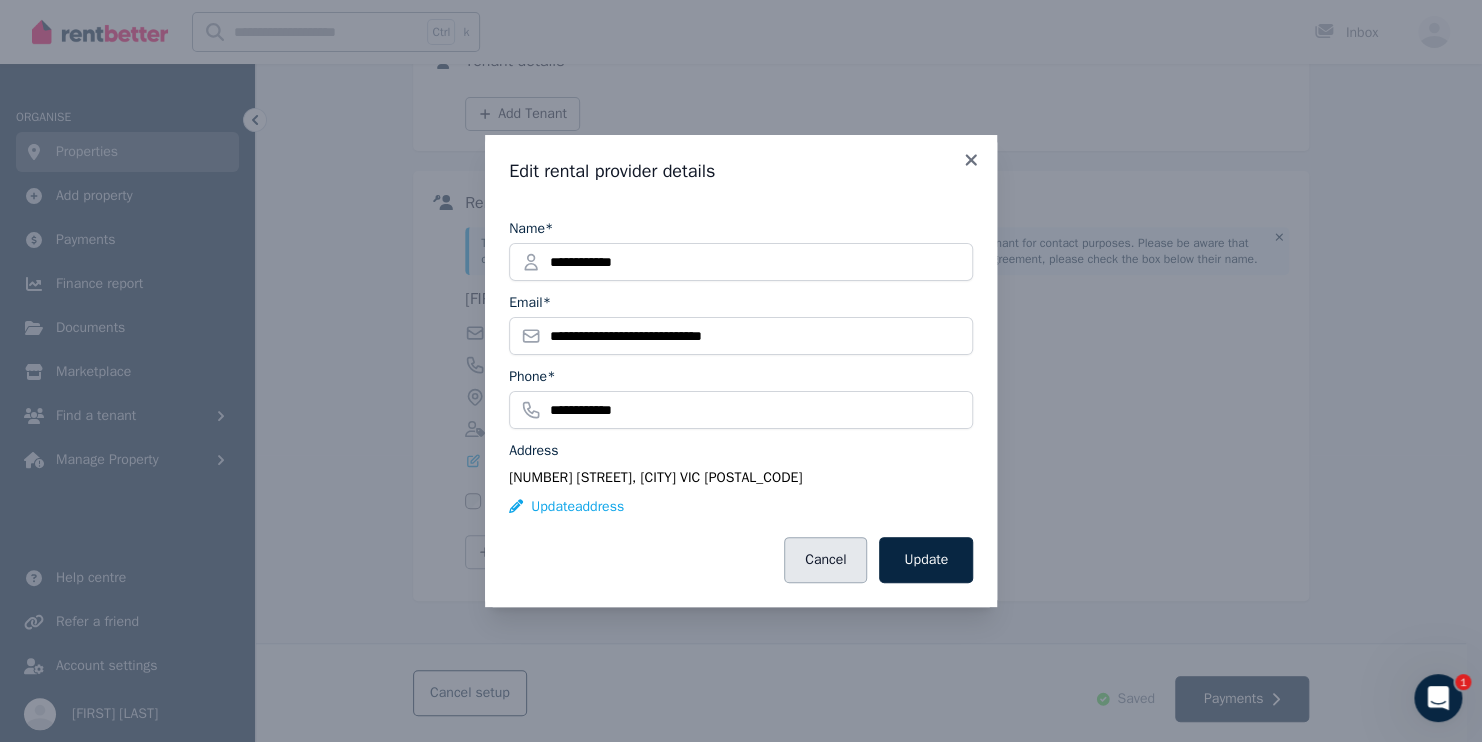 click on "Cancel" at bounding box center [825, 560] 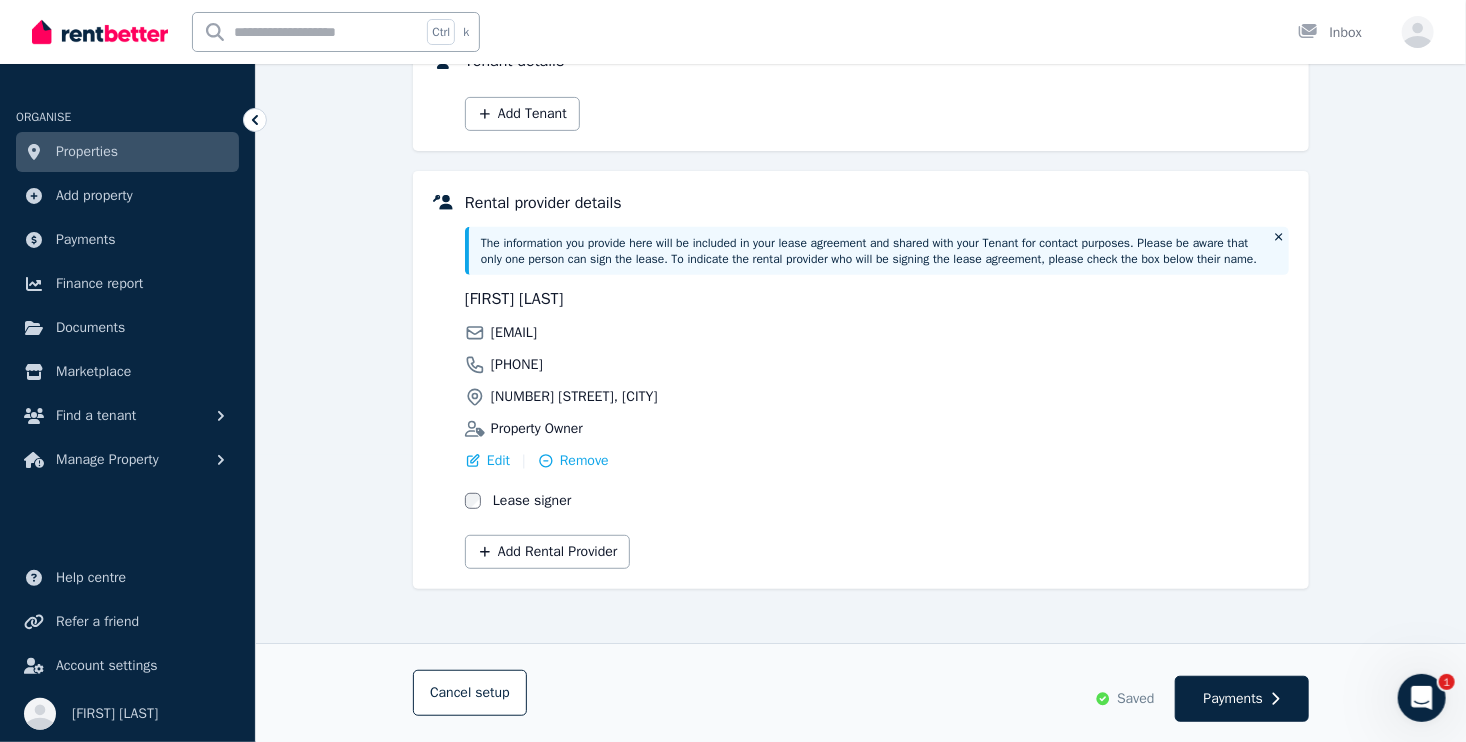 click on "team.faradaystreet@outlook.com" at bounding box center (514, 333) 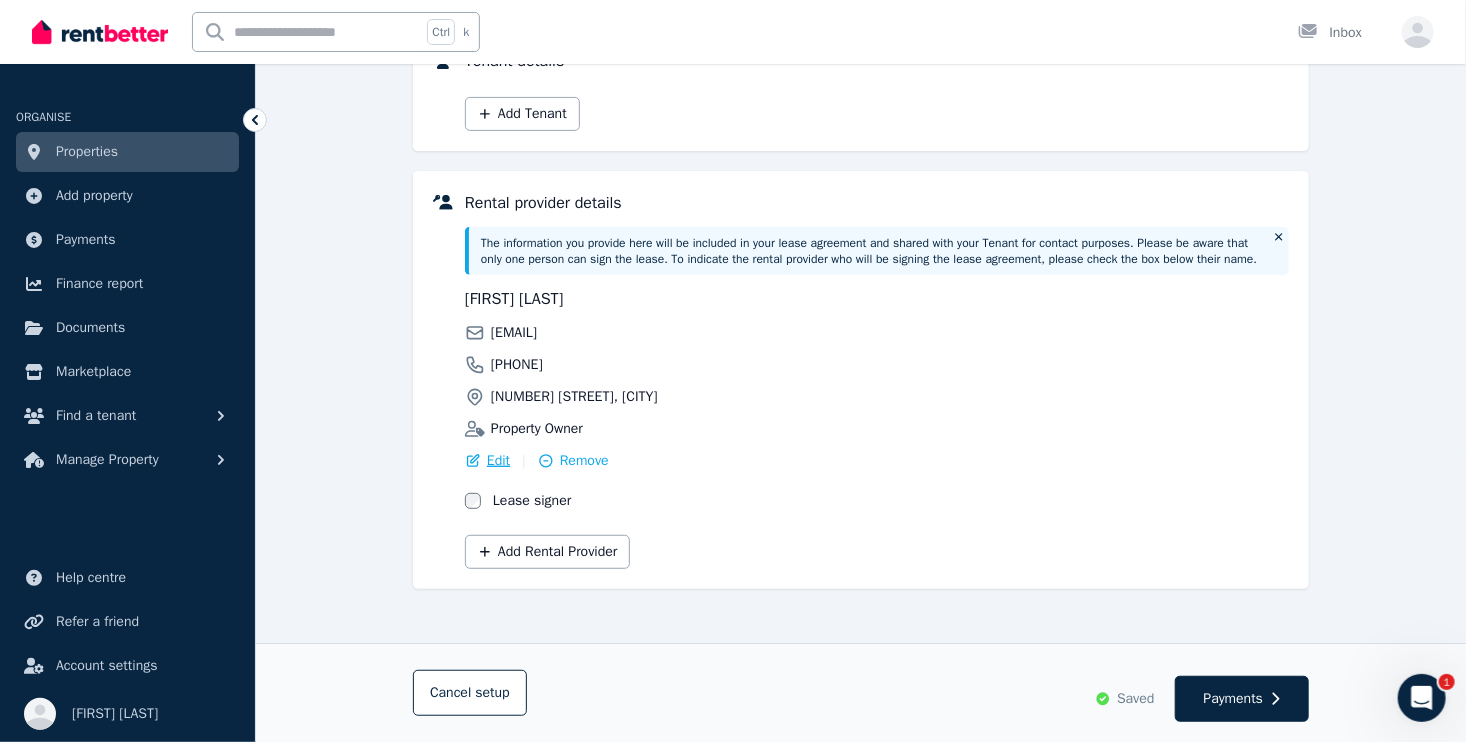 click on "Edit" at bounding box center (498, 461) 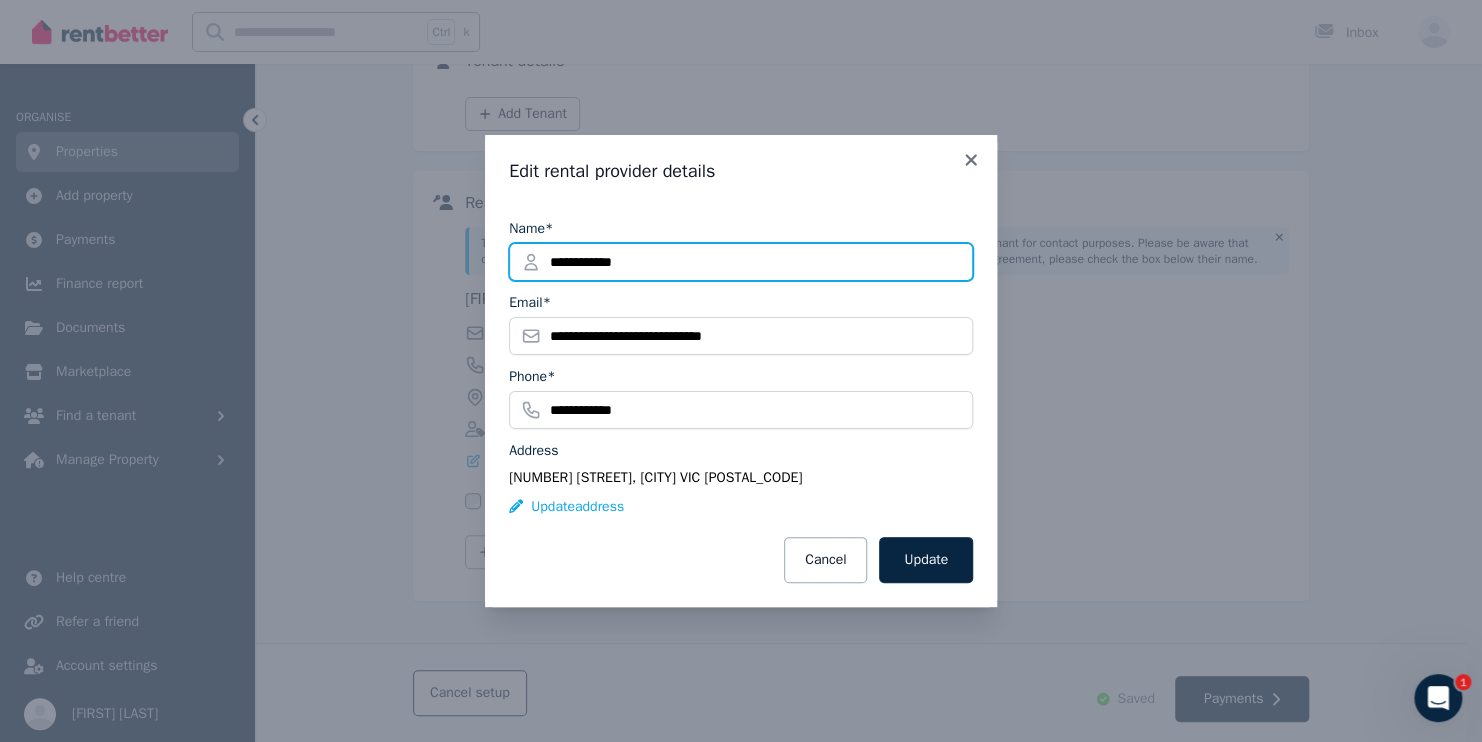 click on "**********" at bounding box center [741, 262] 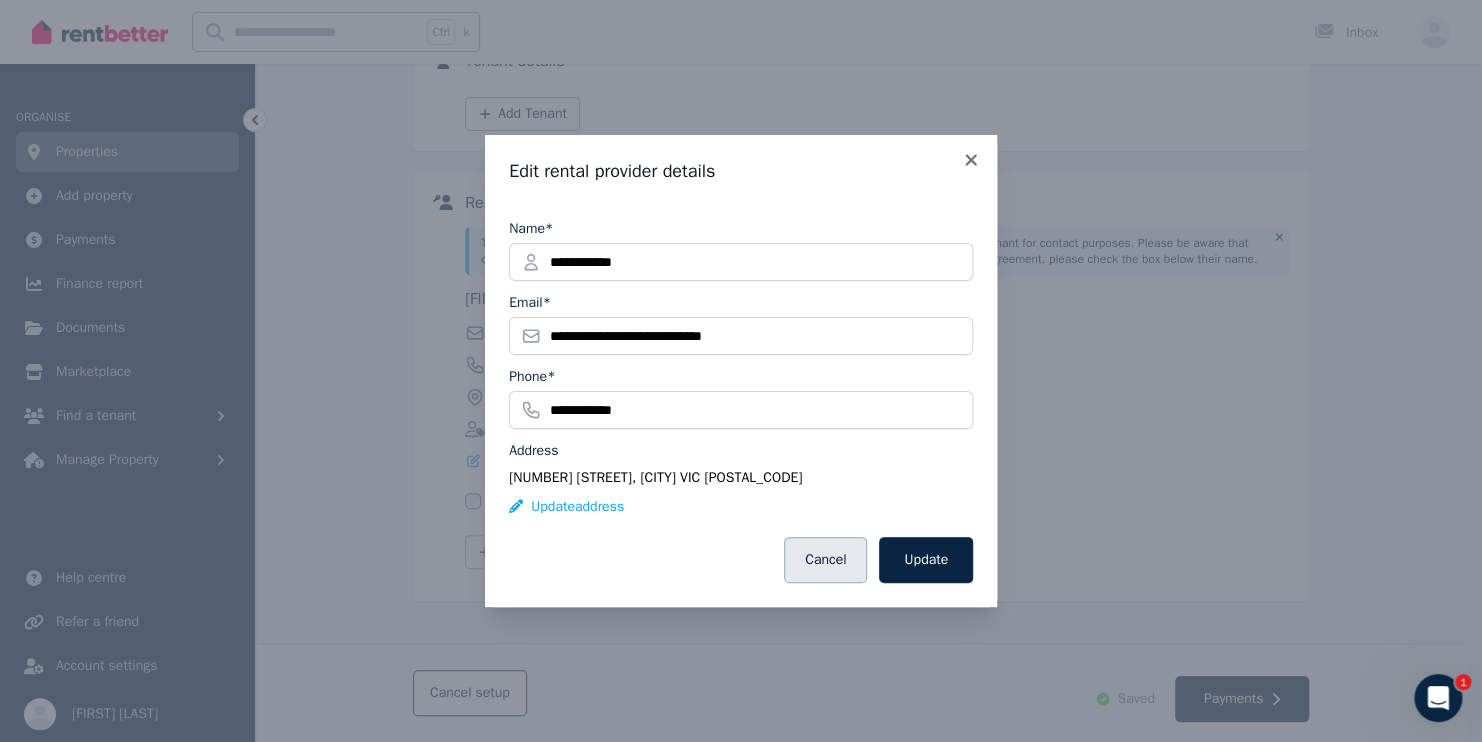 click on "Cancel" at bounding box center [825, 560] 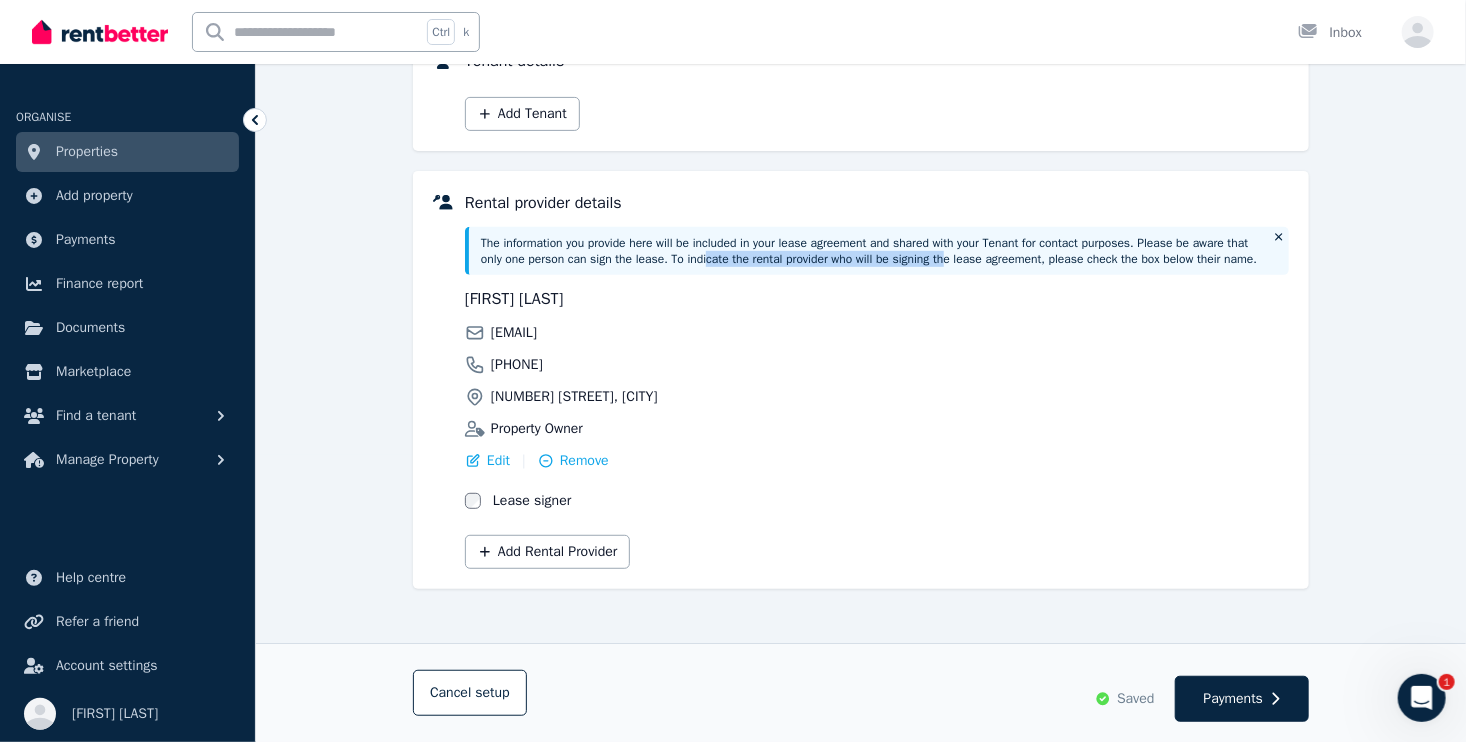 drag, startPoint x: 705, startPoint y: 261, endPoint x: 945, endPoint y: 265, distance: 240.03333 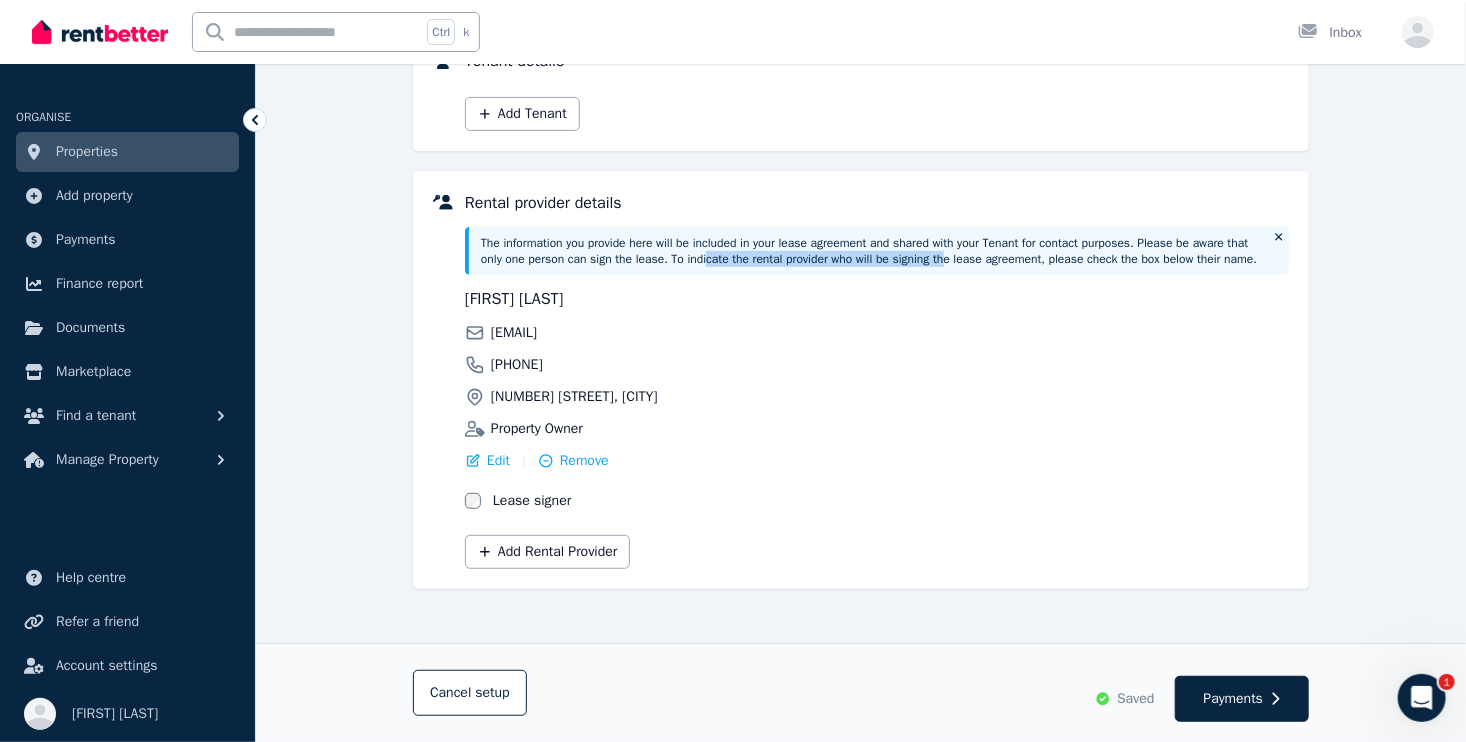 click on "The information you provide here will be included in your lease agreement and shared with your Tenant for contact purposes. Please be aware that only one person can sign the lease. To indicate the rental provider who will be signing the lease agreement, please check the box below their name." at bounding box center (871, 251) 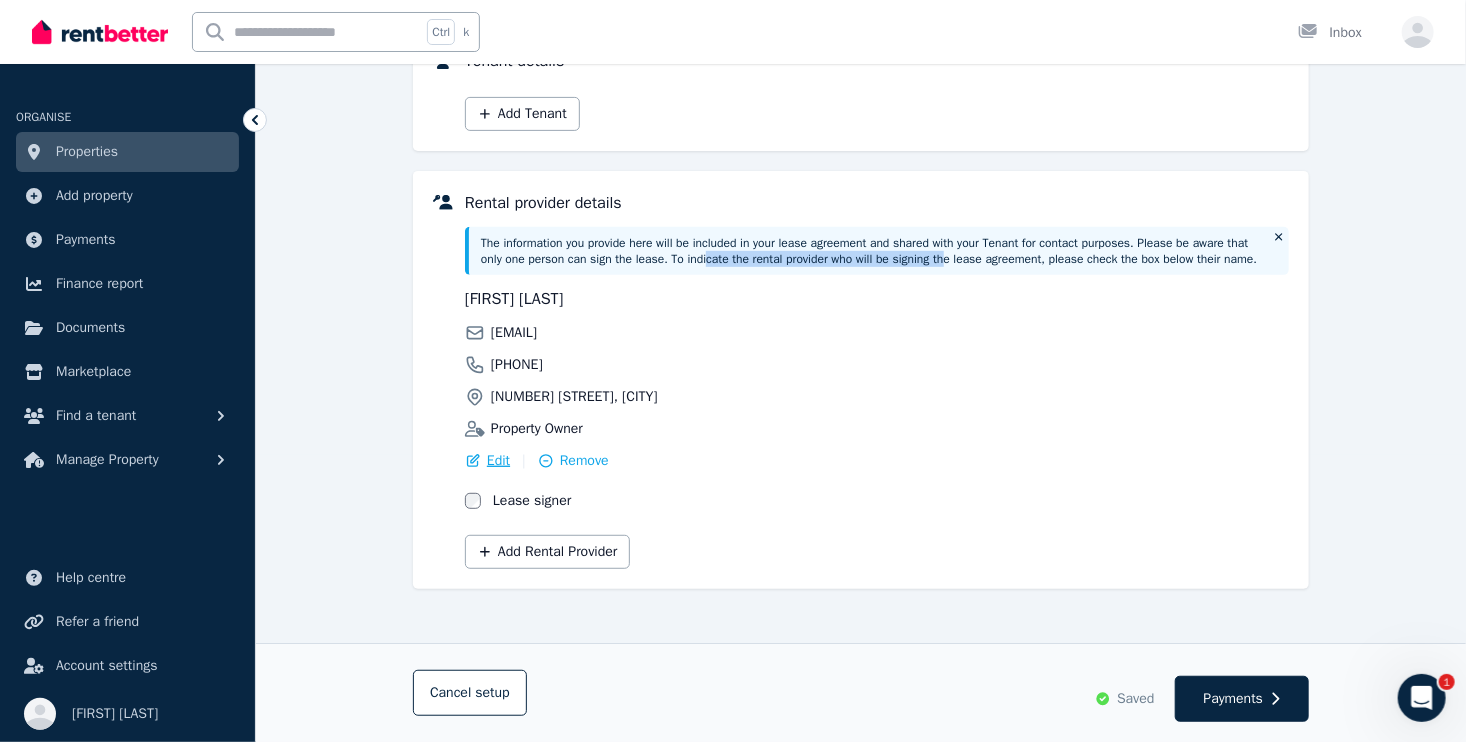 click on "Edit" at bounding box center [498, 461] 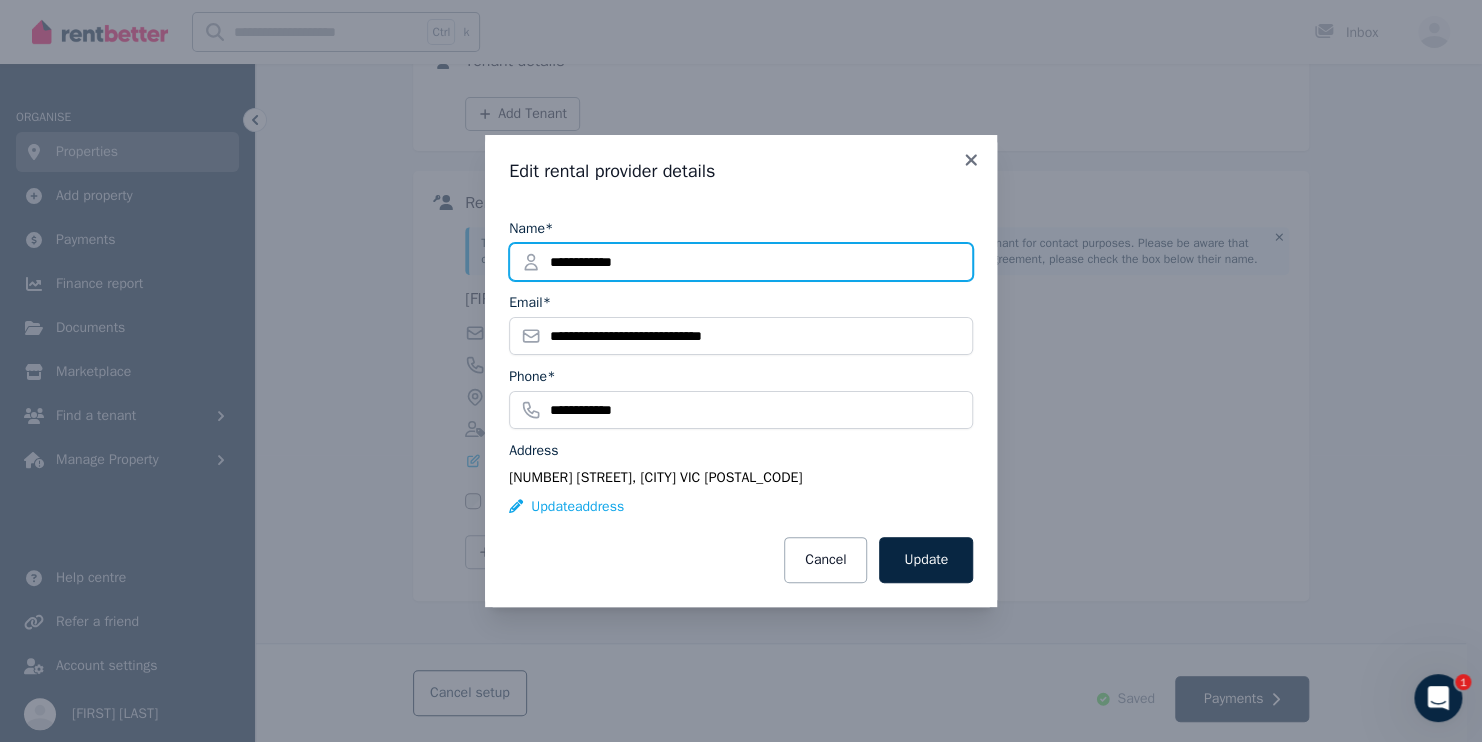 drag, startPoint x: 703, startPoint y: 254, endPoint x: 456, endPoint y: 248, distance: 247.07286 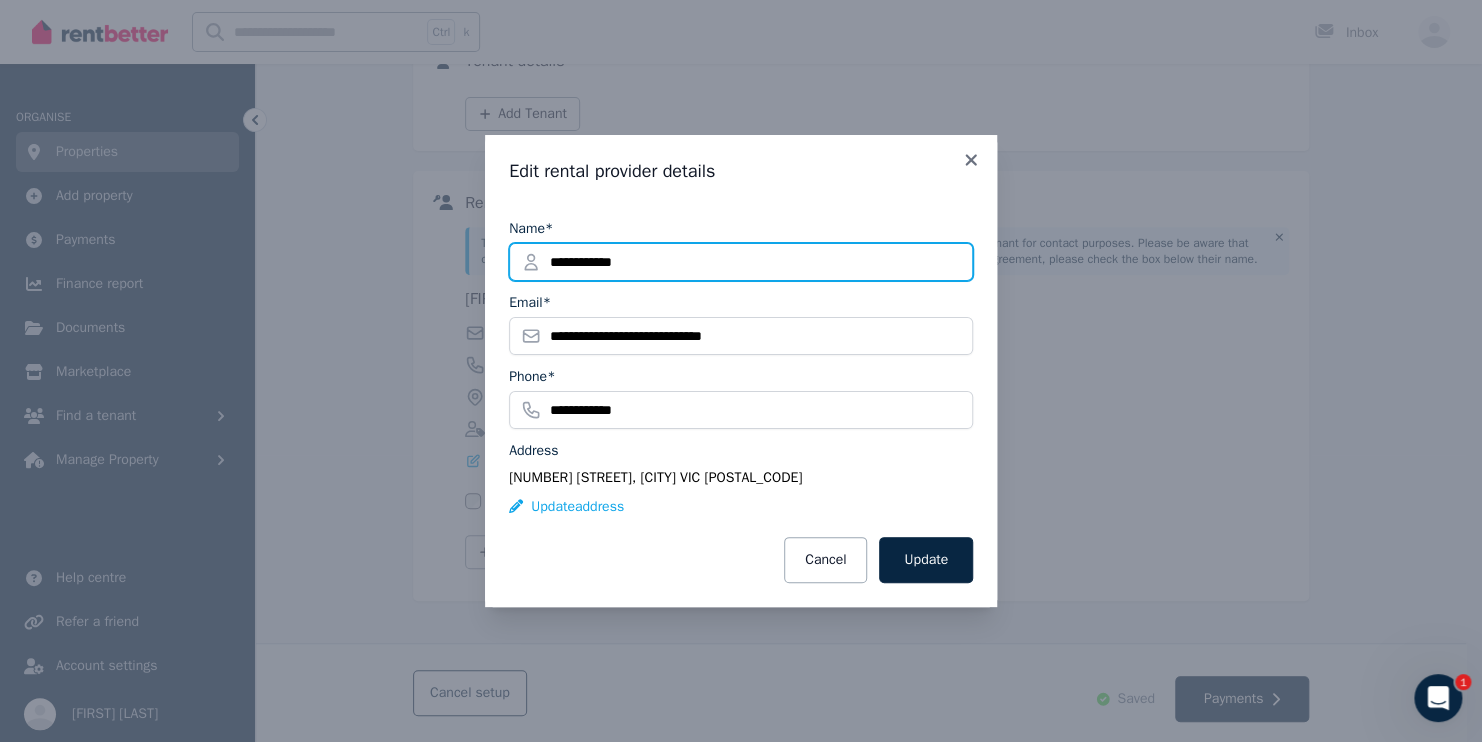 click on "**********" at bounding box center [741, 371] 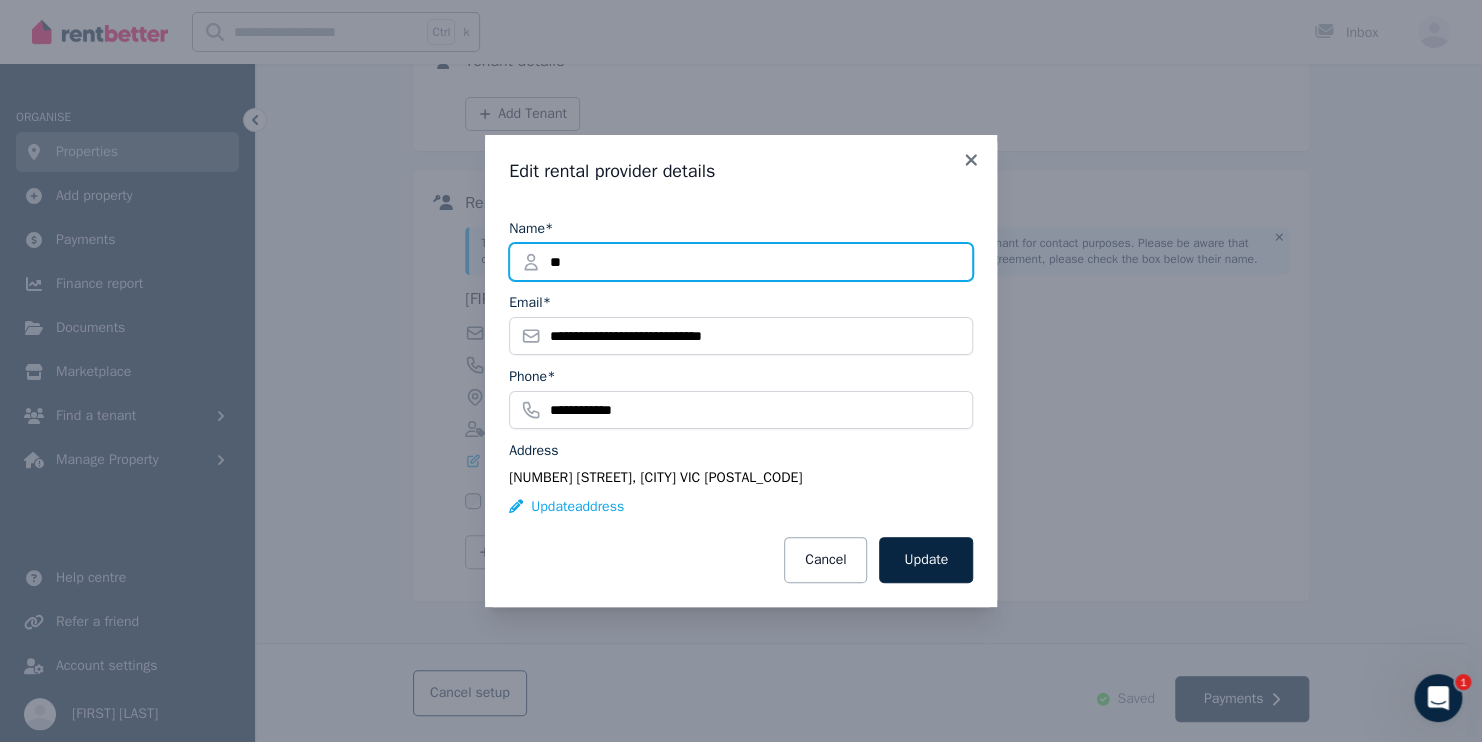 type on "*" 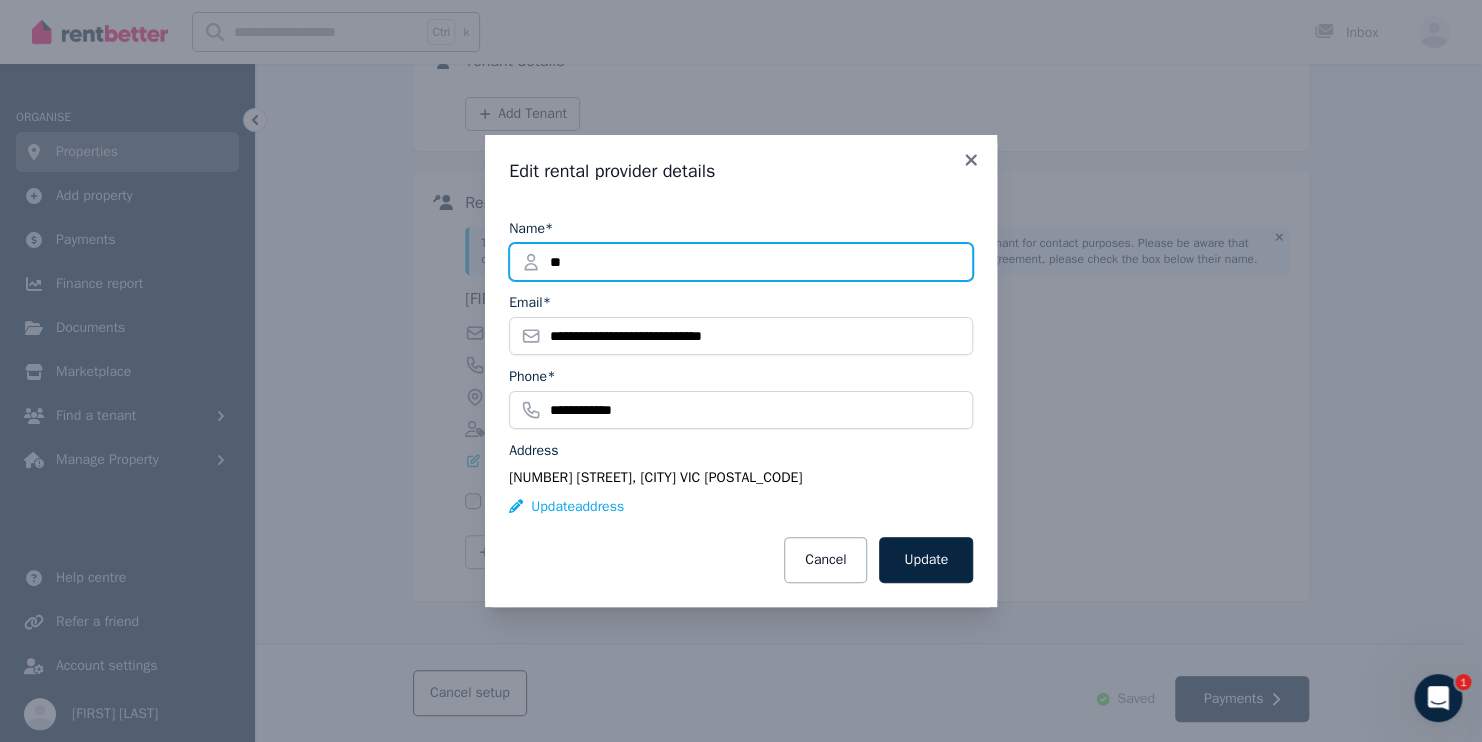 type on "*" 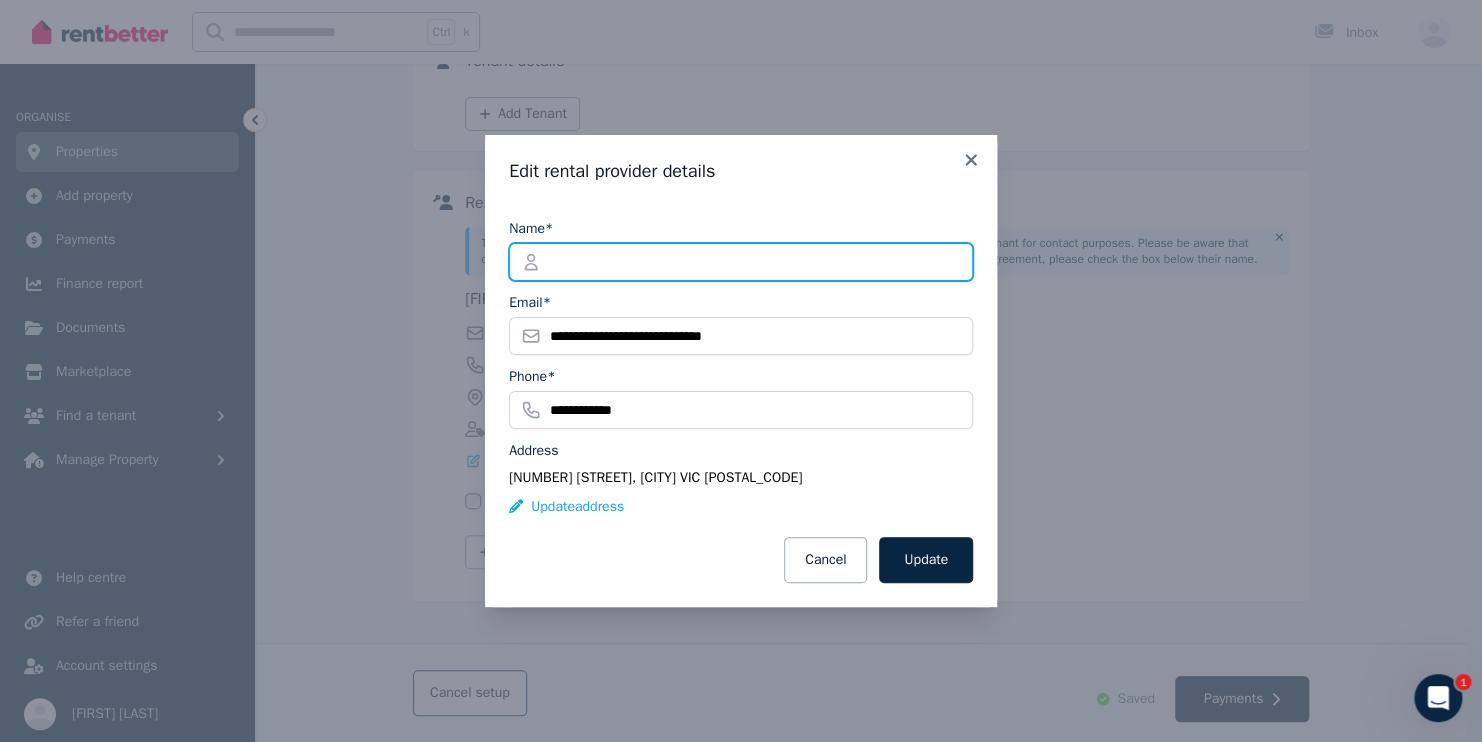 type 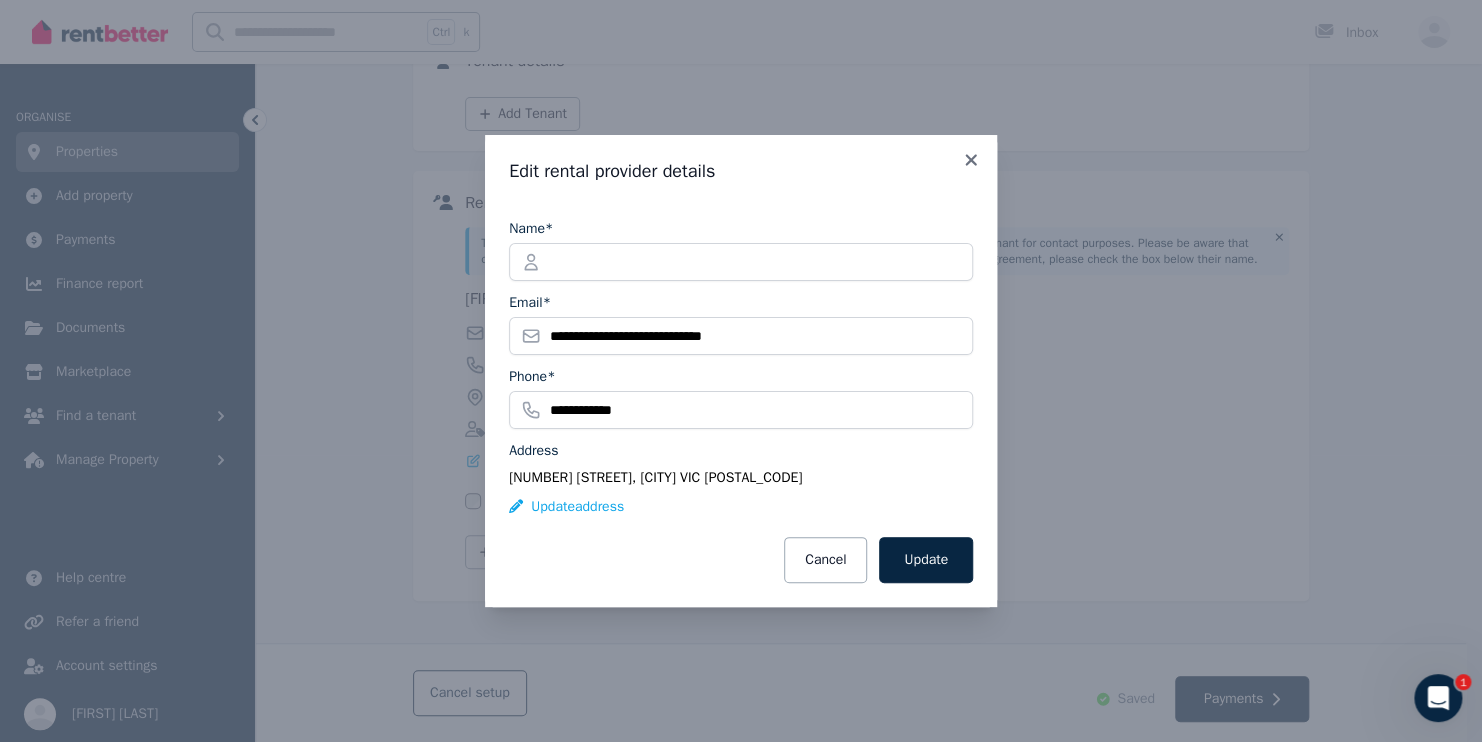 click on "**********" at bounding box center [741, 371] 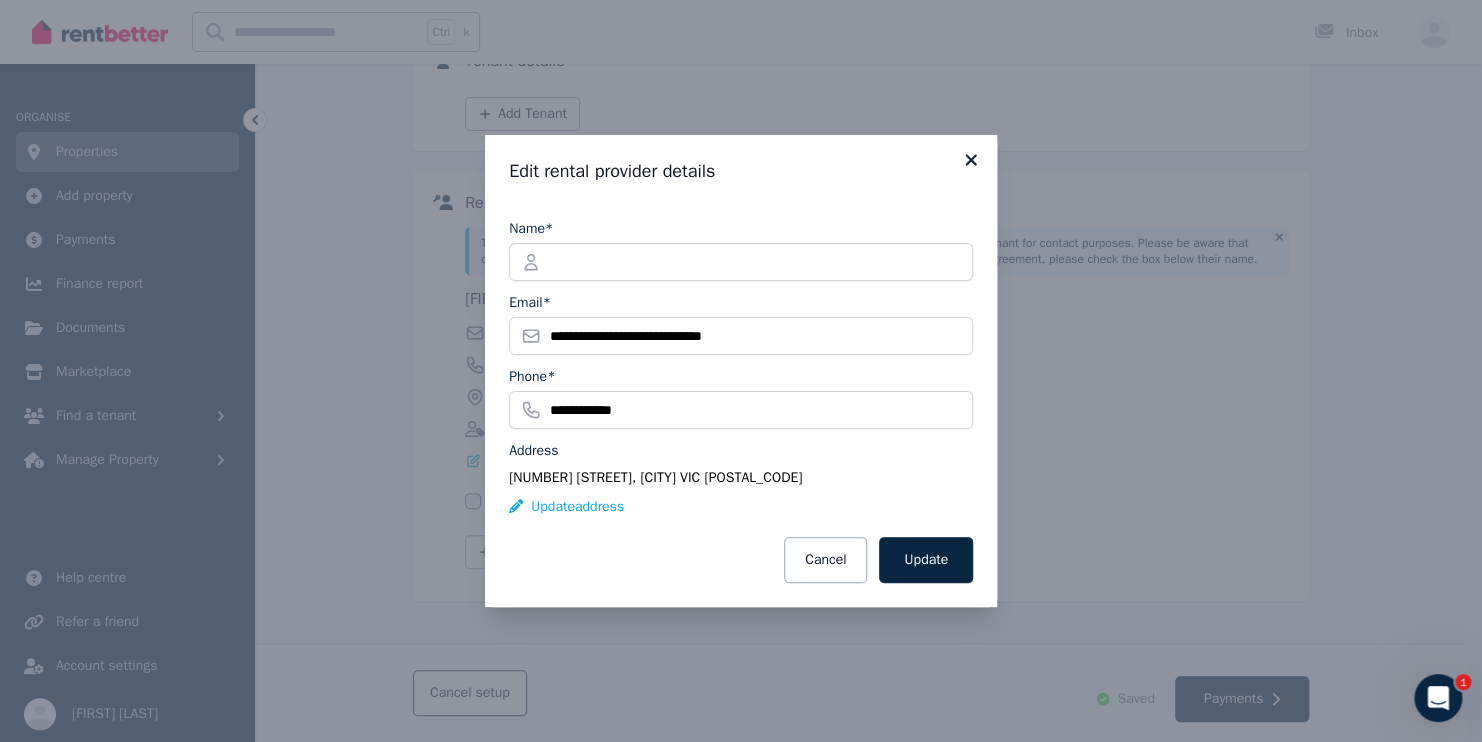 click 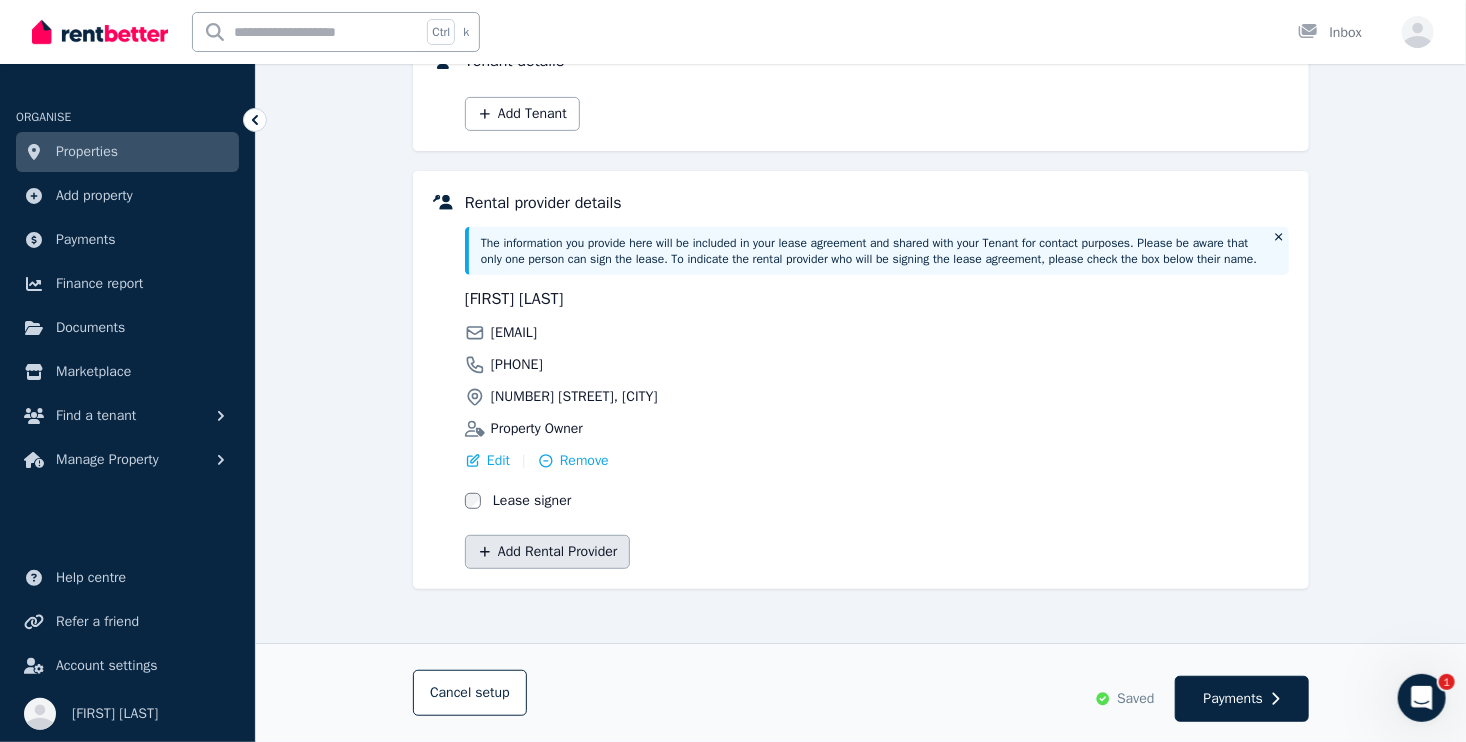 click on "Add Rental Provider" at bounding box center [547, 552] 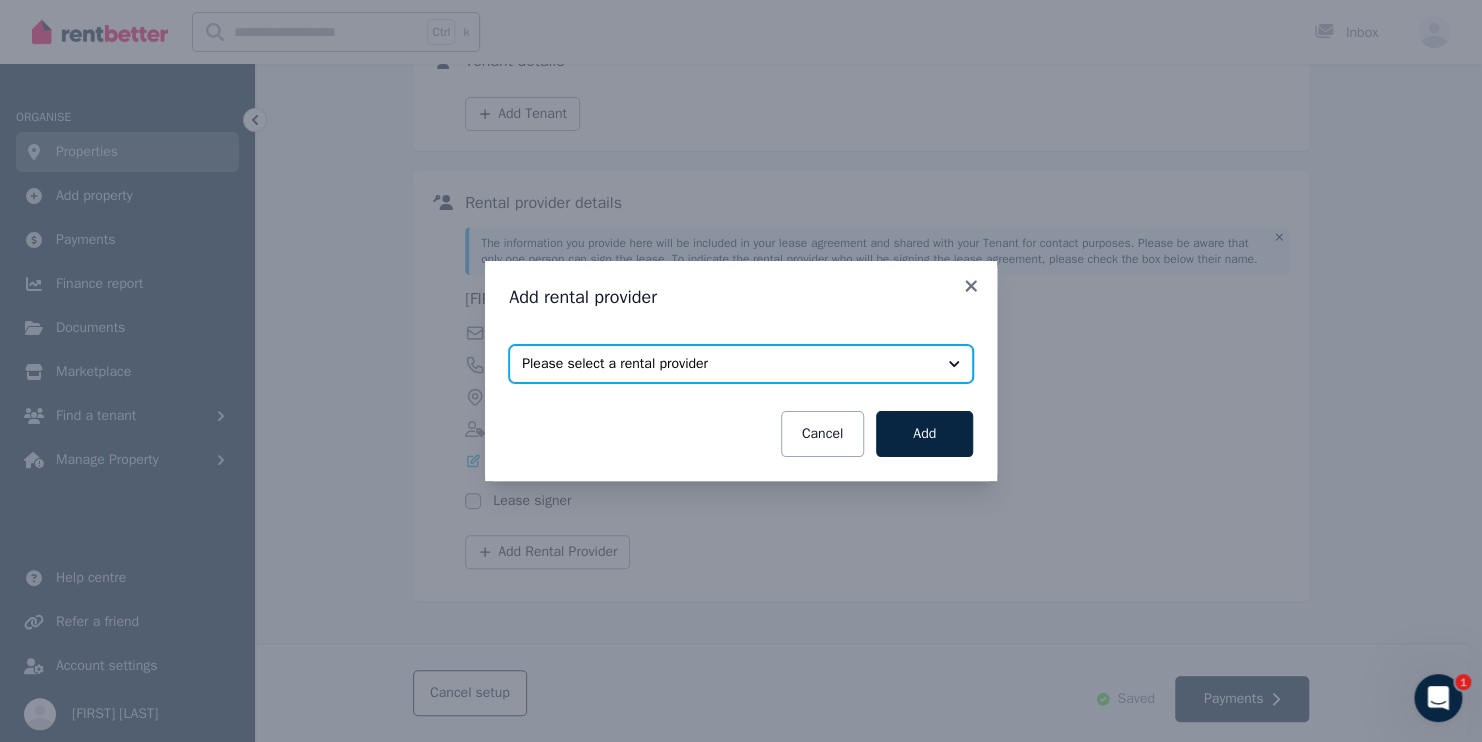 click on "Please select a rental provider" at bounding box center [741, 364] 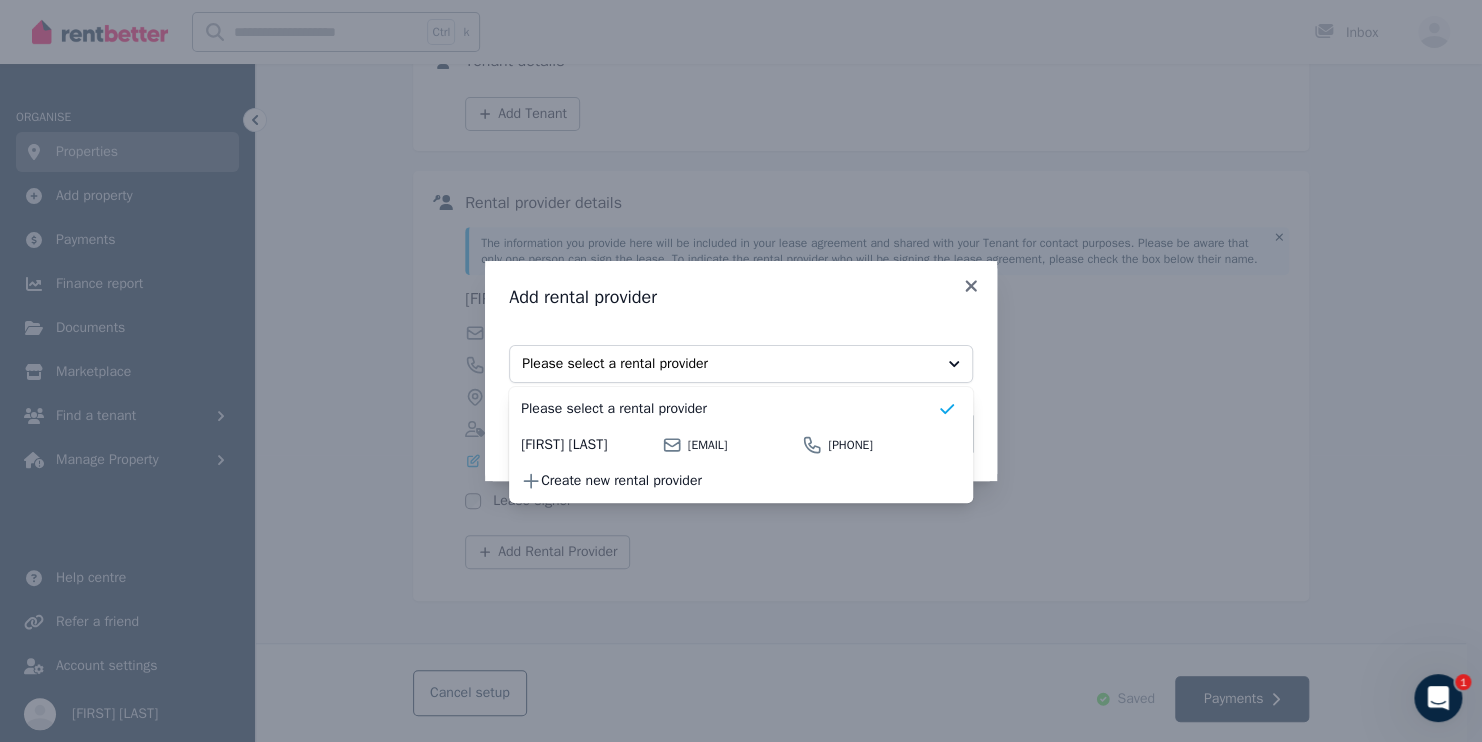 click on "Add rental provider" at bounding box center (741, 297) 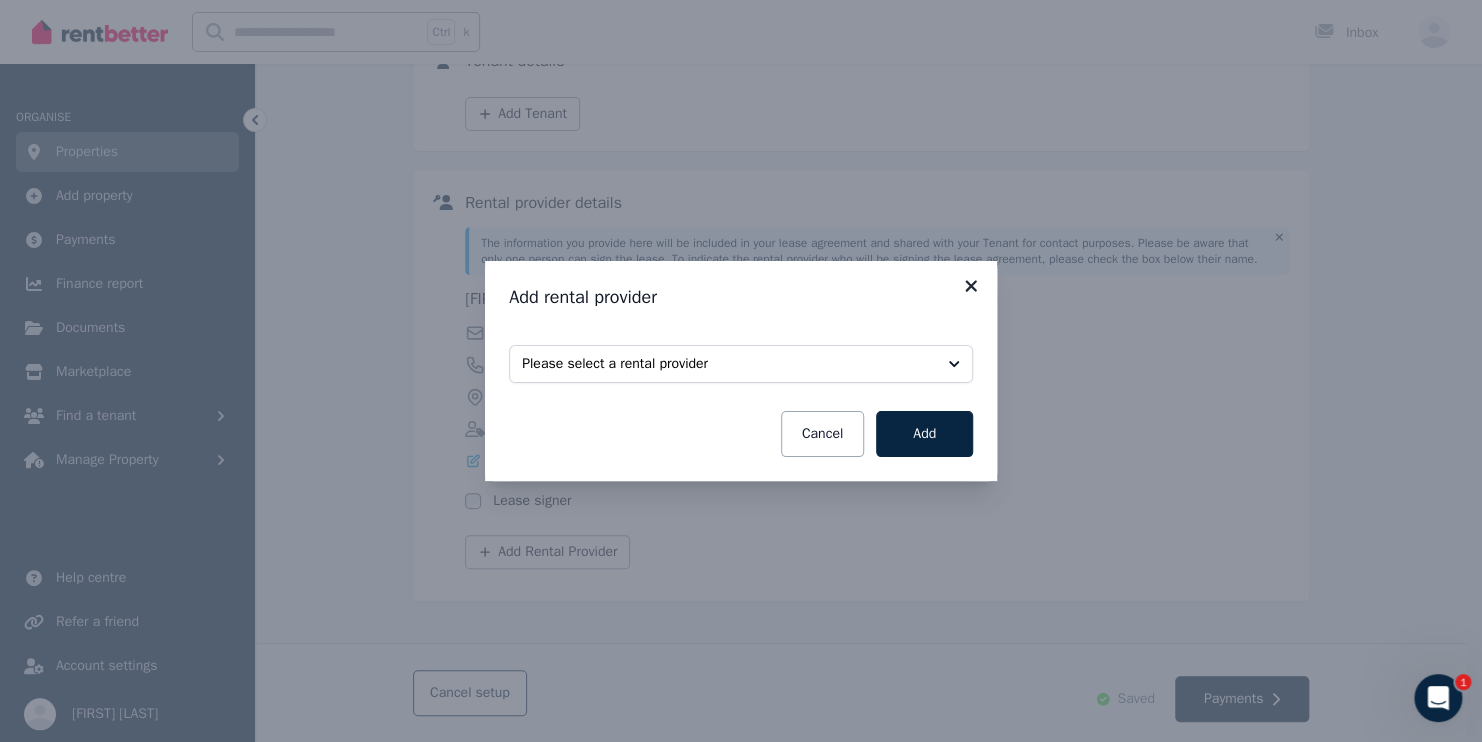 click 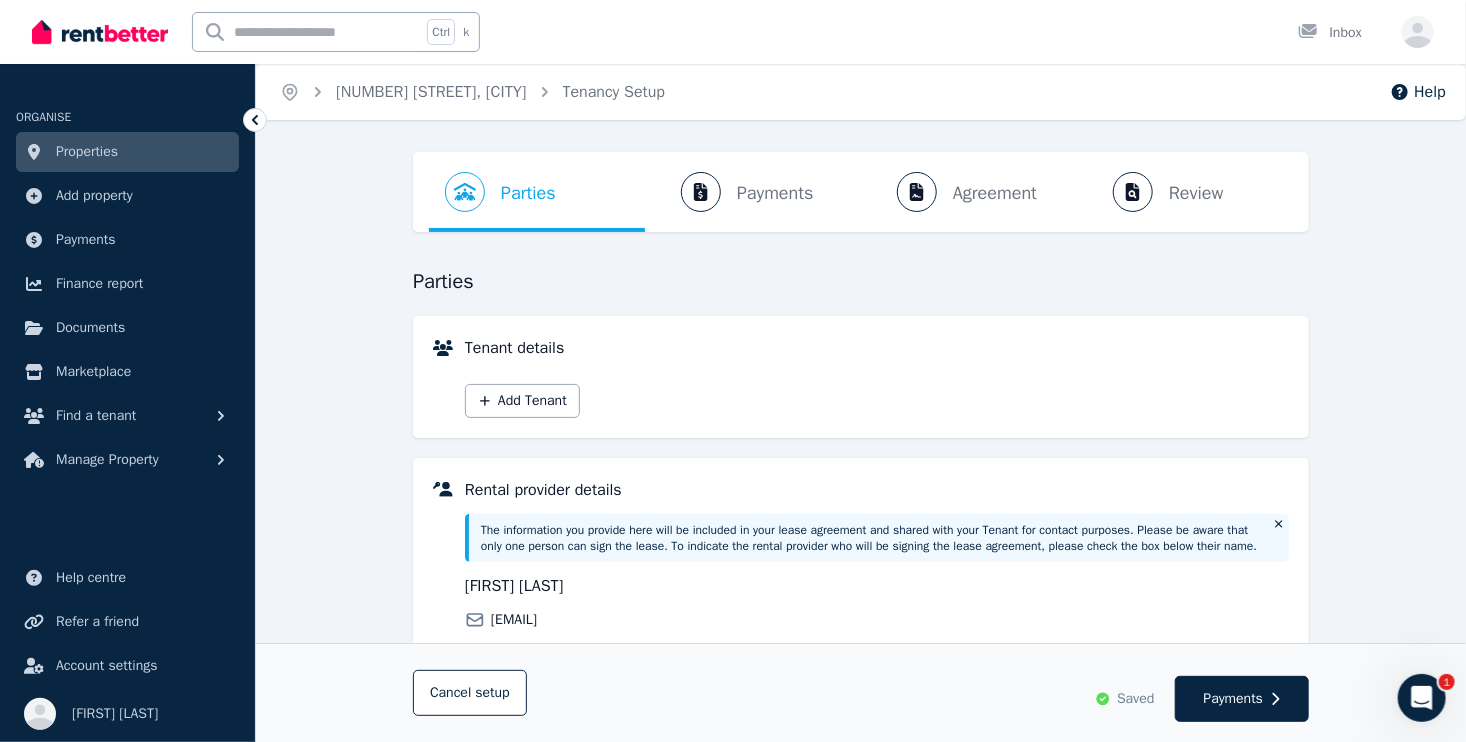 scroll, scrollTop: 0, scrollLeft: 0, axis: both 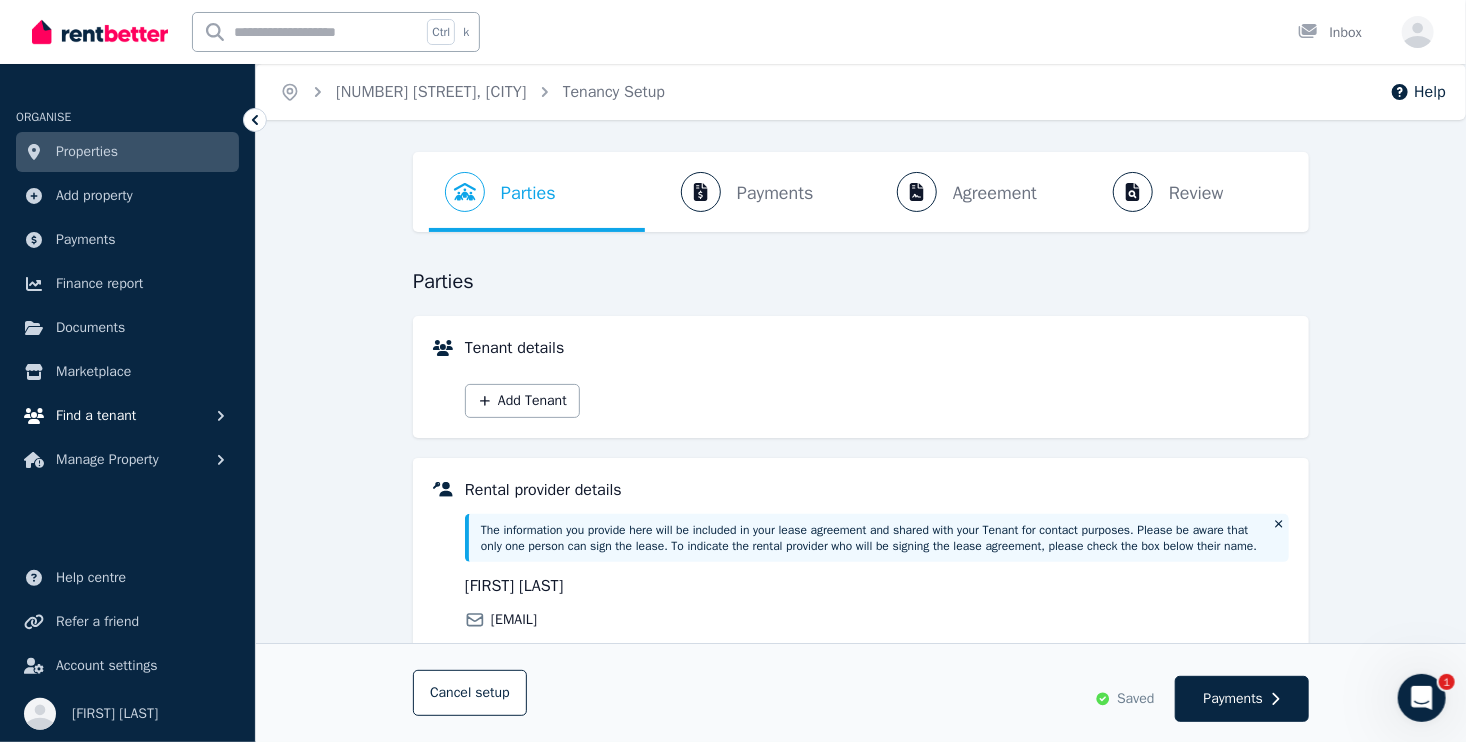 click on "Find a tenant" at bounding box center (127, 416) 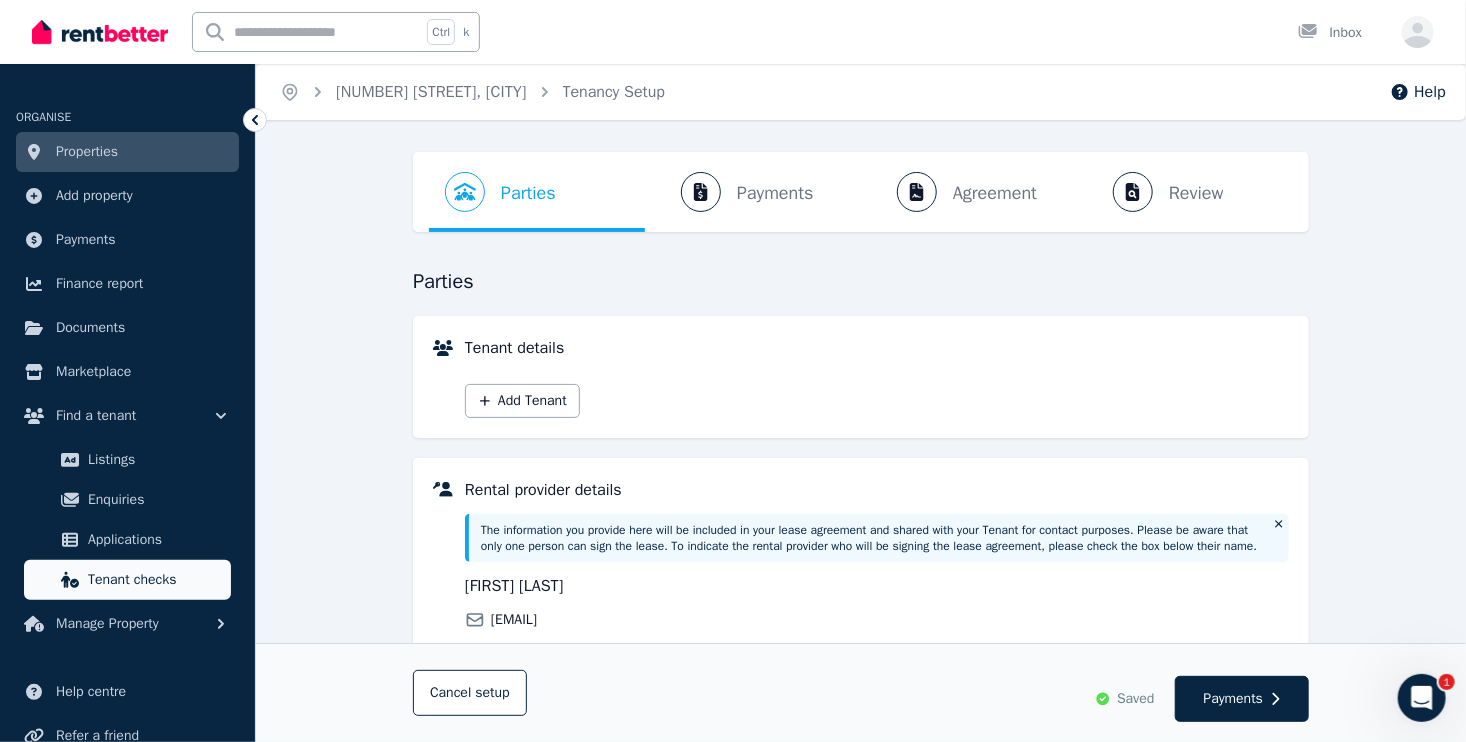 click on "Tenant checks" at bounding box center [127, 580] 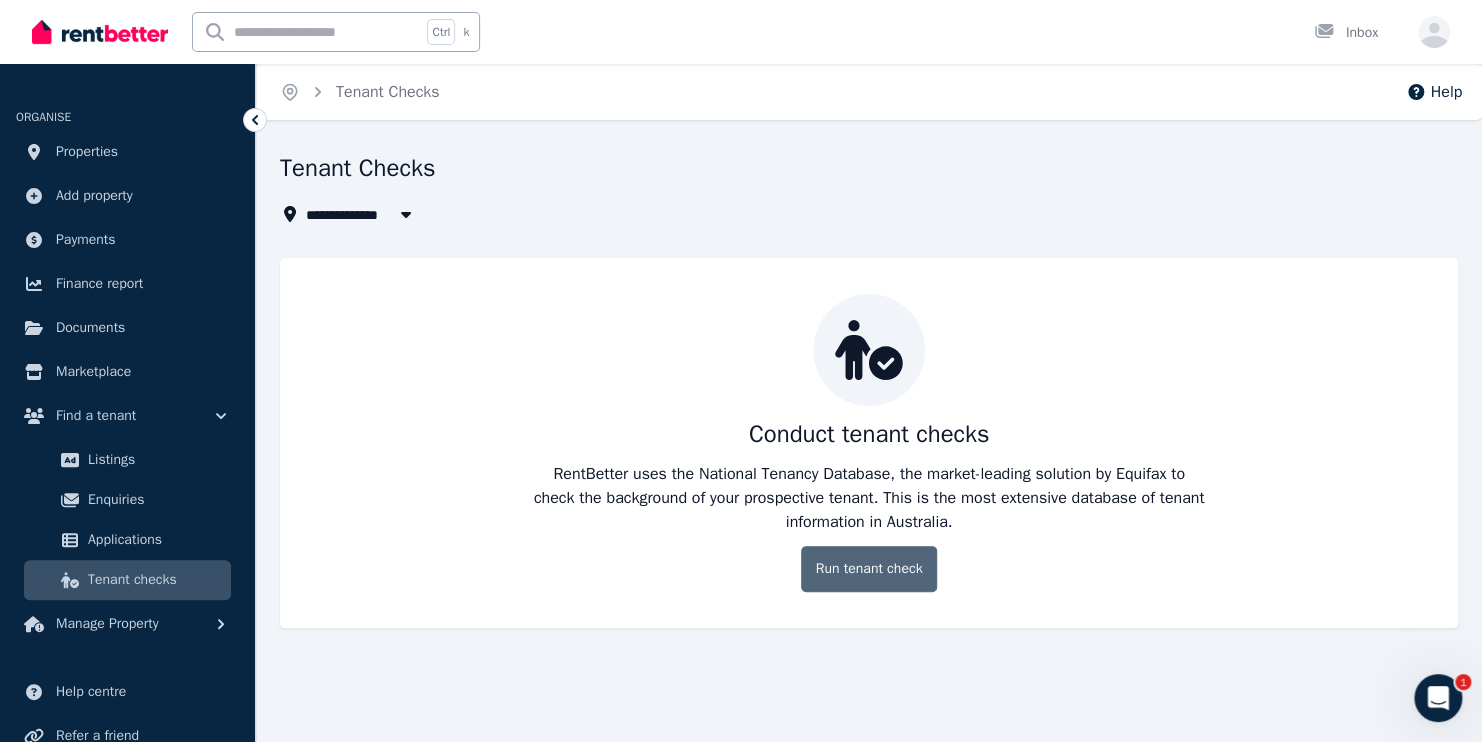 click on "Run tenant check" at bounding box center [869, 569] 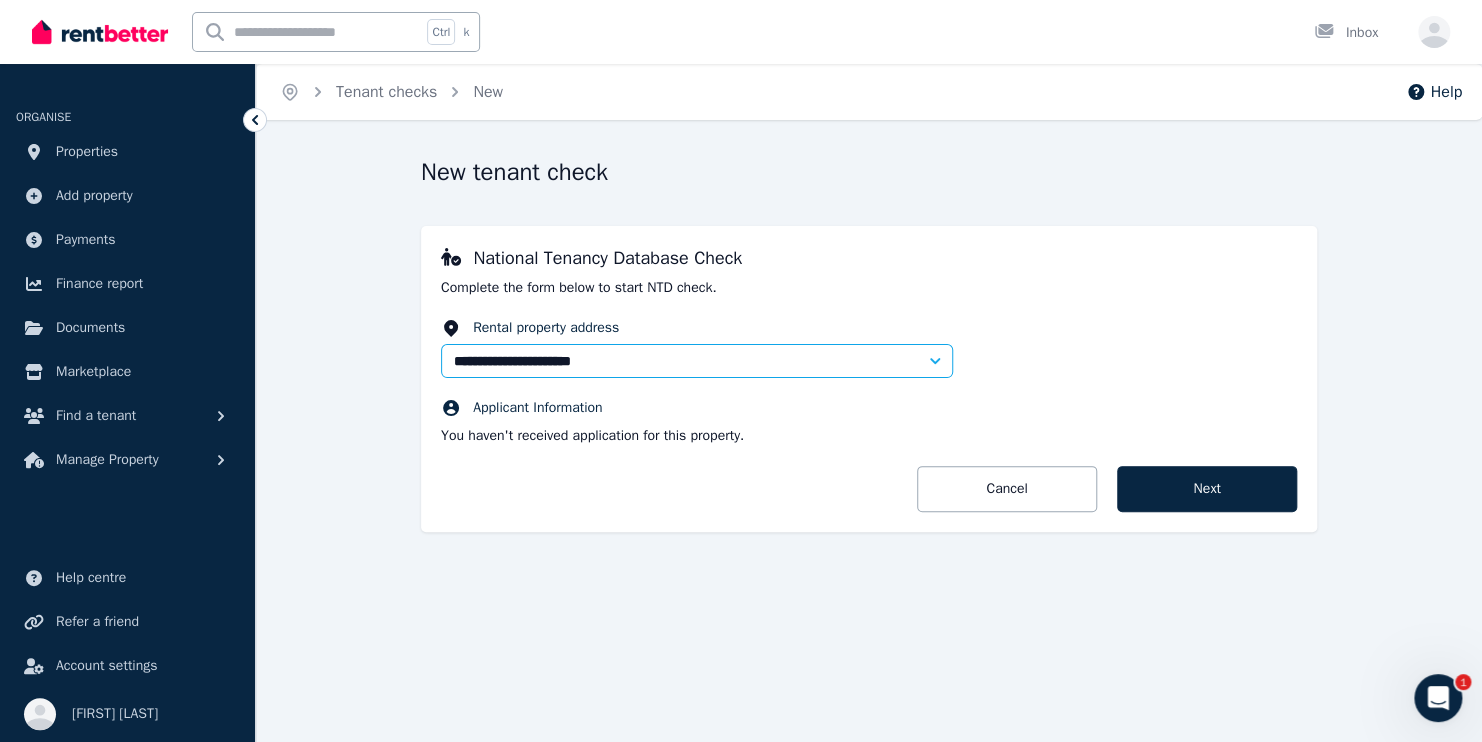 click on "[NUMBER] [STREET], [CITY]" at bounding box center [548, 360] 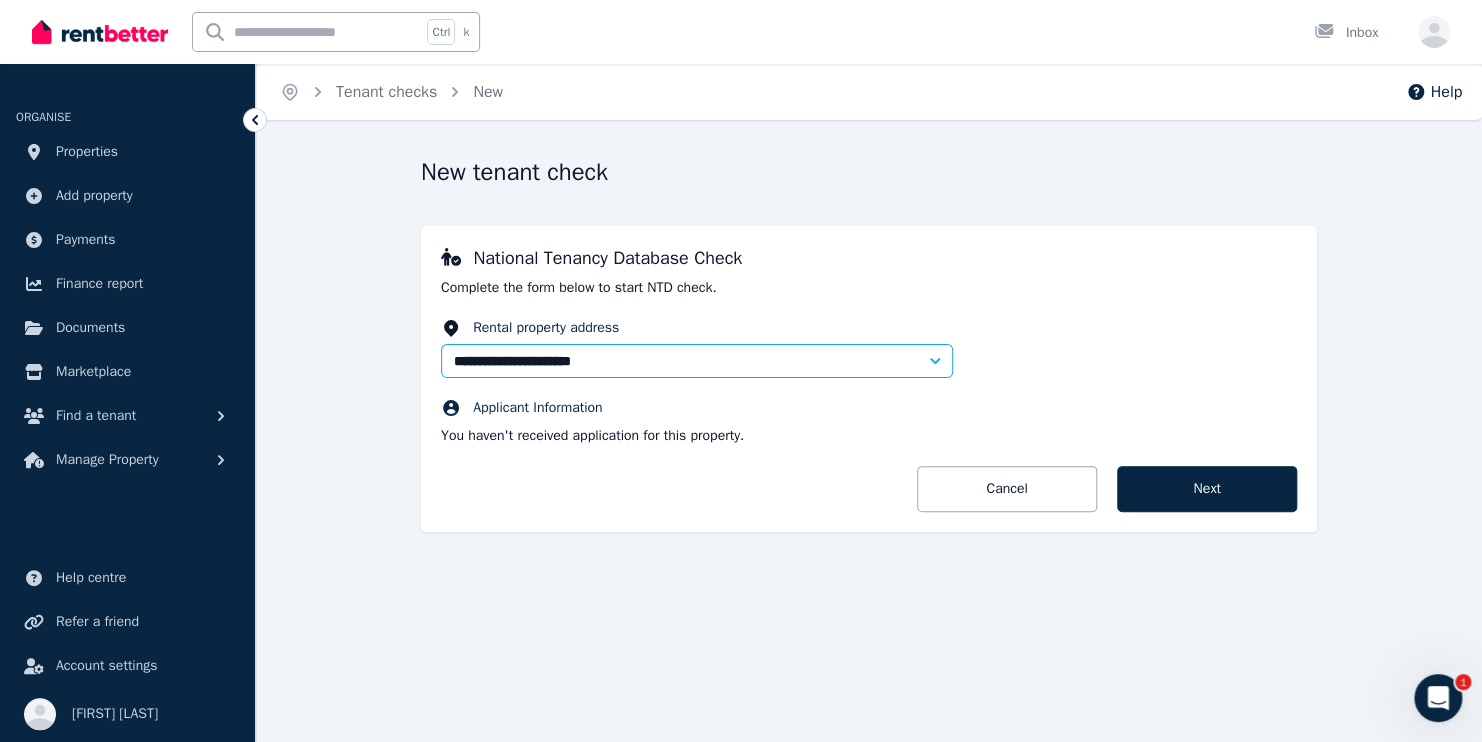 type on "**********" 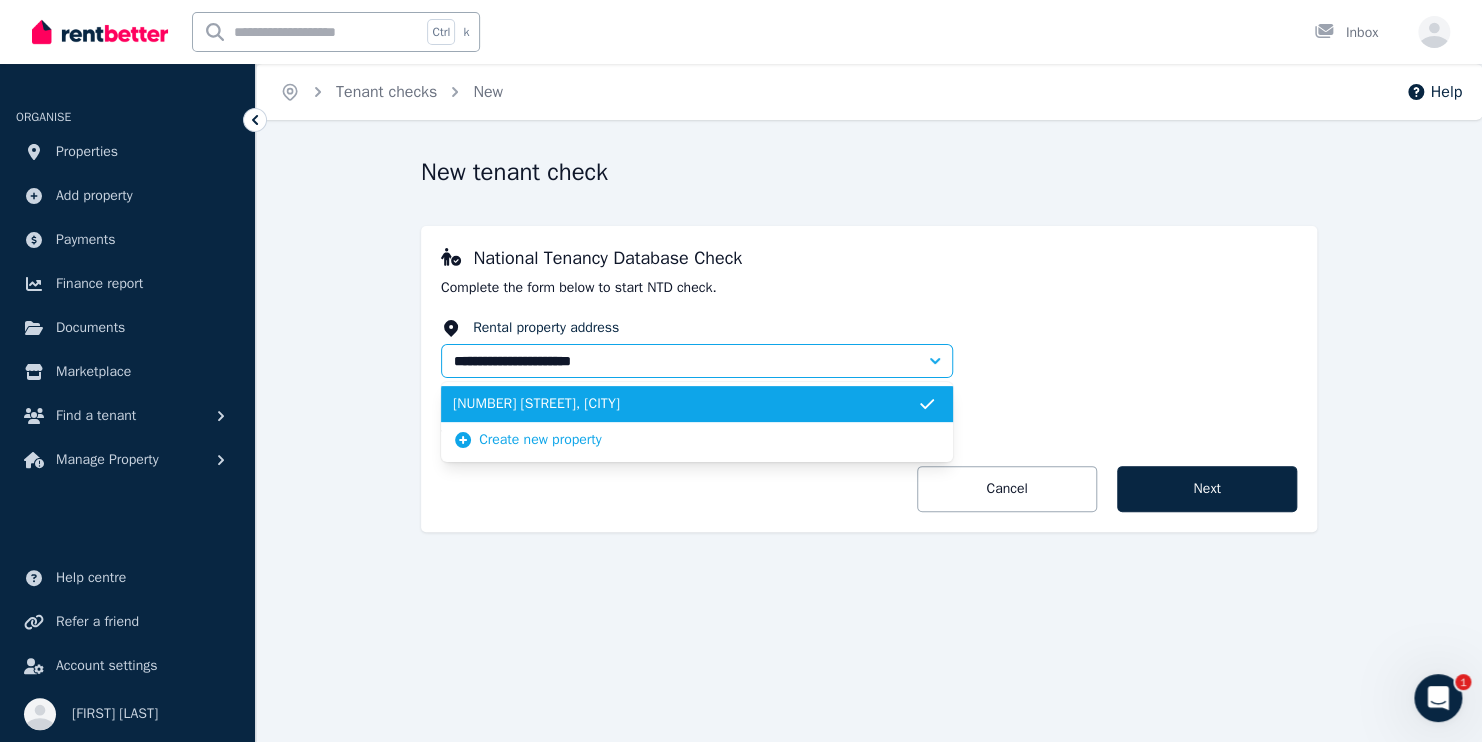 click on "Rental property address" at bounding box center (697, 328) 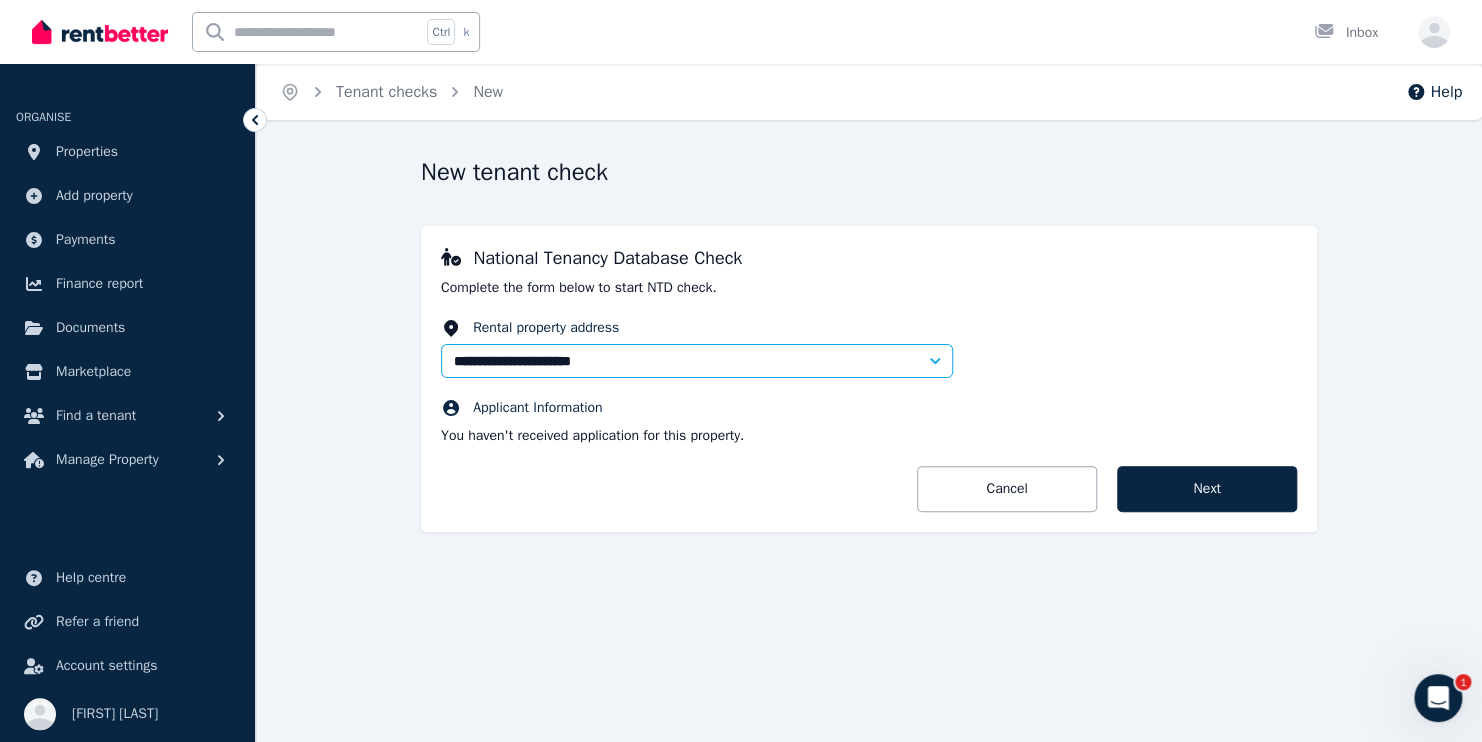 click on "Applicant Information" at bounding box center (537, 408) 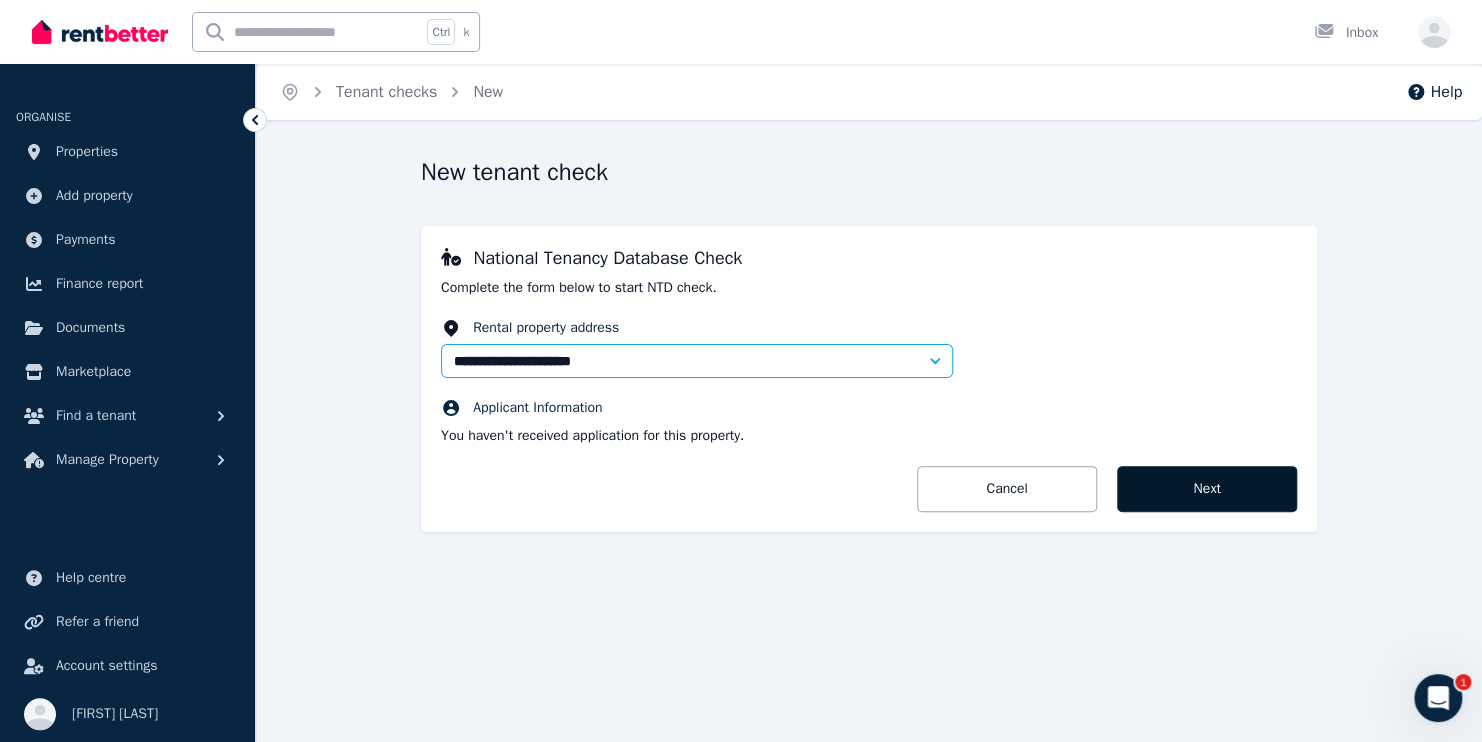 click on "Next" at bounding box center [1207, 489] 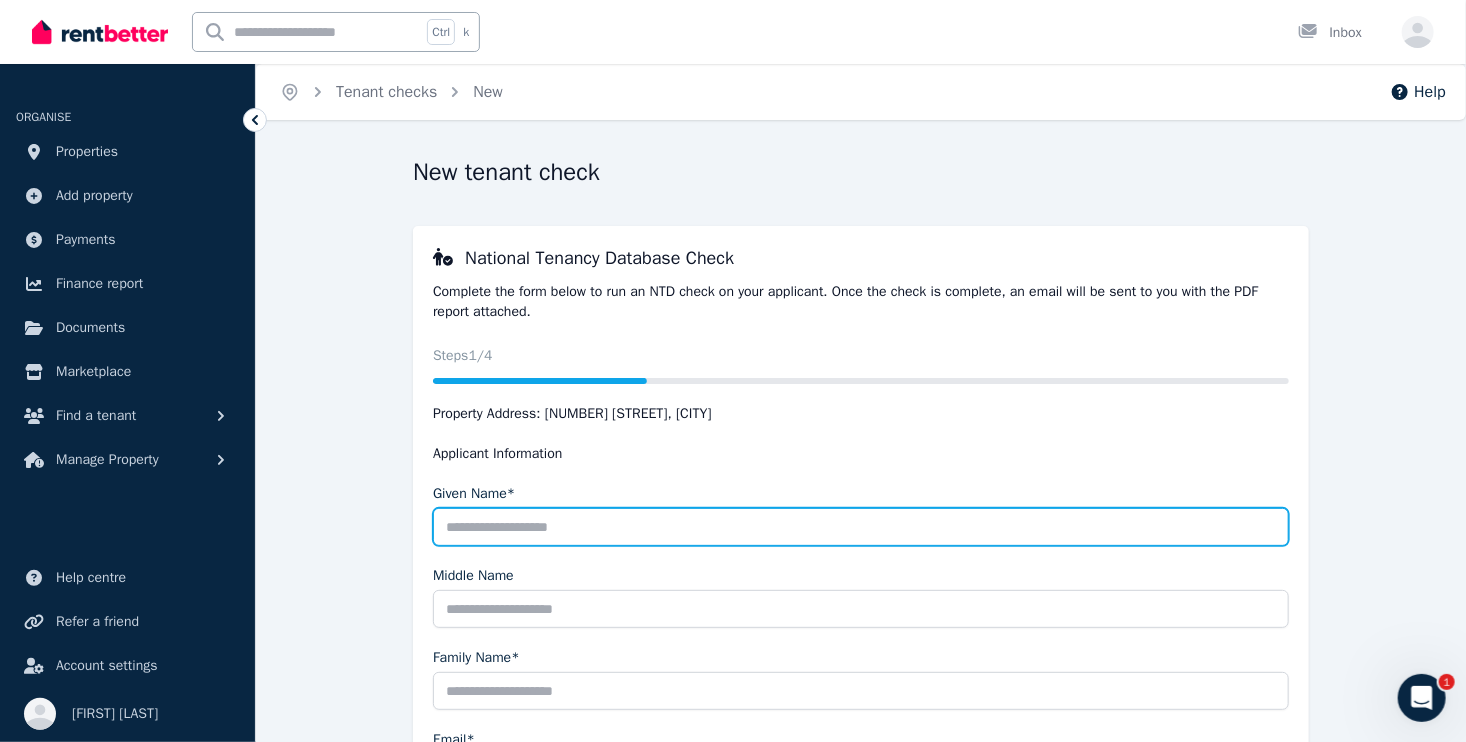 click on "Given Name*" at bounding box center (861, 527) 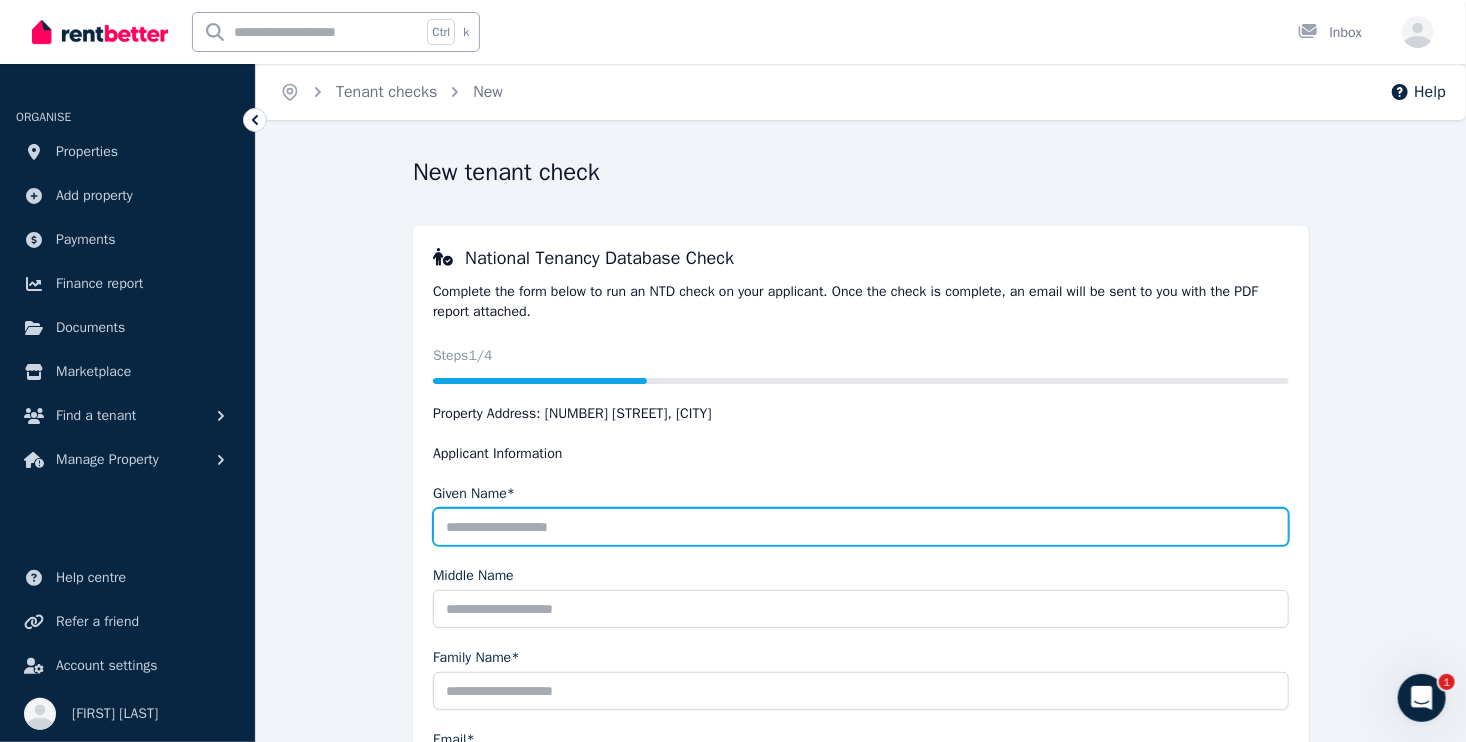 click on "Given Name*" at bounding box center (861, 527) 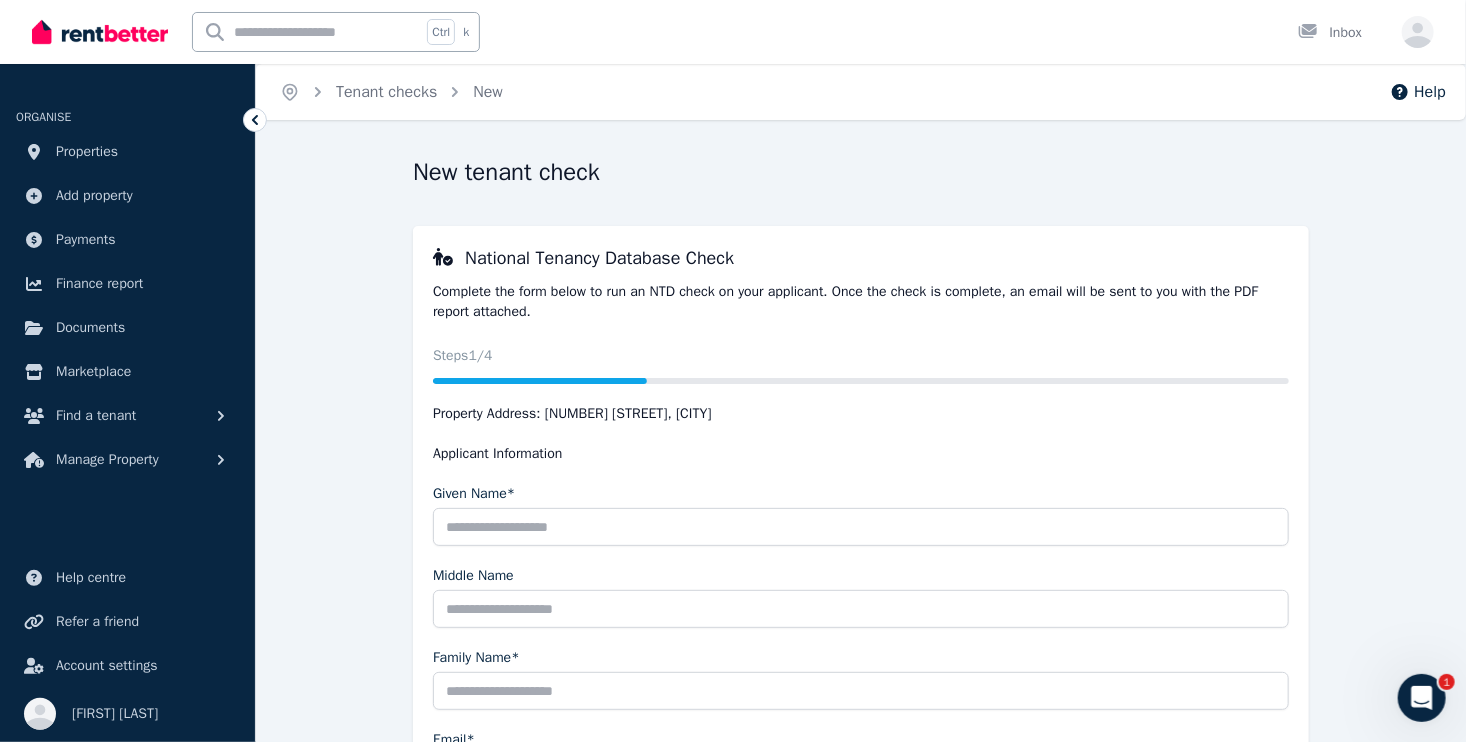 drag, startPoint x: 969, startPoint y: 465, endPoint x: 788, endPoint y: 498, distance: 183.98369 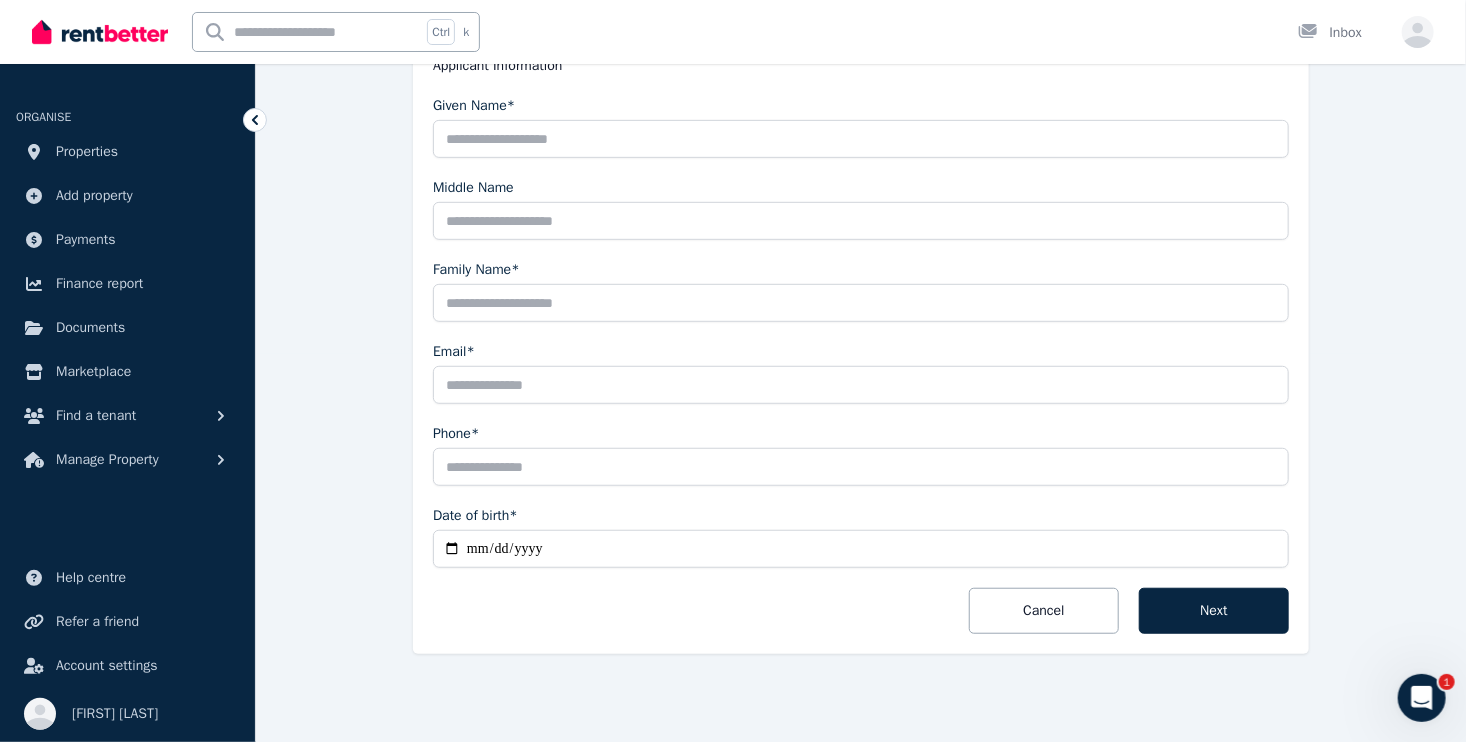 scroll, scrollTop: 288, scrollLeft: 0, axis: vertical 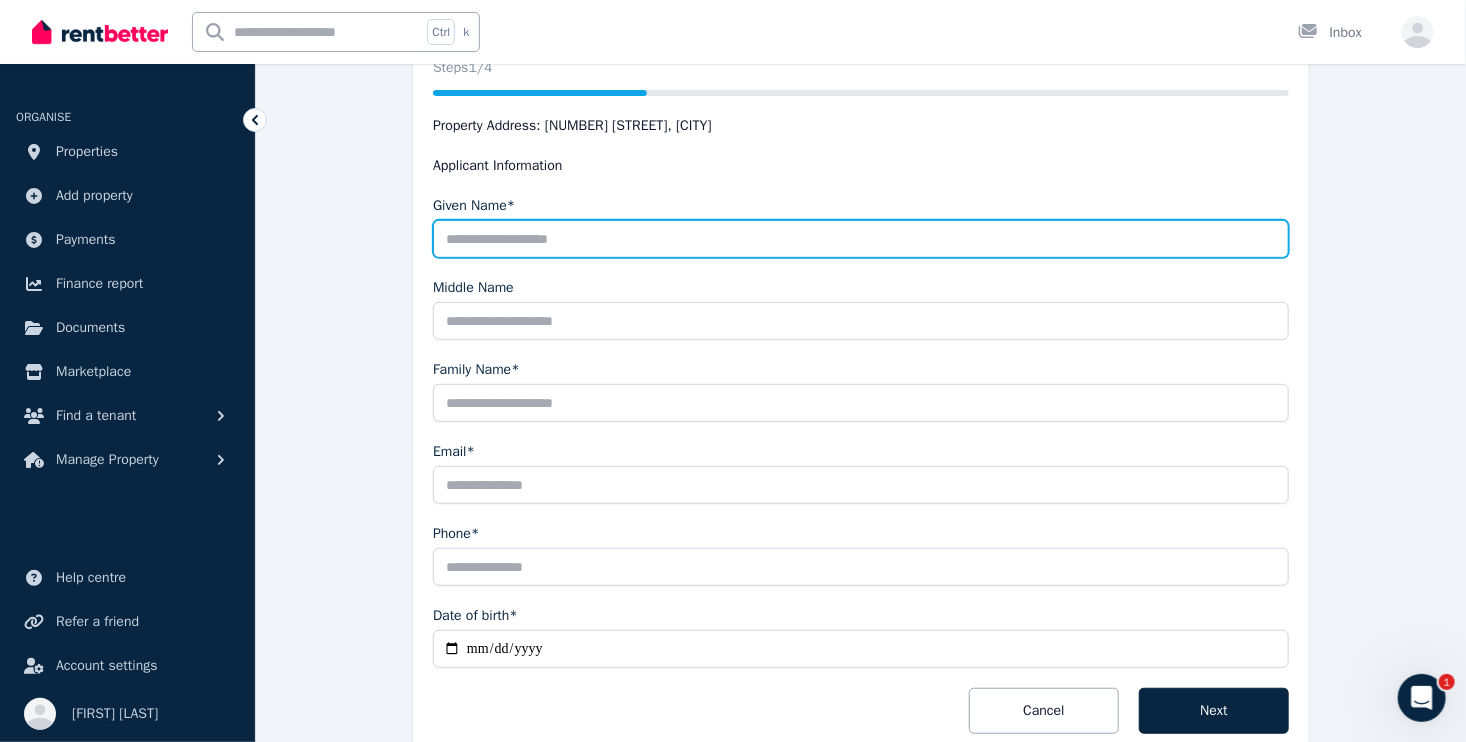 click on "Given Name*" at bounding box center (861, 239) 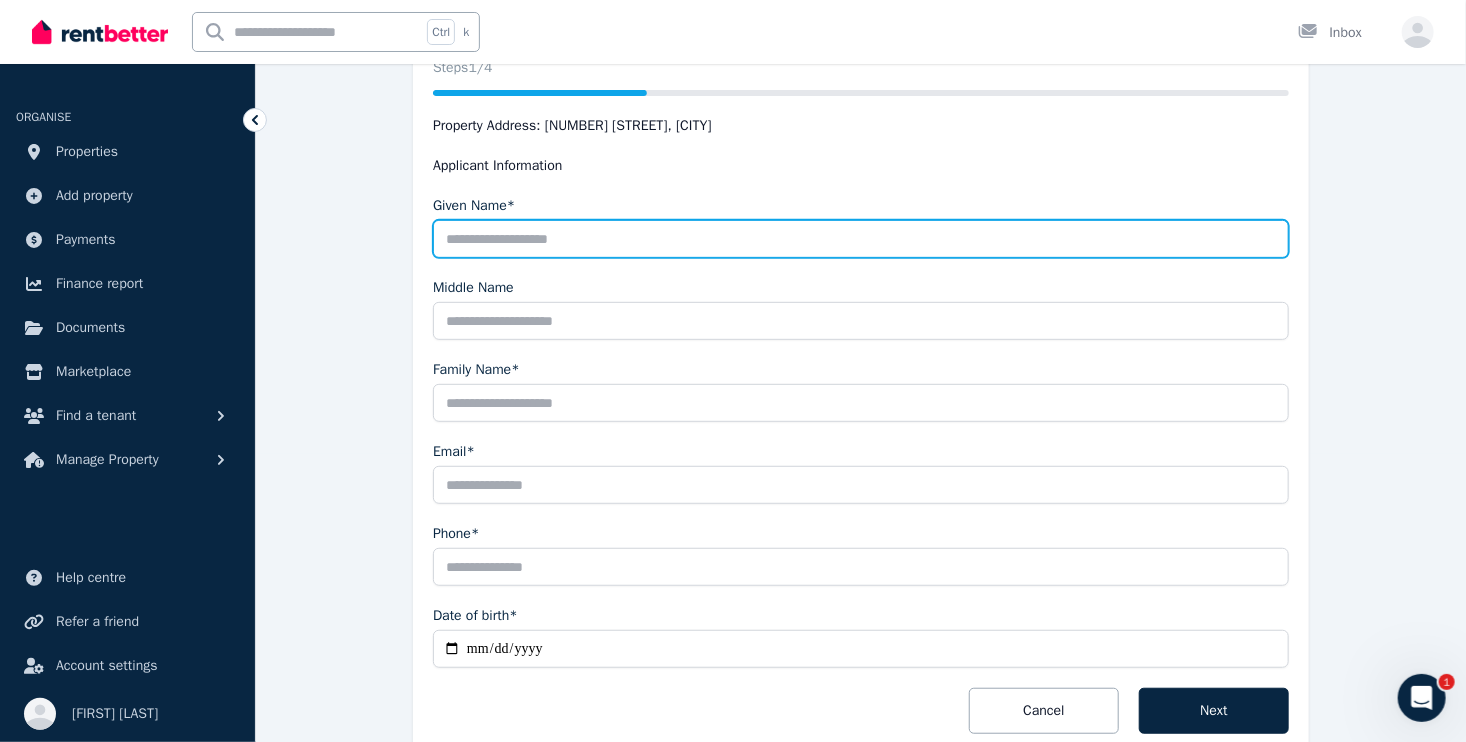 type on "******" 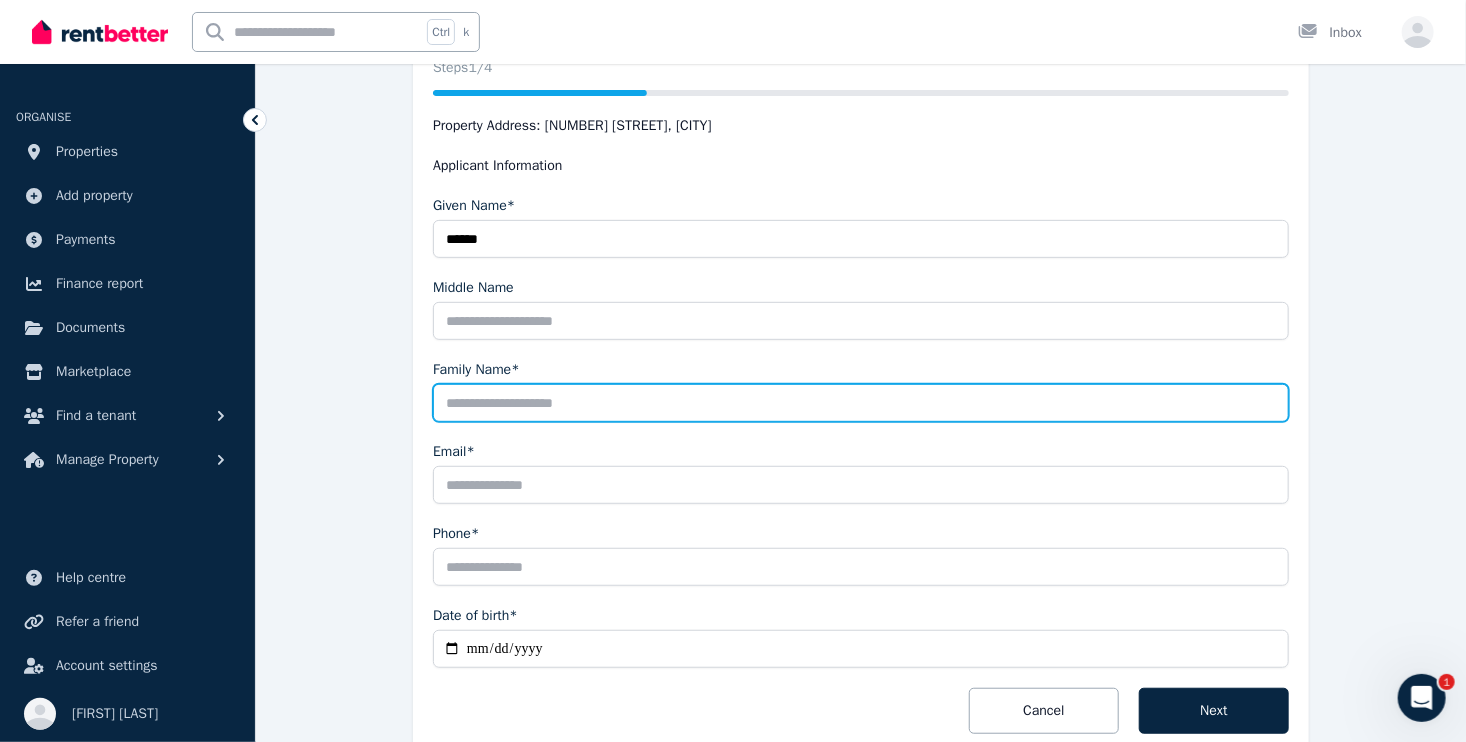 type on "*****" 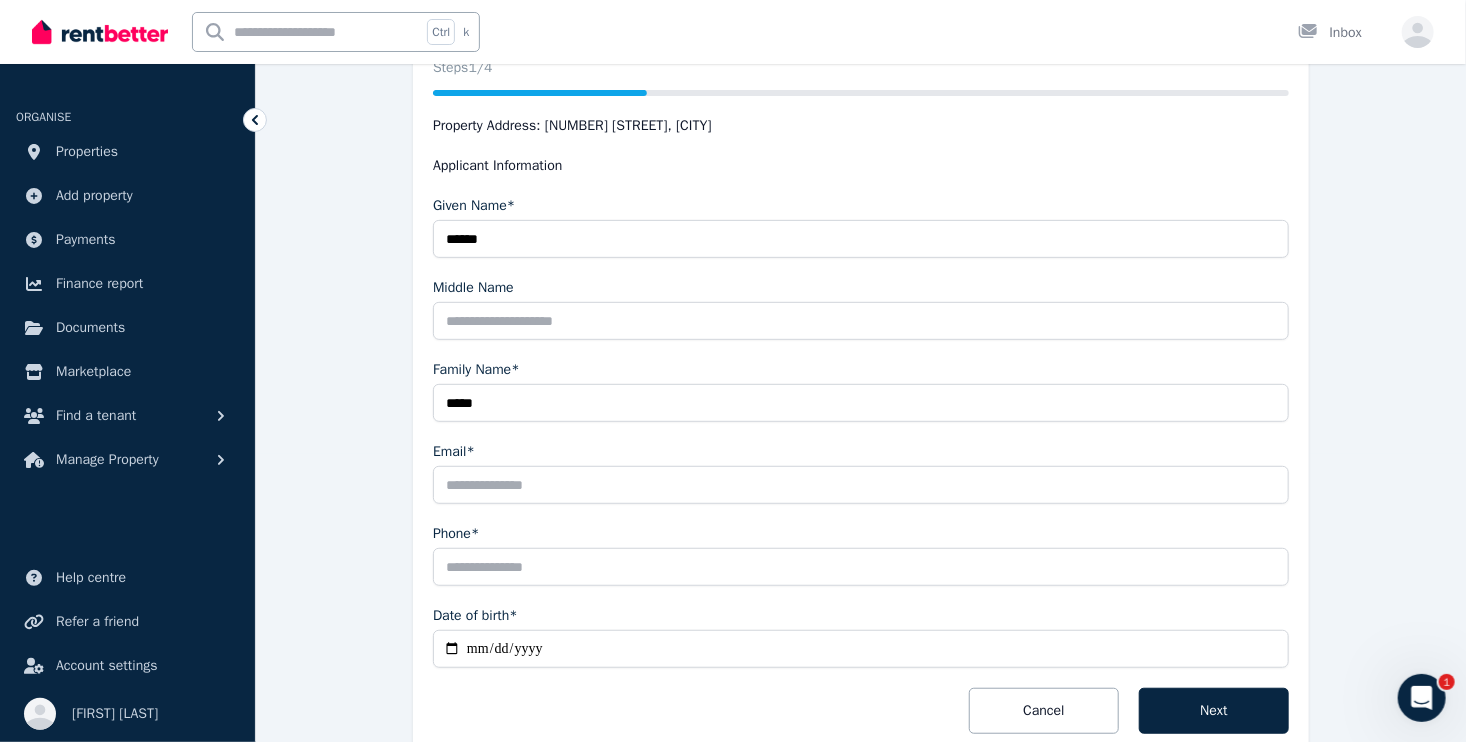 type on "**********" 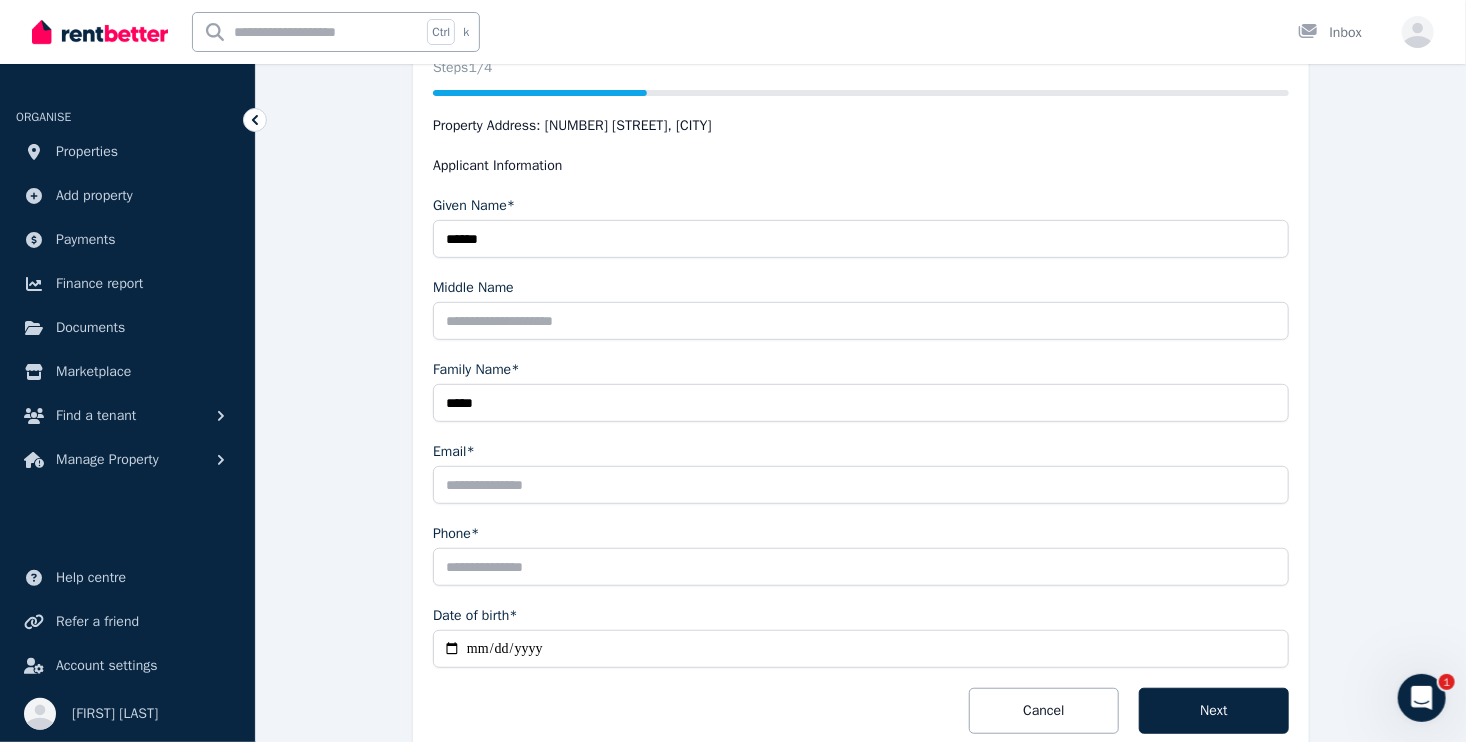 type on "**********" 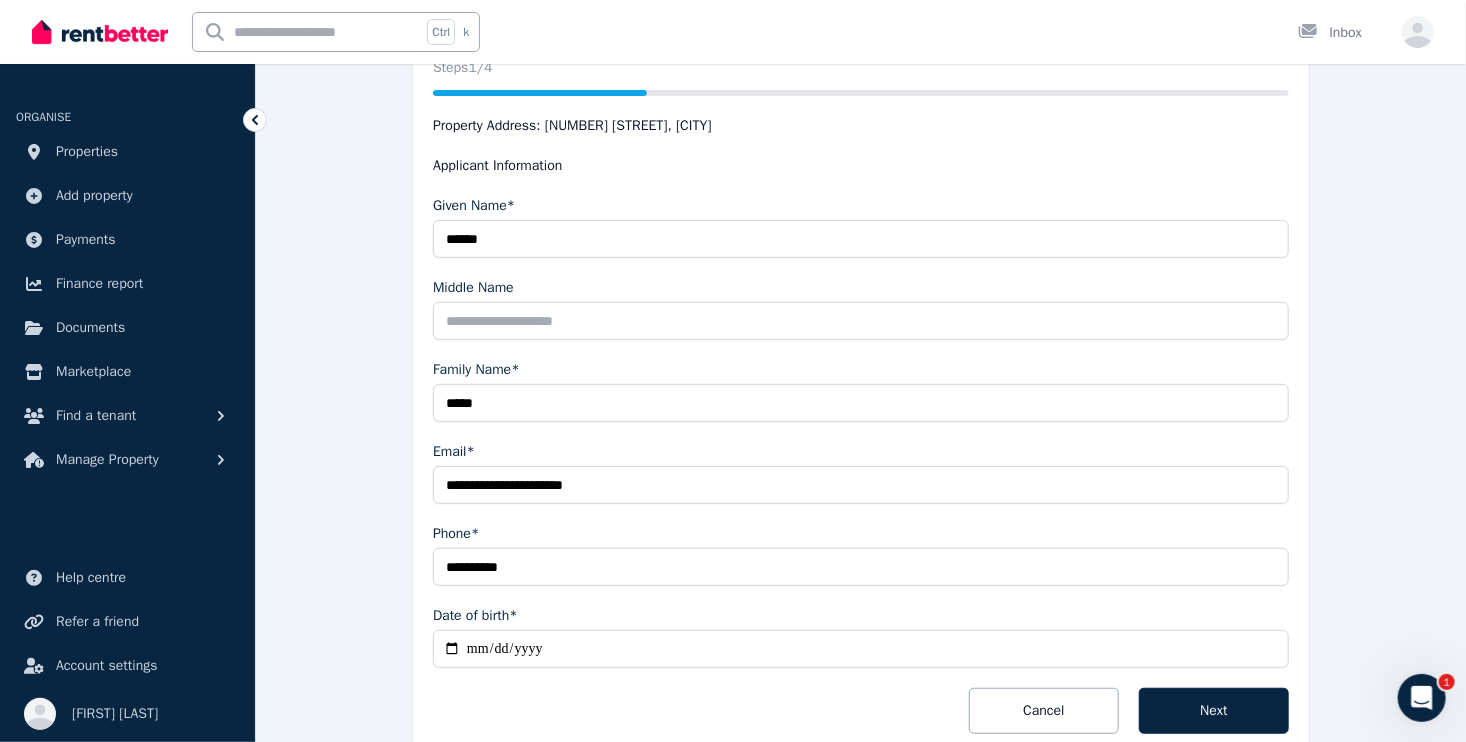 click on "Date of birth*" at bounding box center (861, 649) 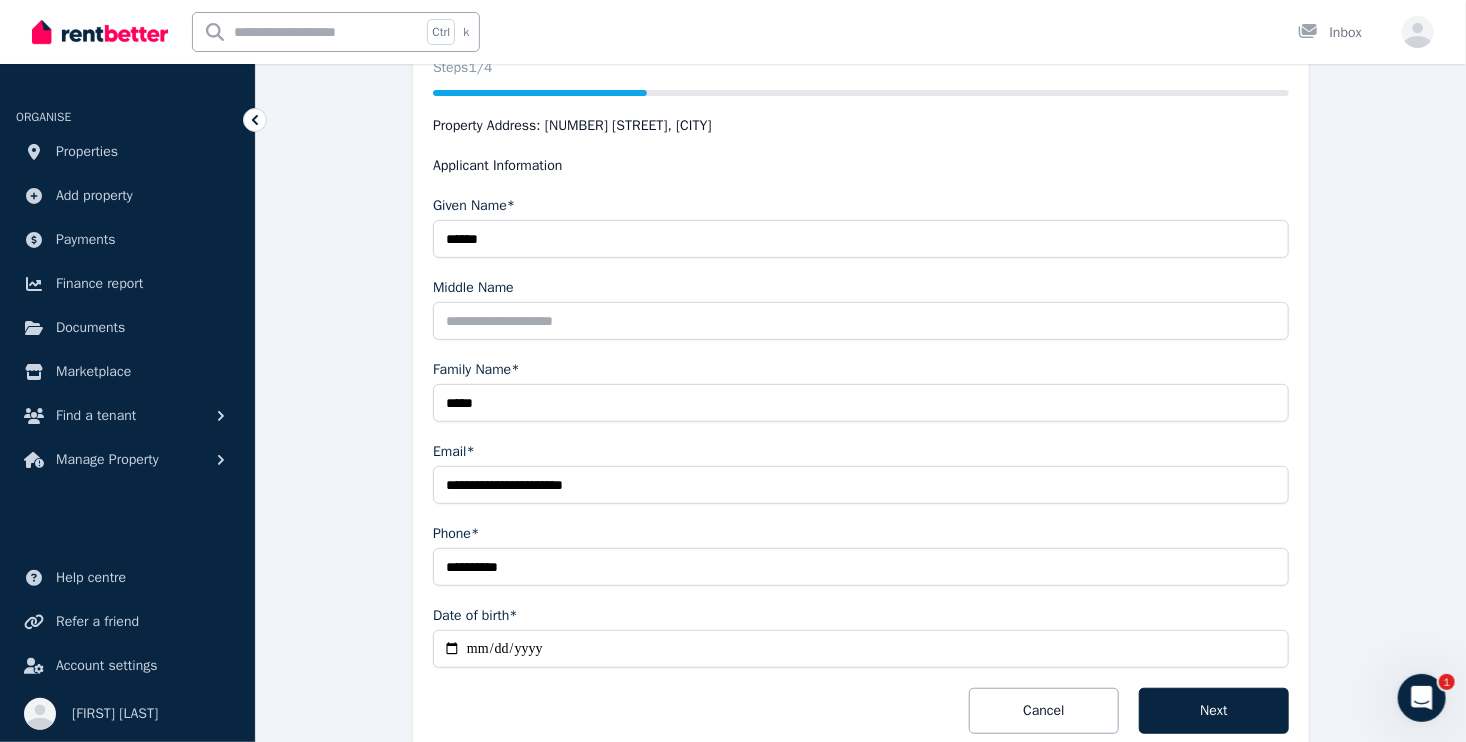 type on "**********" 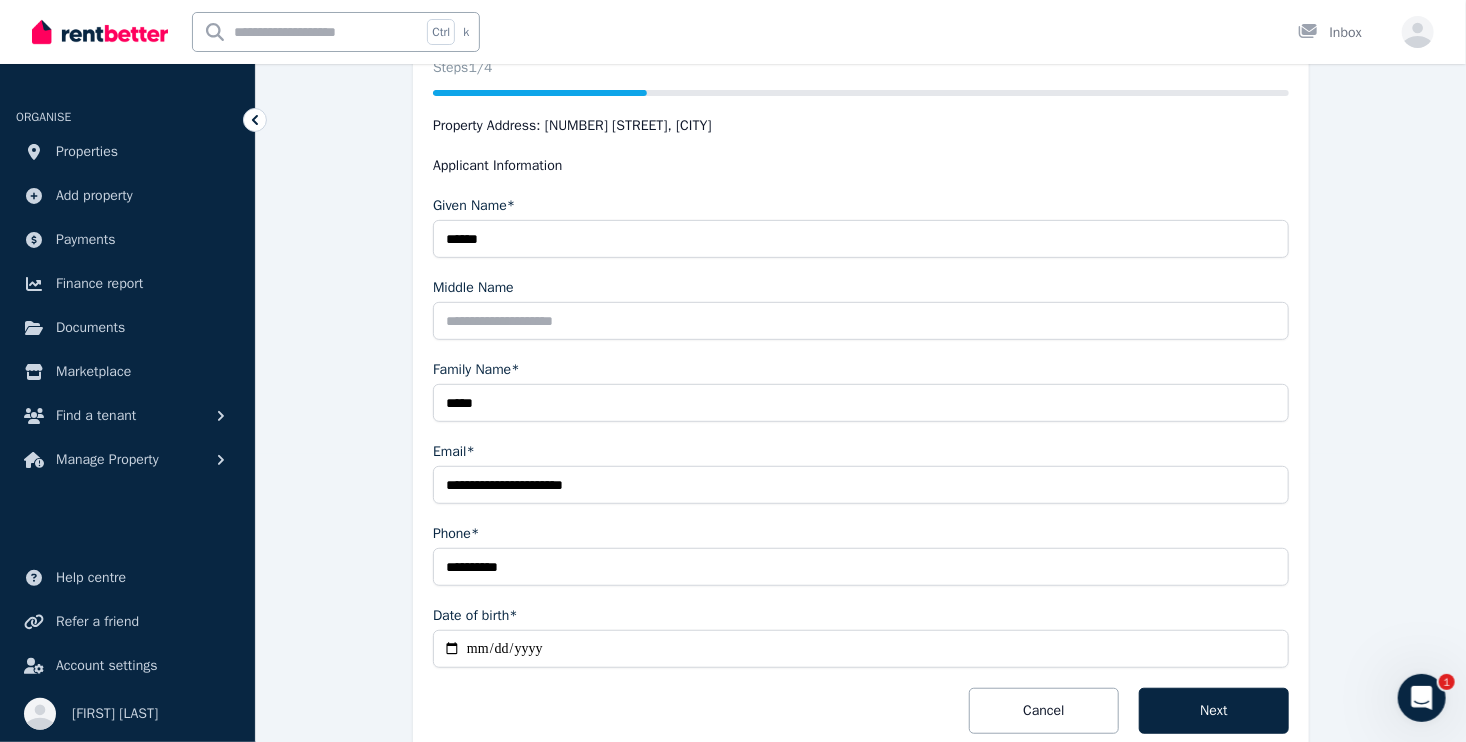 click on "**********" at bounding box center [861, 442] 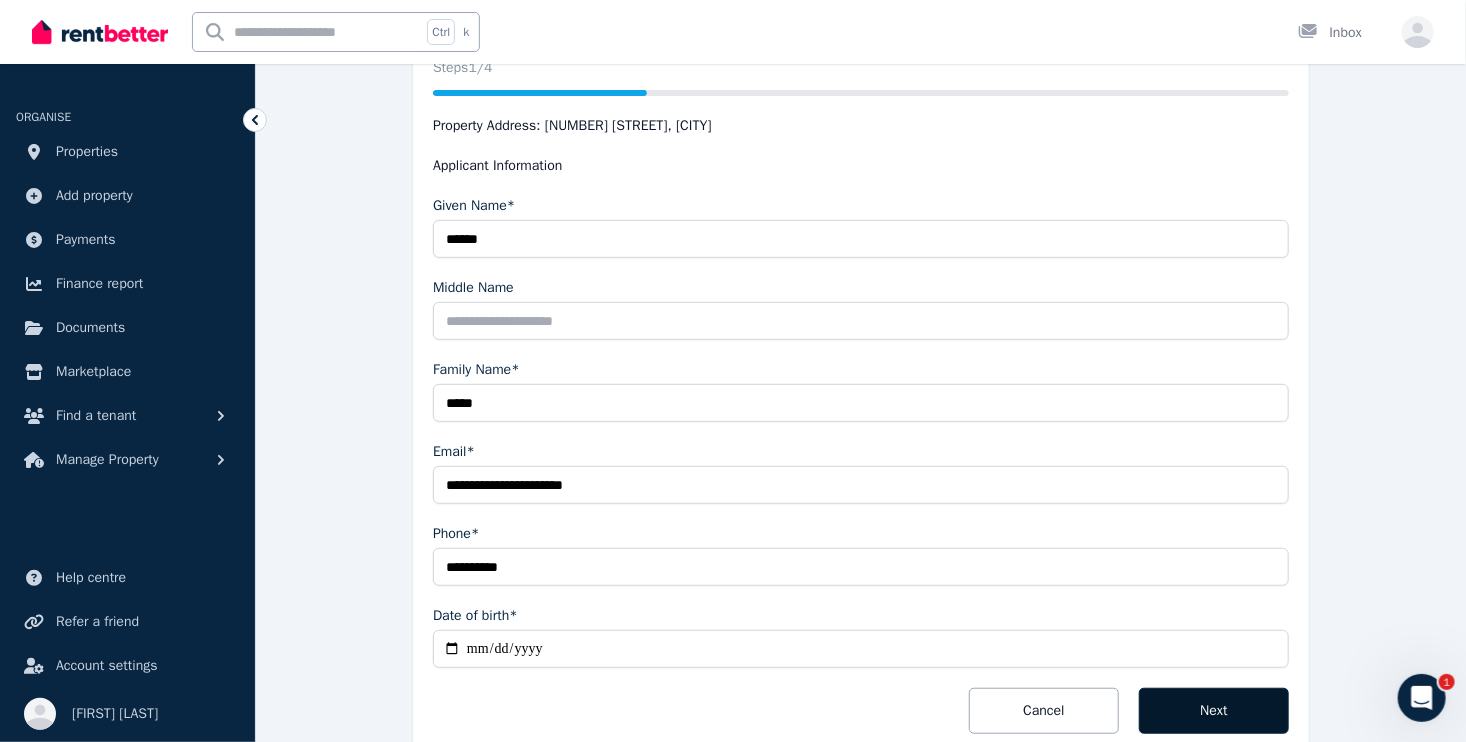 click on "Next" at bounding box center [1214, 711] 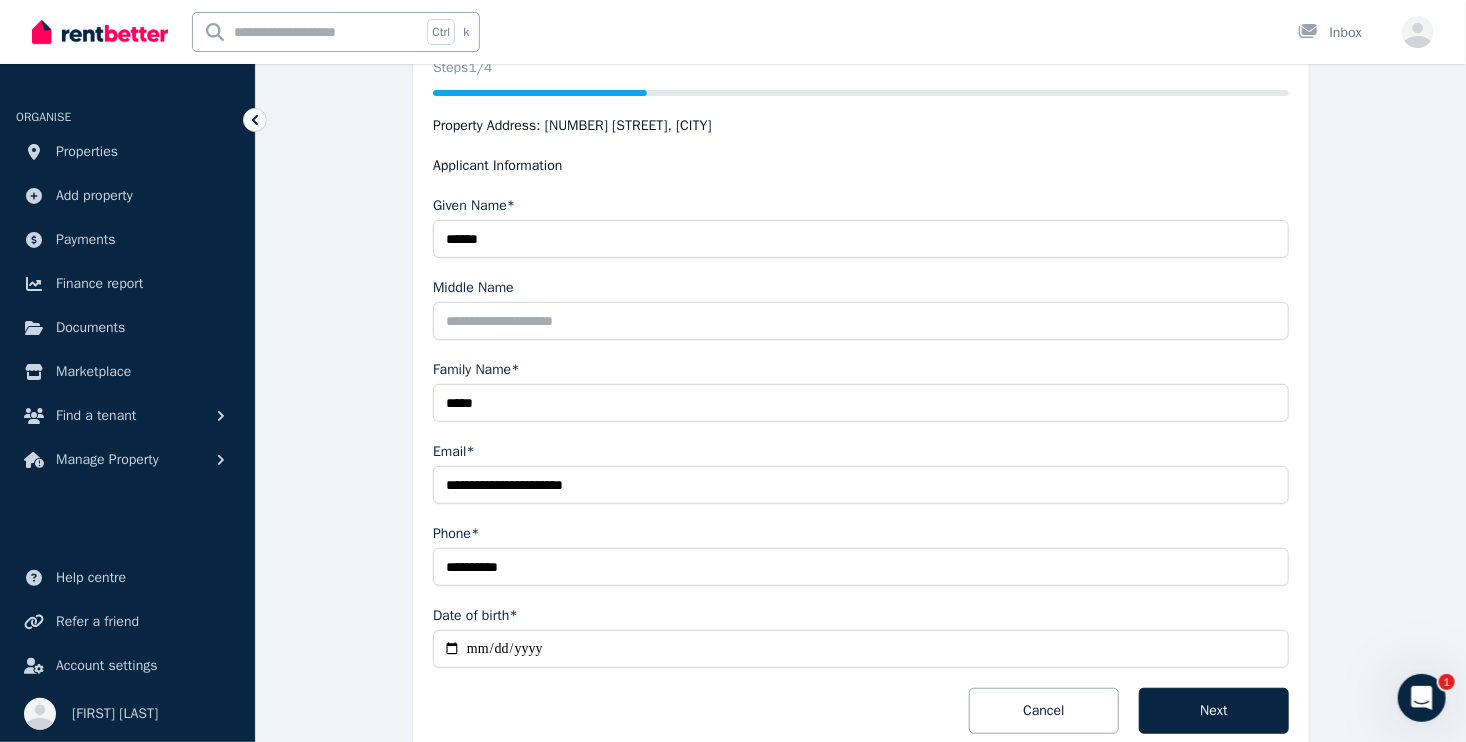 scroll, scrollTop: 0, scrollLeft: 0, axis: both 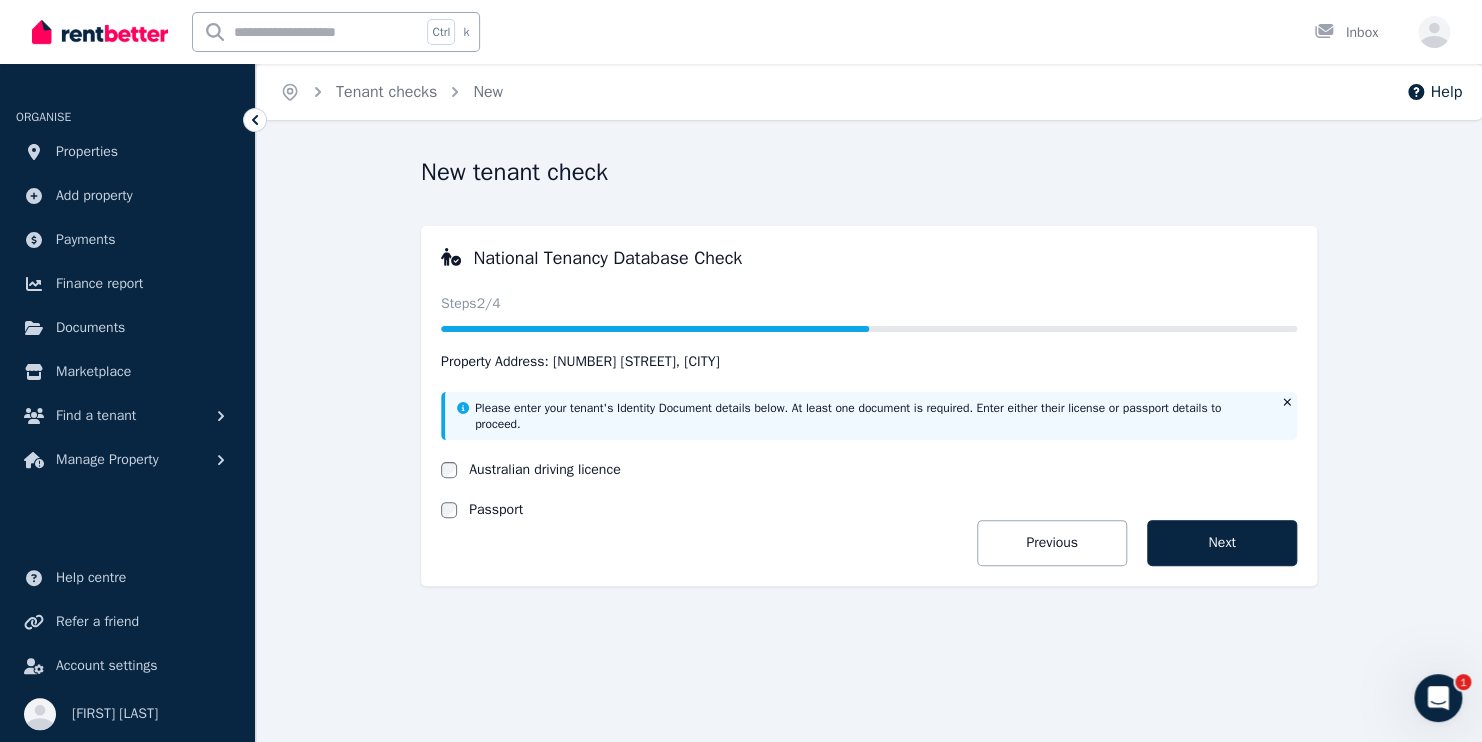 drag, startPoint x: 1221, startPoint y: 114, endPoint x: 1221, endPoint y: 138, distance: 24 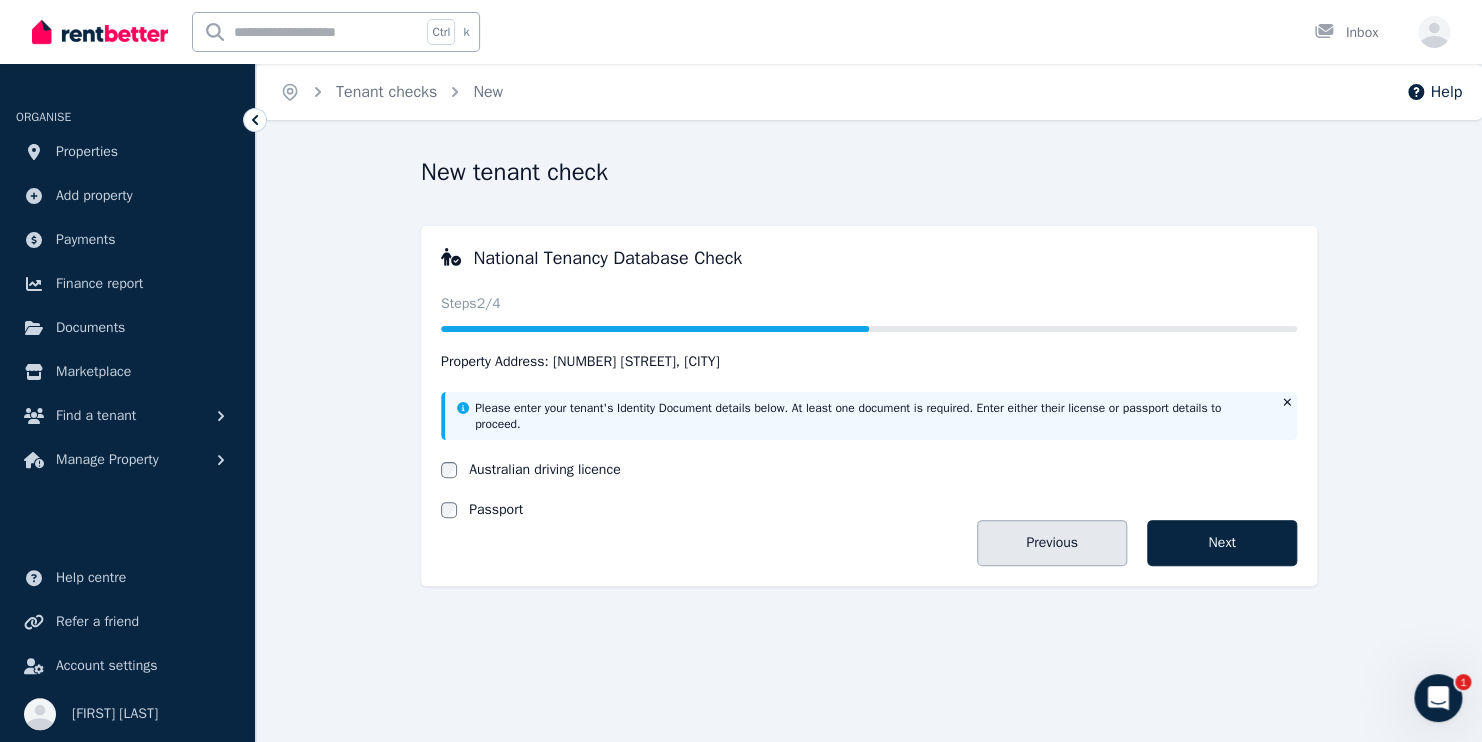 click on "Previous" at bounding box center [1052, 543] 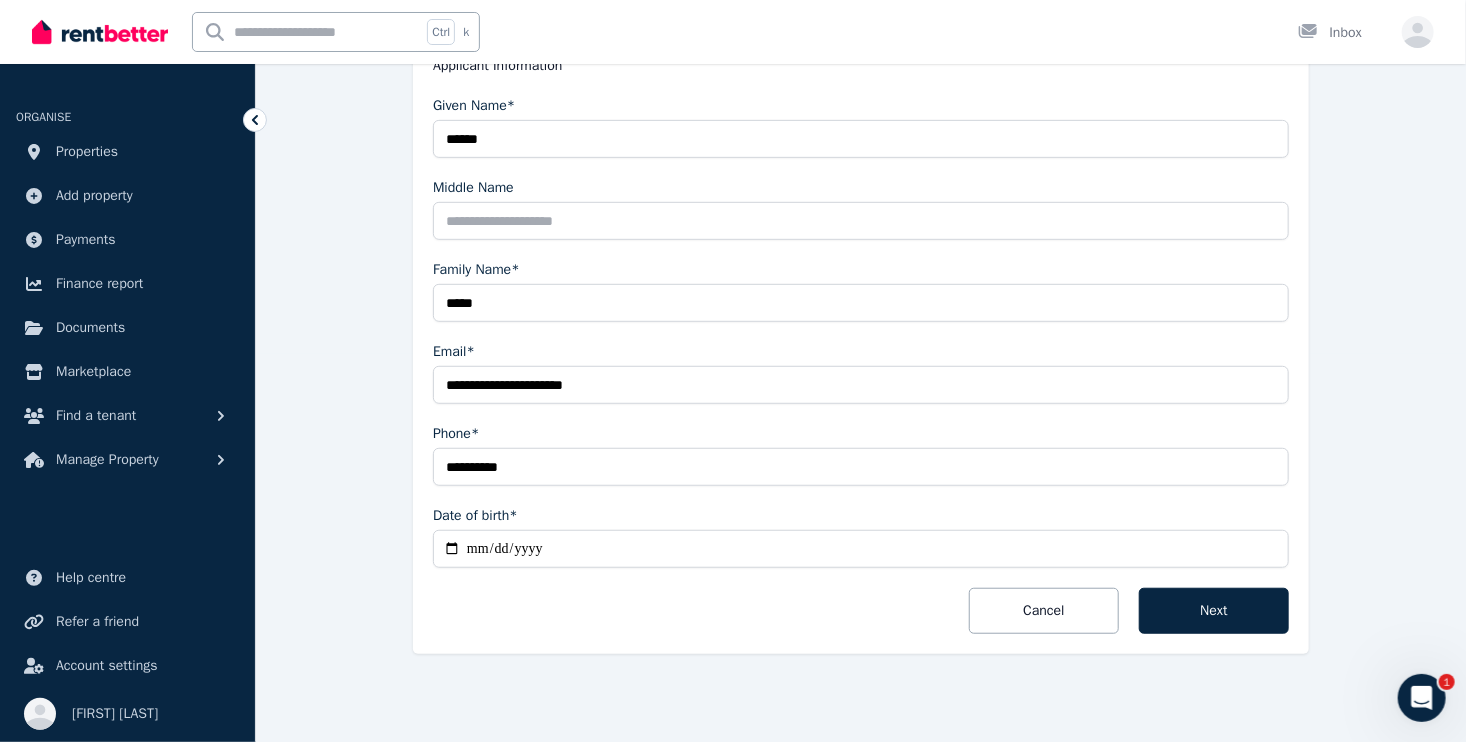scroll, scrollTop: 288, scrollLeft: 0, axis: vertical 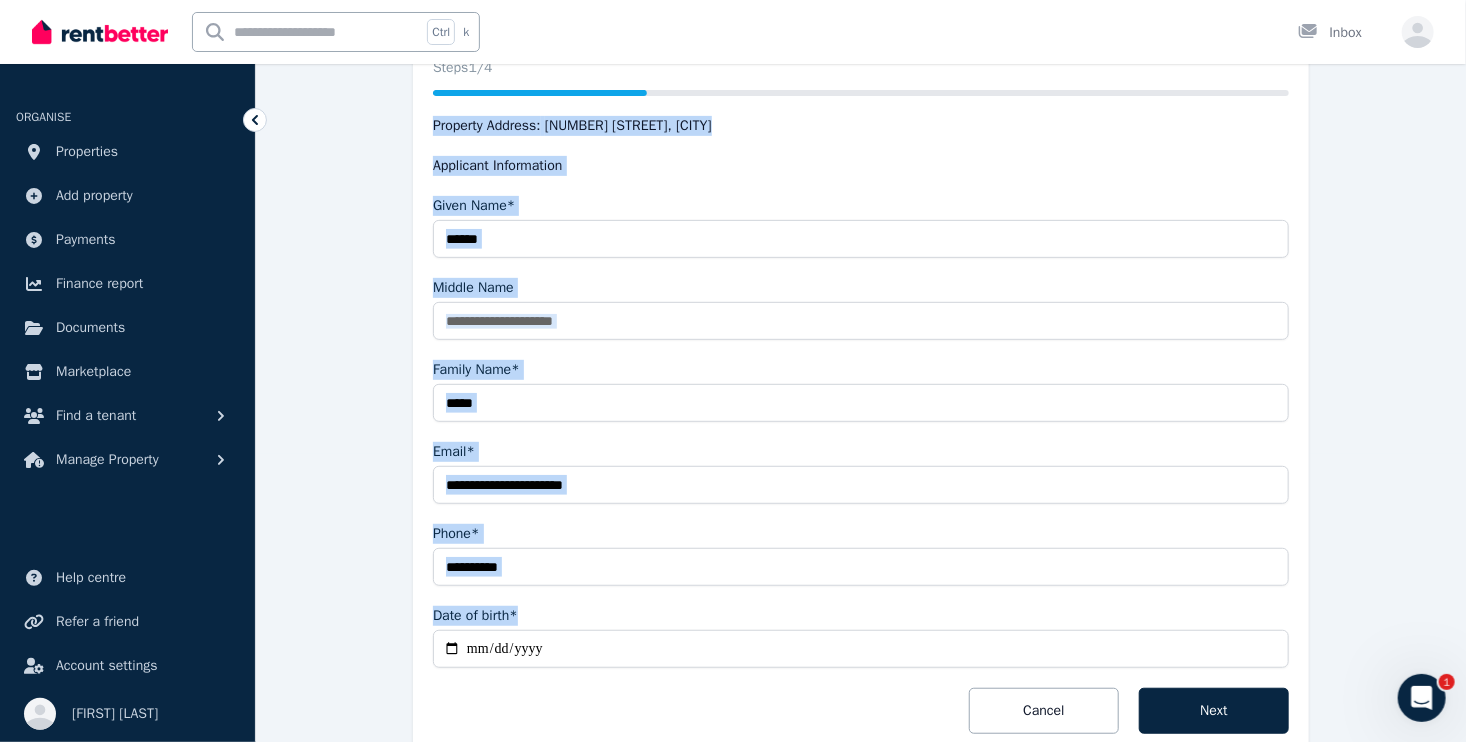 drag, startPoint x: 433, startPoint y: 122, endPoint x: 563, endPoint y: 593, distance: 488.6113 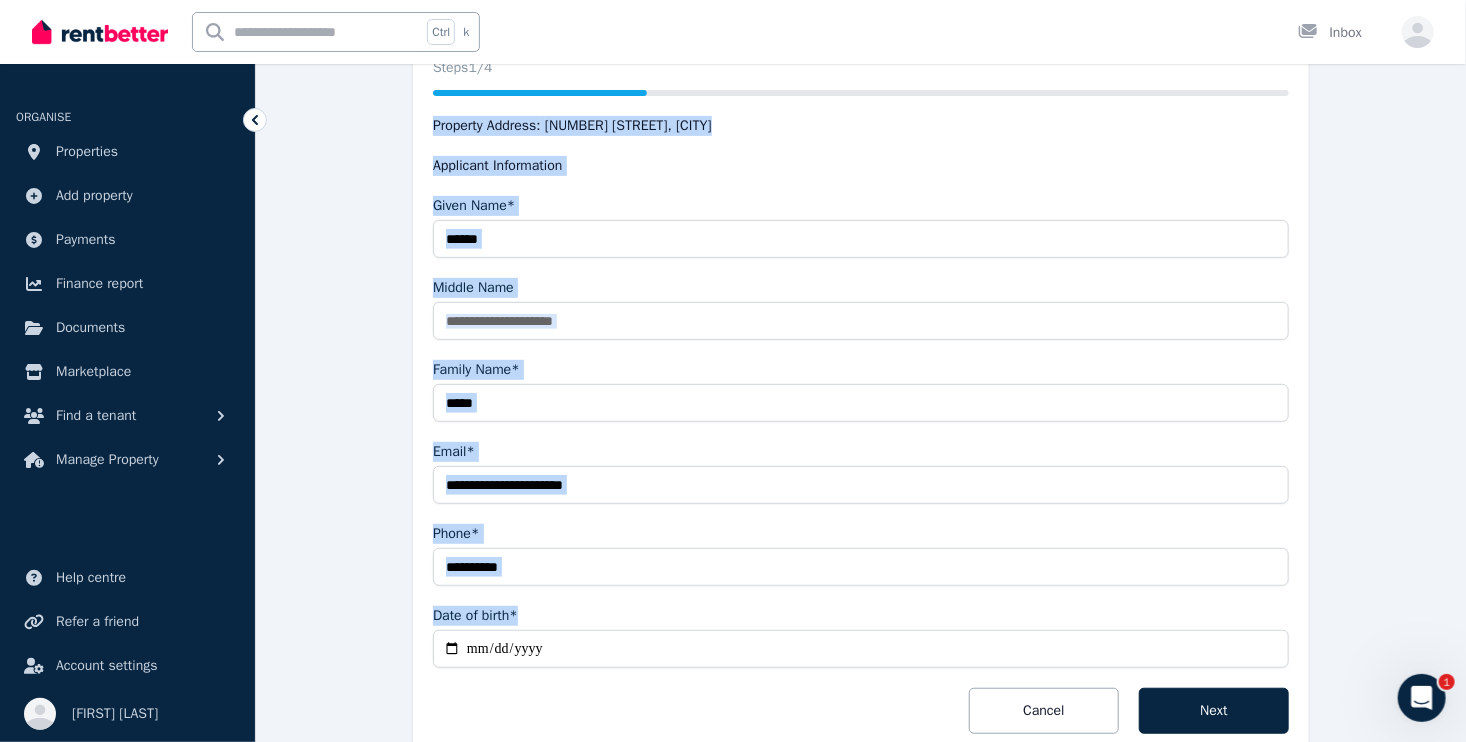 click on "**********" at bounding box center [861, 396] 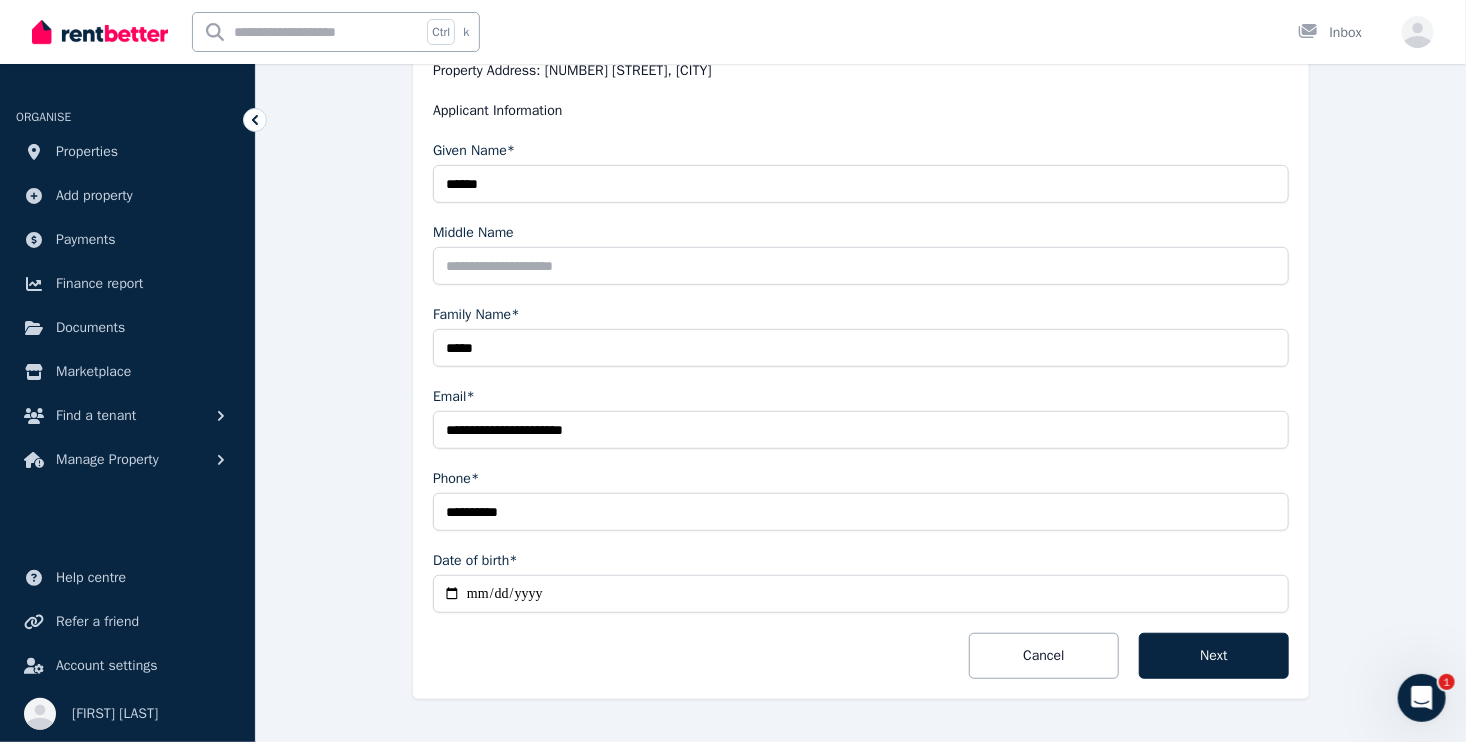 scroll, scrollTop: 388, scrollLeft: 0, axis: vertical 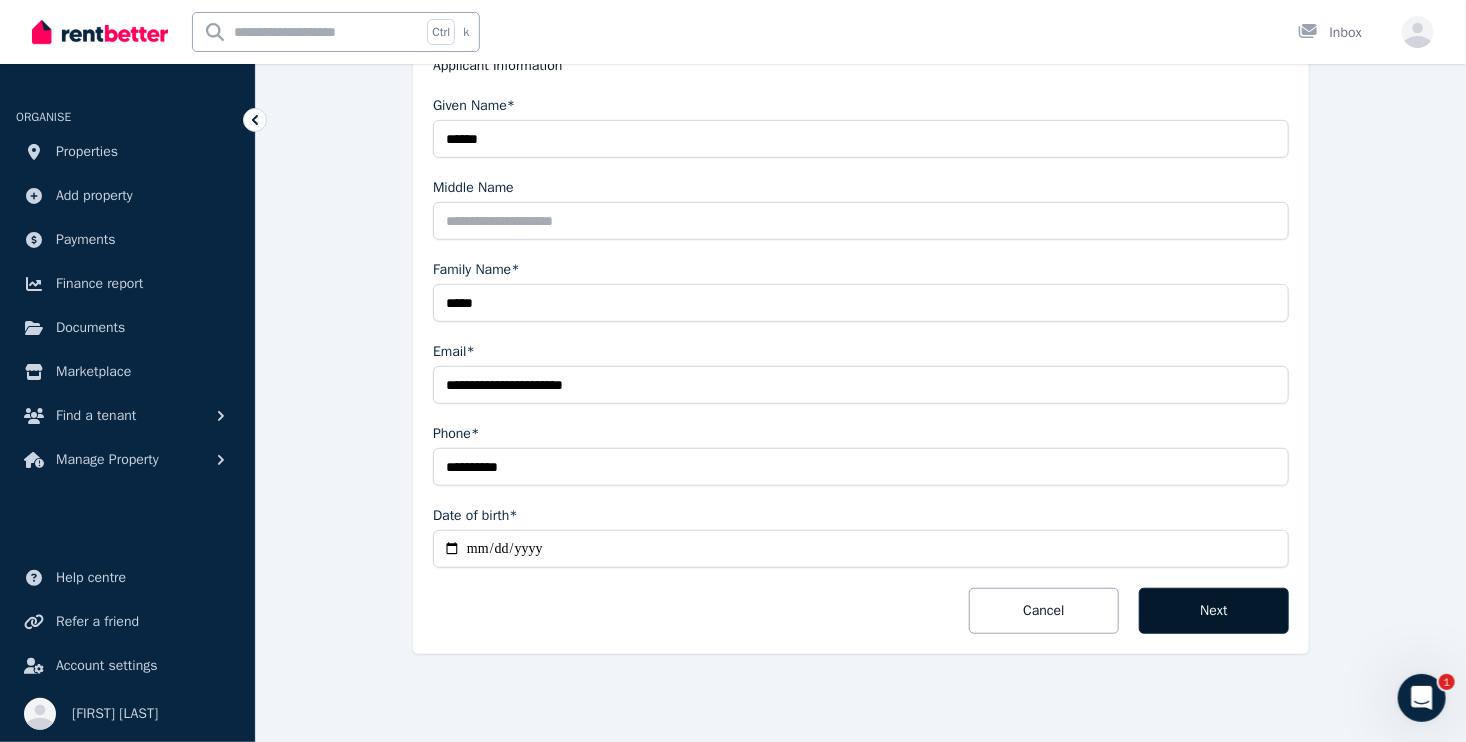 click on "Next" at bounding box center (1214, 611) 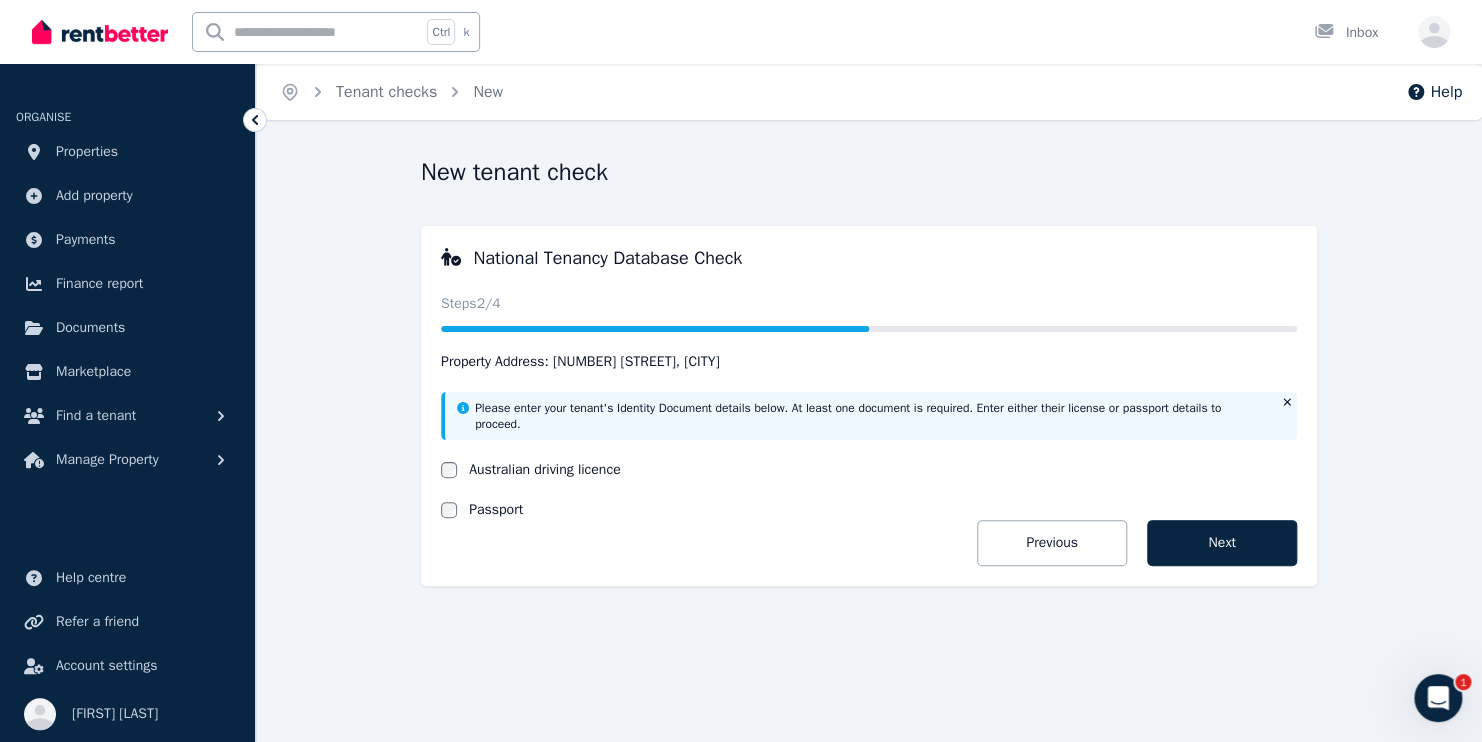 click on "Australian driving licence" at bounding box center [545, 470] 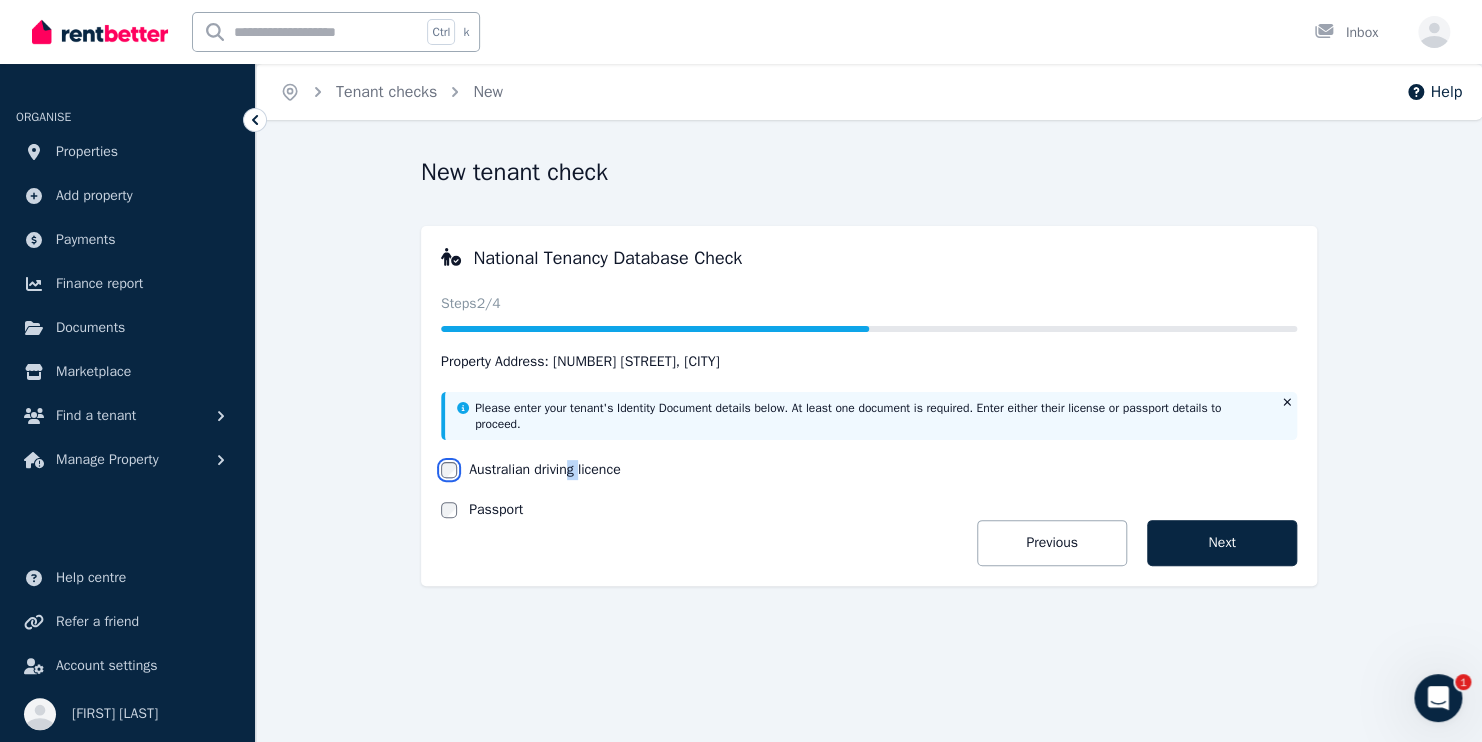 click on "National Tenancy Database Check Status Steps  2 /4 Property Address:   113 Faraday St, Carlton Please enter your tenant's Identity Document details below. At least one document is required. Enter either their license or passport details to proceed. Australian driving licence Passport Previous Next" at bounding box center [869, 406] 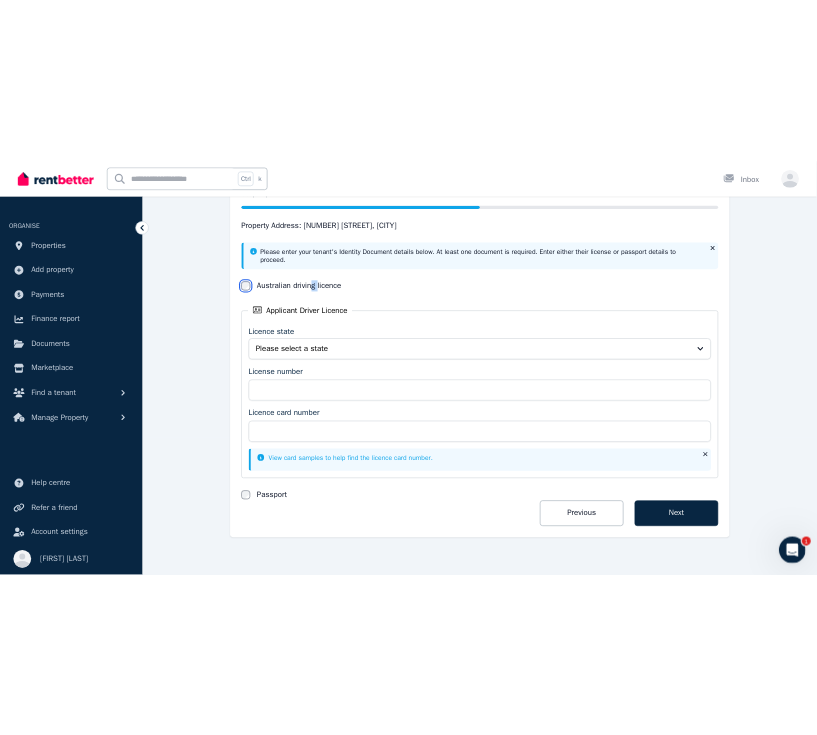 scroll, scrollTop: 269, scrollLeft: 0, axis: vertical 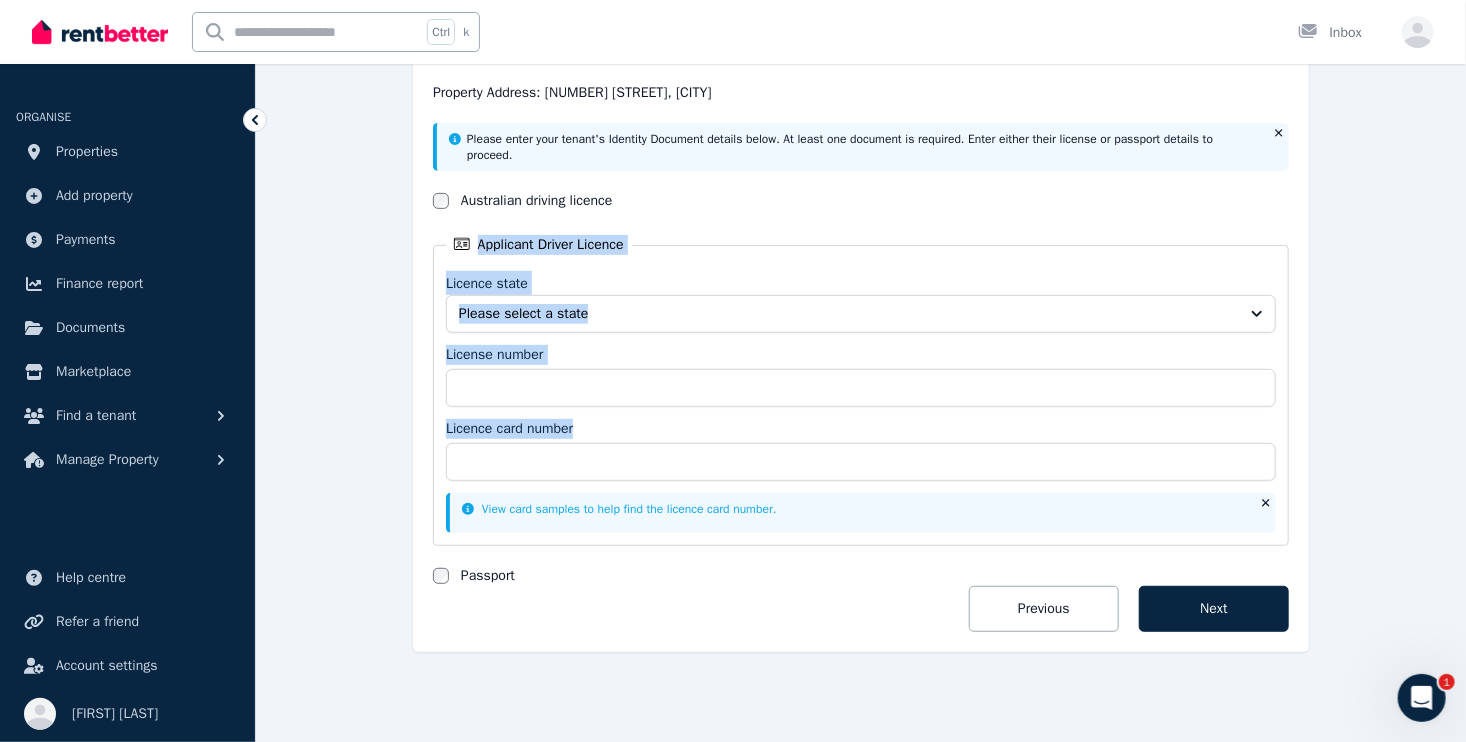 drag, startPoint x: 477, startPoint y: 248, endPoint x: 581, endPoint y: 431, distance: 210.48753 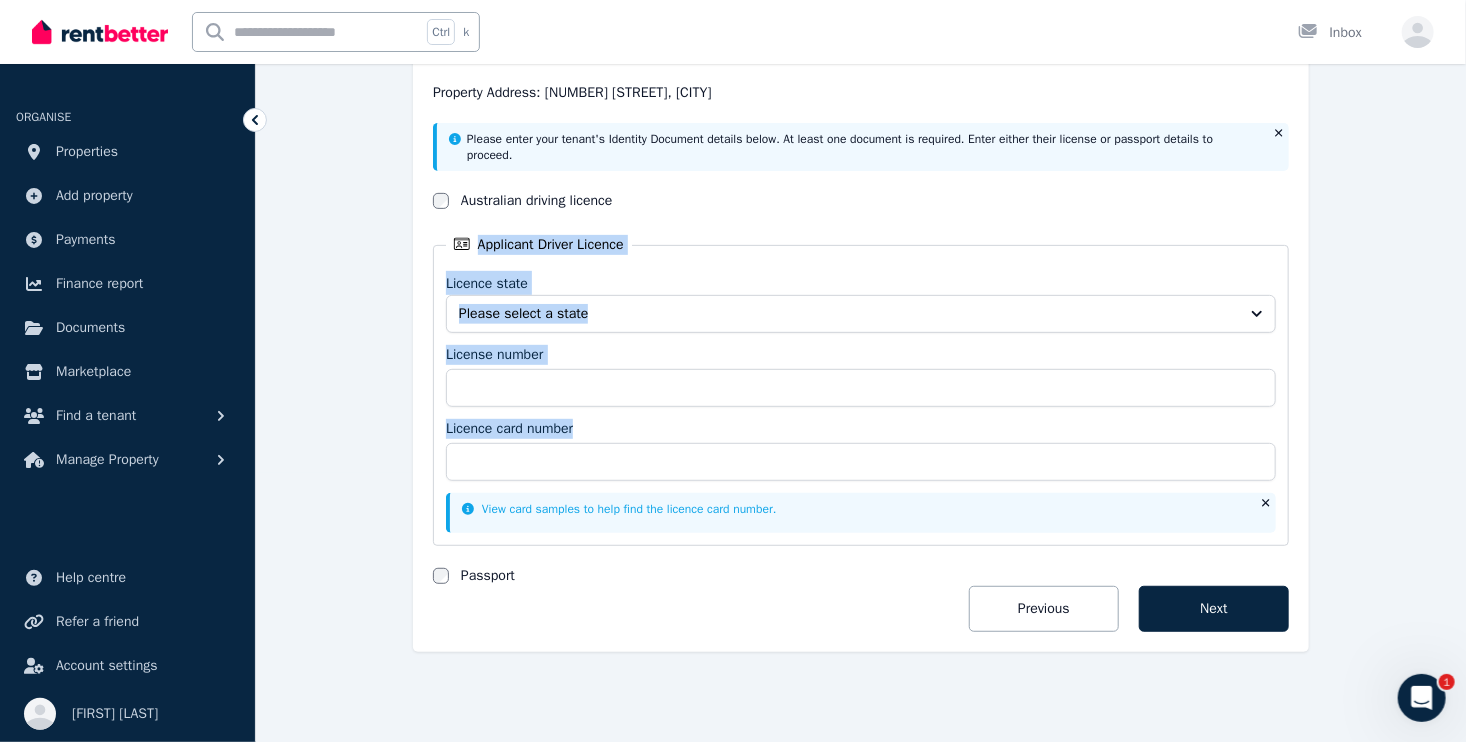 click on "Applicant Driver Licence Licence state Please select a state License number Licence card number View card samples to help find the licence card number." at bounding box center [861, 390] 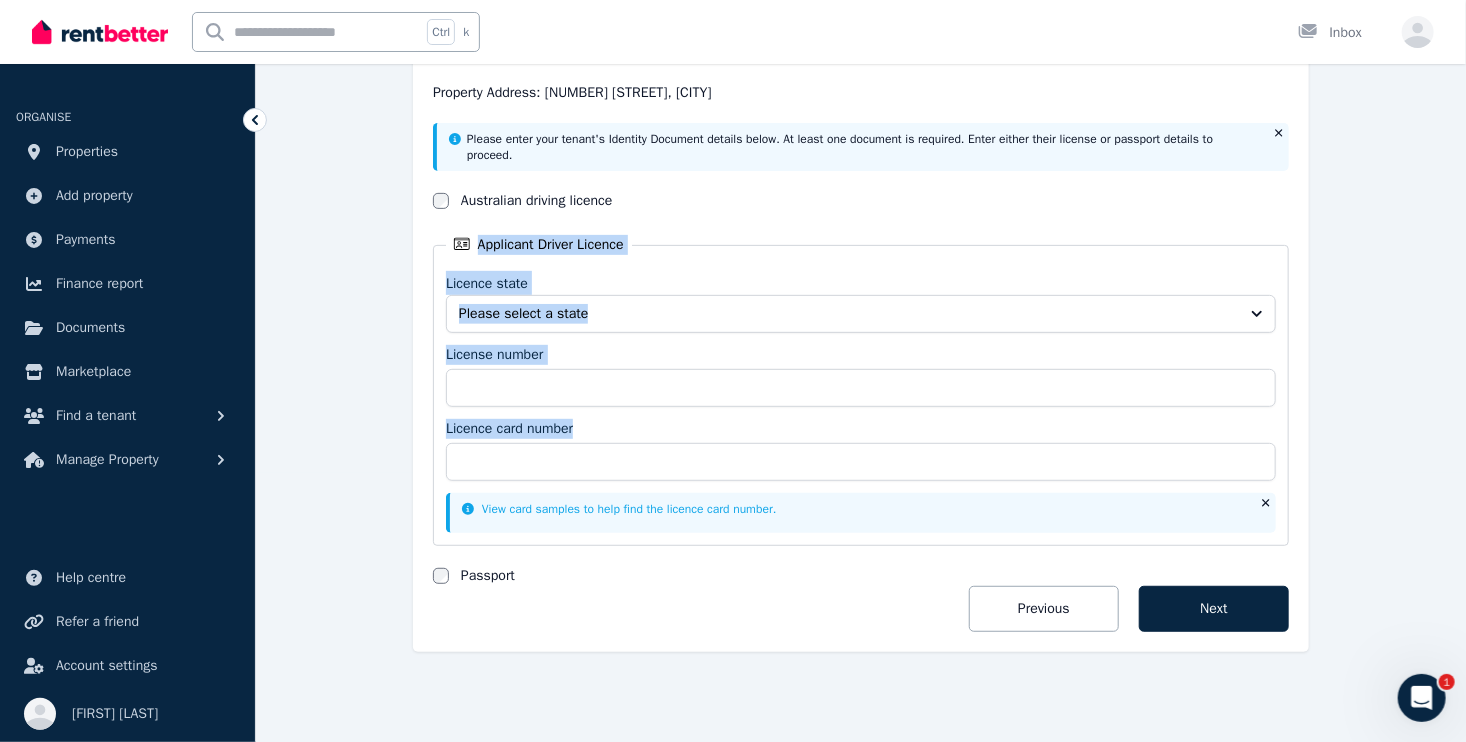 copy on "Applicant Driver Licence Licence state Please select a state License number Licence card number" 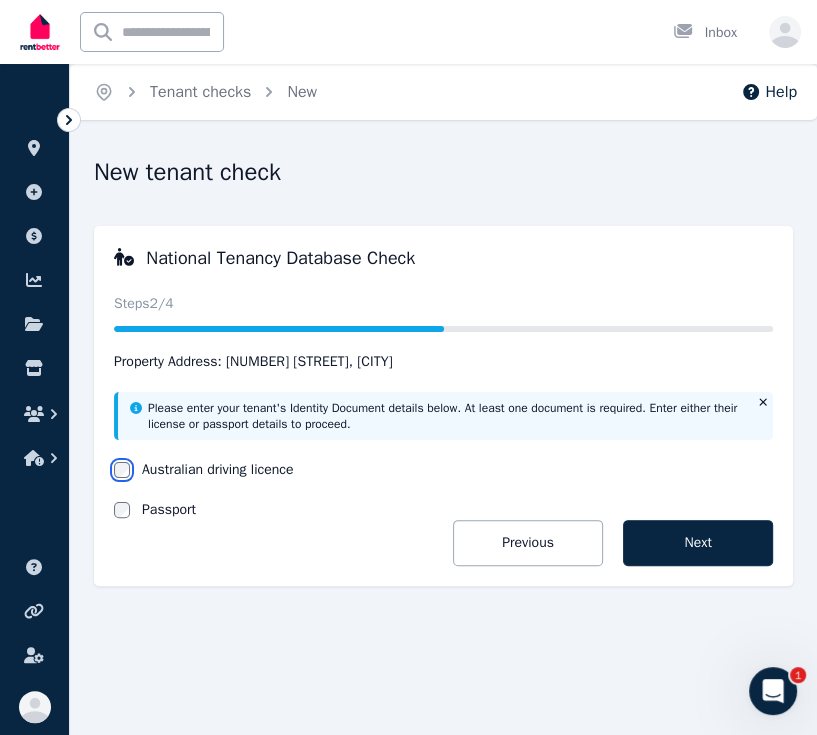 scroll, scrollTop: 0, scrollLeft: 0, axis: both 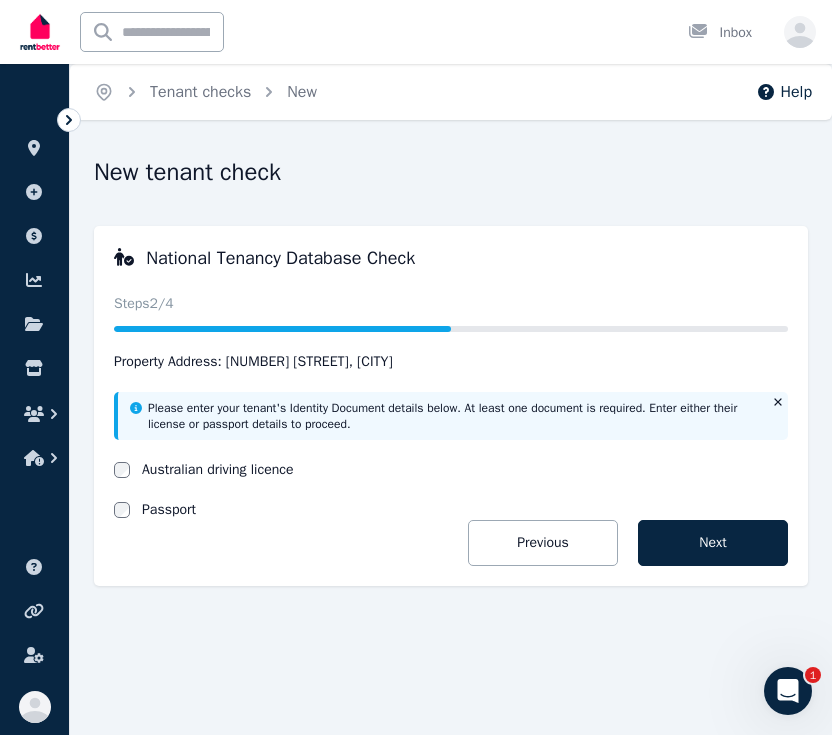 click on "Please enter your tenant's Identity Document details below. At least one document is required. Enter either their license or passport details to proceed. Australian driving licence Passport Previous Next" at bounding box center (451, 479) 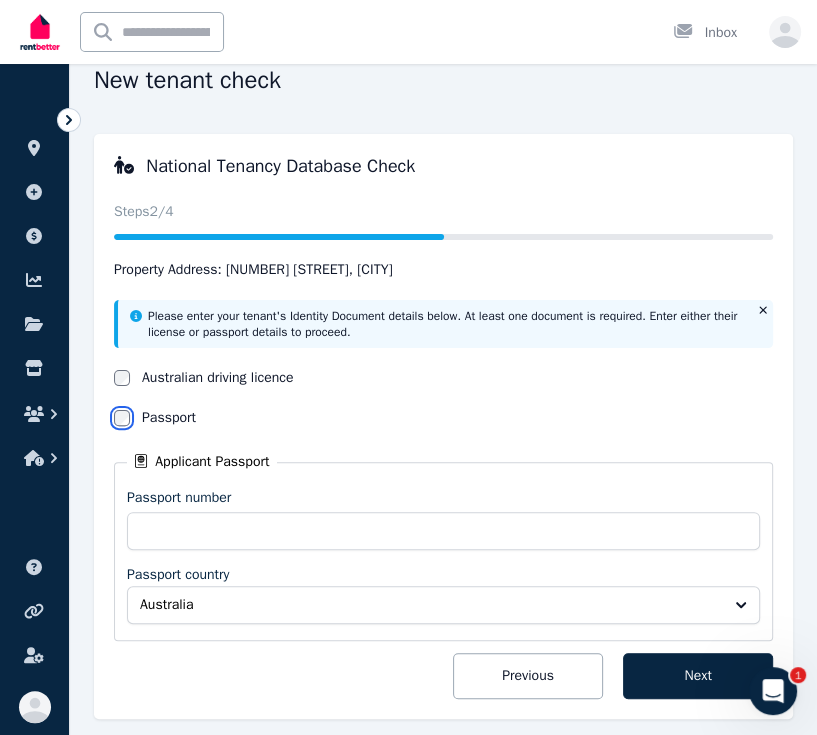 scroll, scrollTop: 167, scrollLeft: 0, axis: vertical 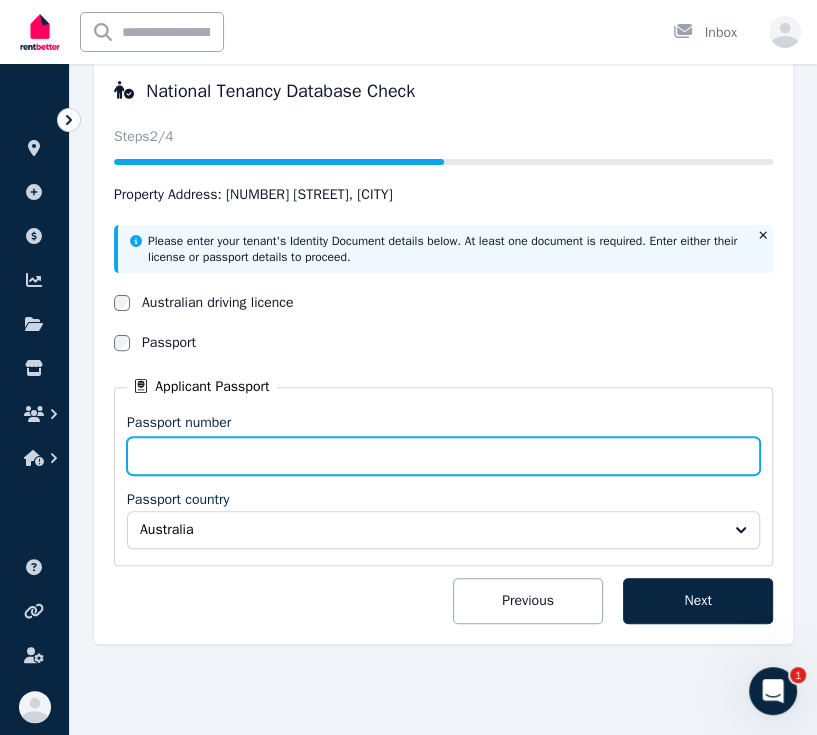 drag, startPoint x: 163, startPoint y: 468, endPoint x: 157, endPoint y: 447, distance: 21.84033 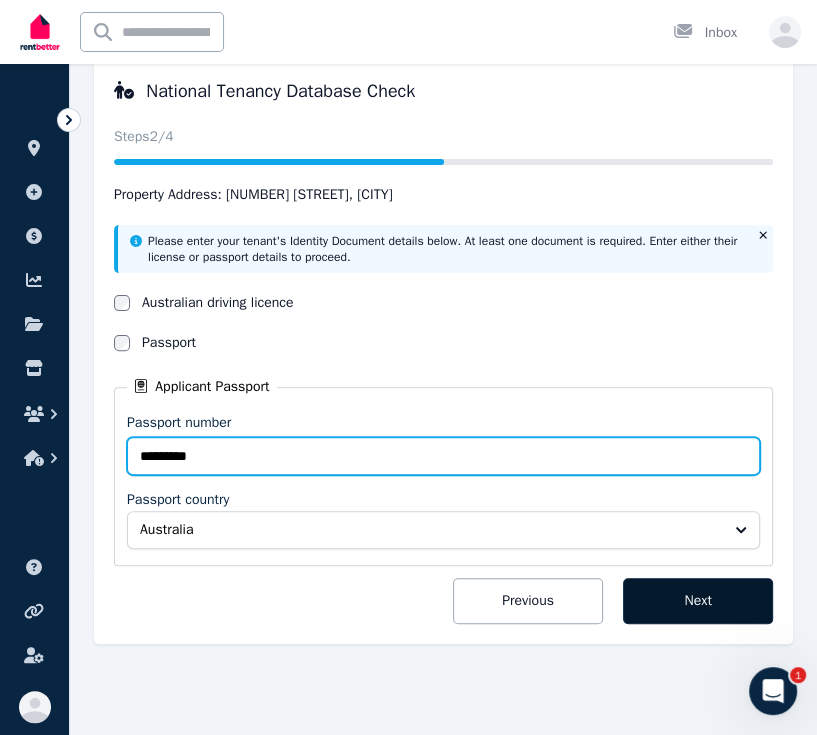 type on "*********" 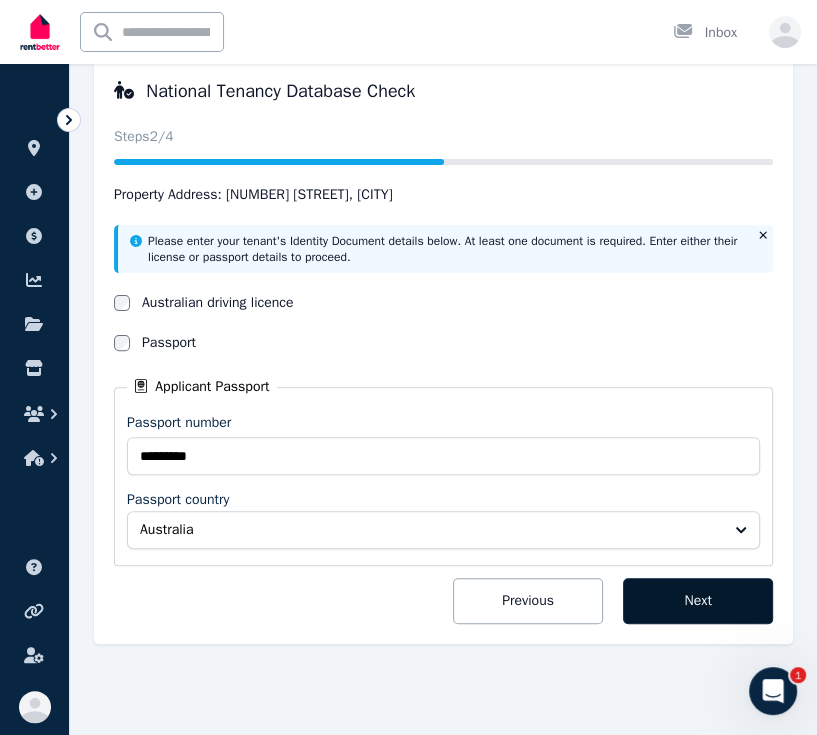 click on "Next" at bounding box center [698, 601] 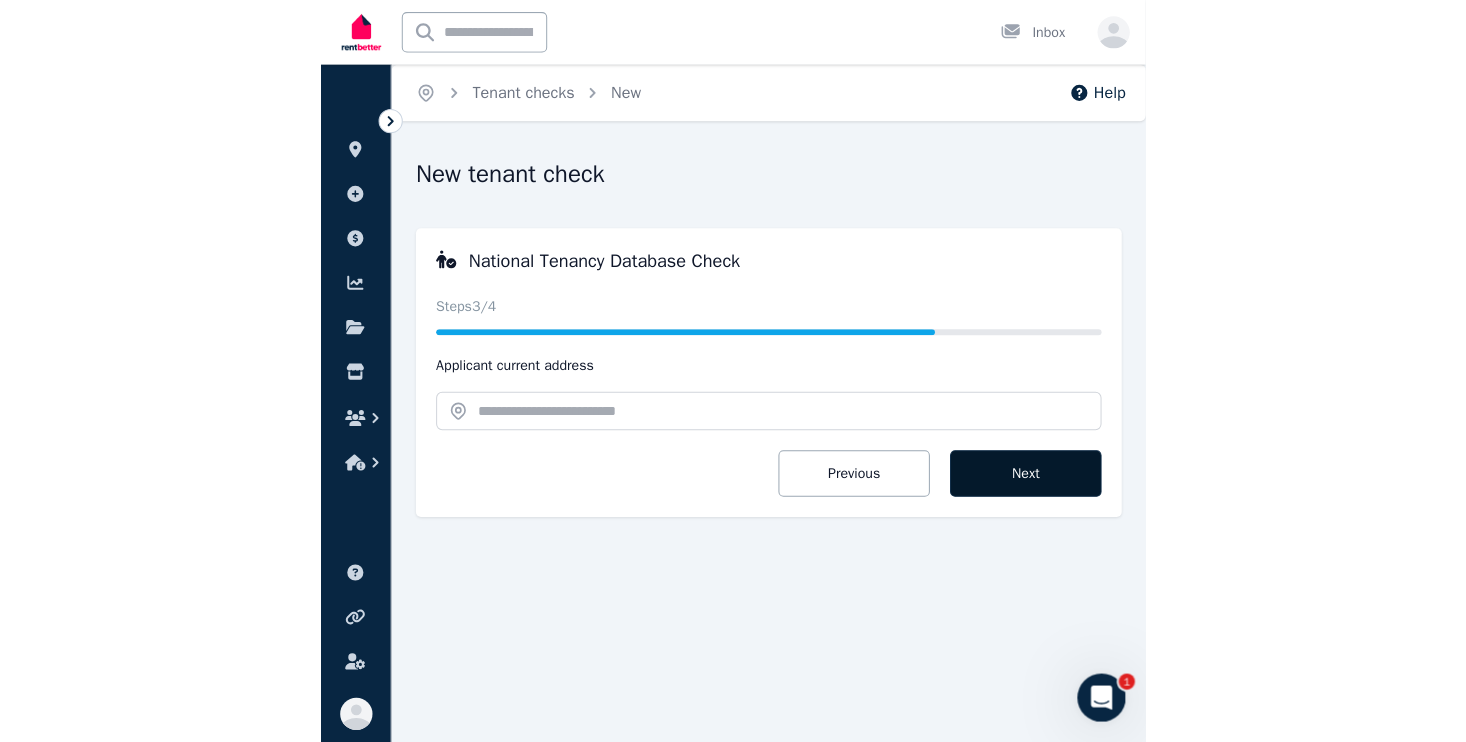 scroll, scrollTop: 0, scrollLeft: 0, axis: both 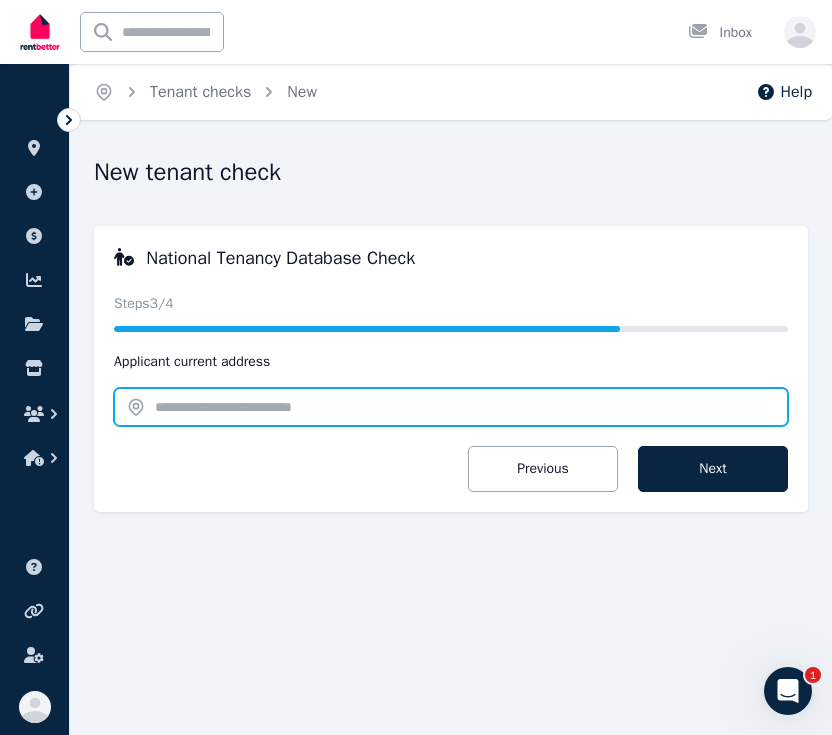 click at bounding box center [451, 407] 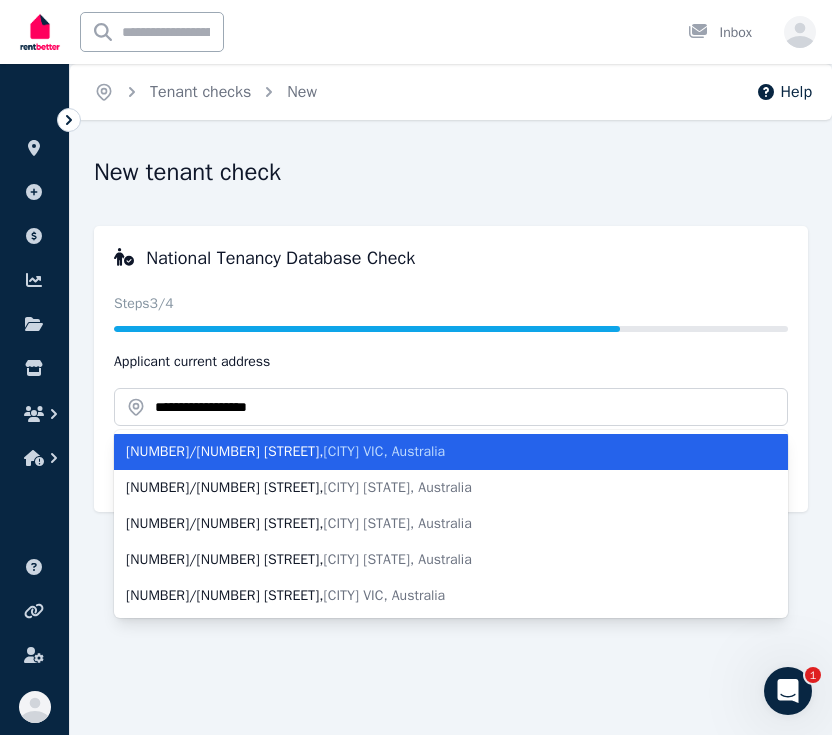 click on "706/8 Elgin Street ,  Carlton VIC, Australia" at bounding box center (439, 452) 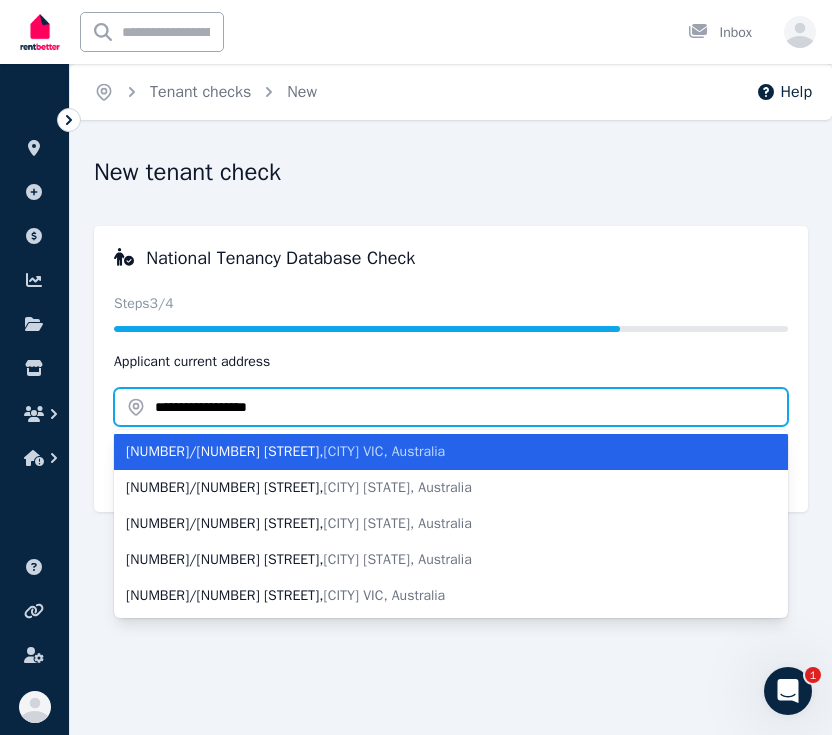 type on "**********" 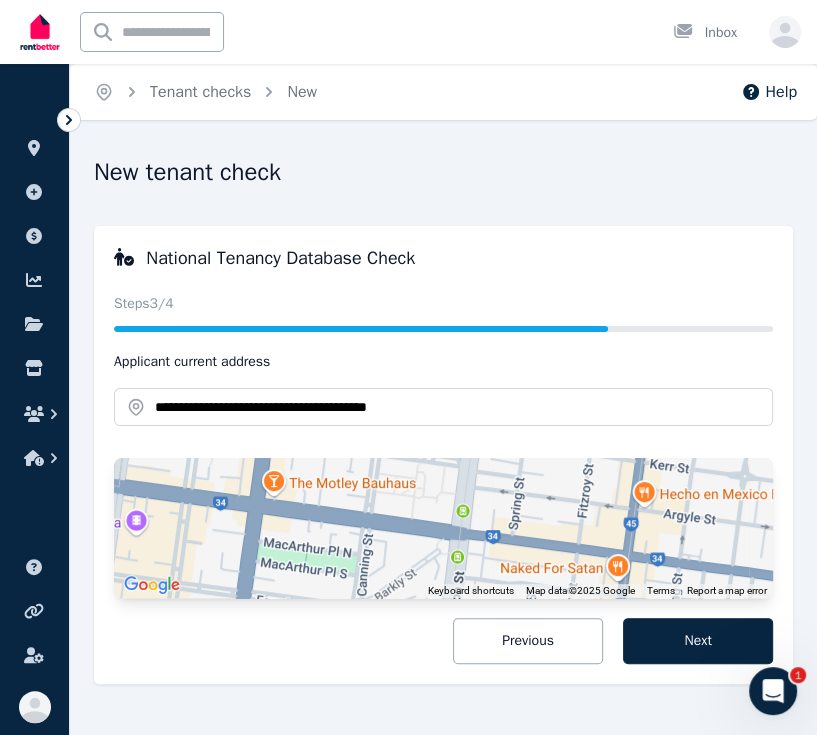 click on "Applicant current address" at bounding box center [443, 362] 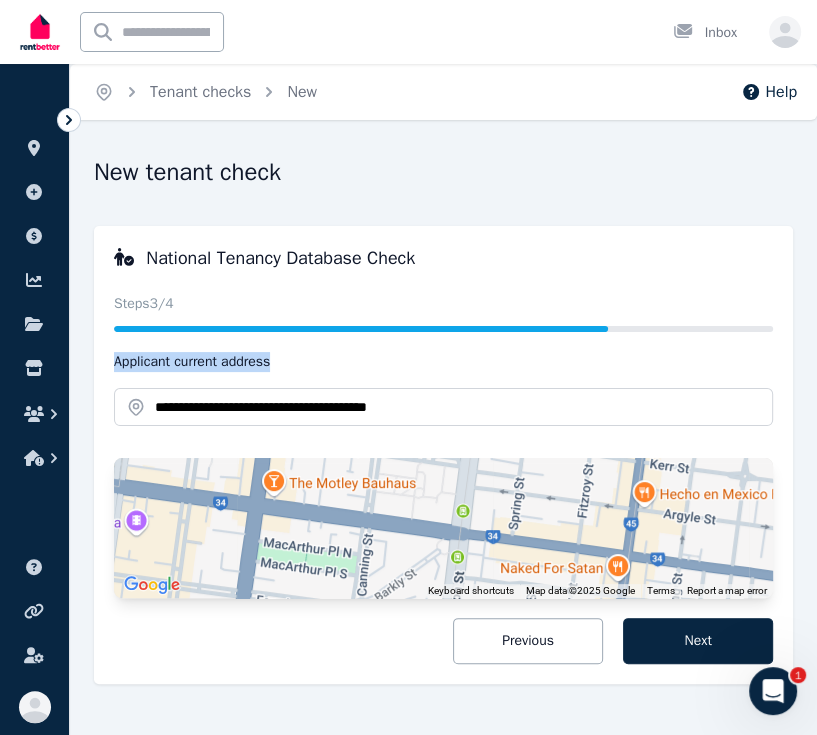 drag, startPoint x: 303, startPoint y: 358, endPoint x: 99, endPoint y: 359, distance: 204.00246 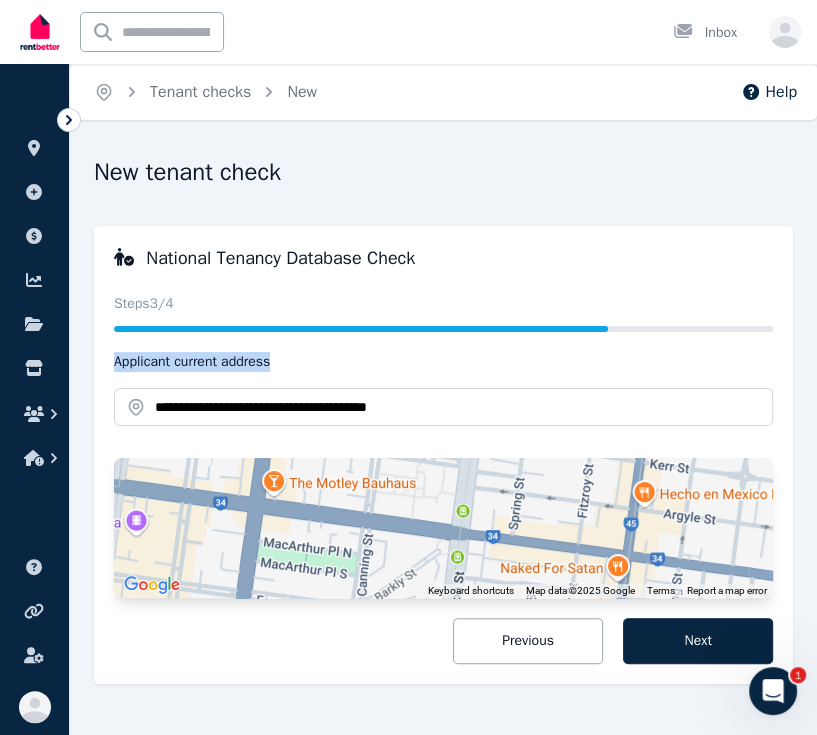 copy on "Applicant current address Property Address" 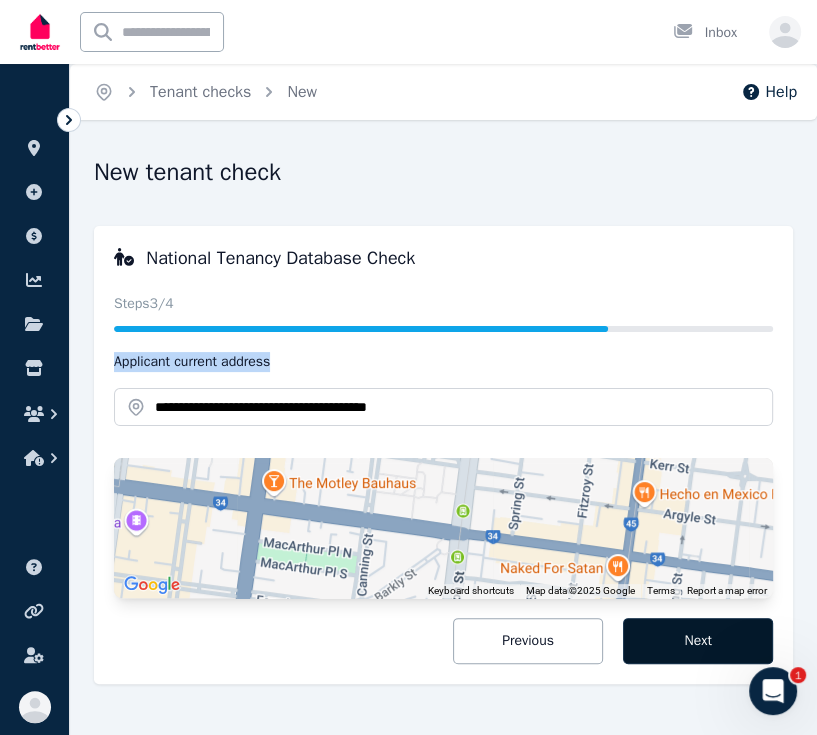 click on "Next" at bounding box center [698, 641] 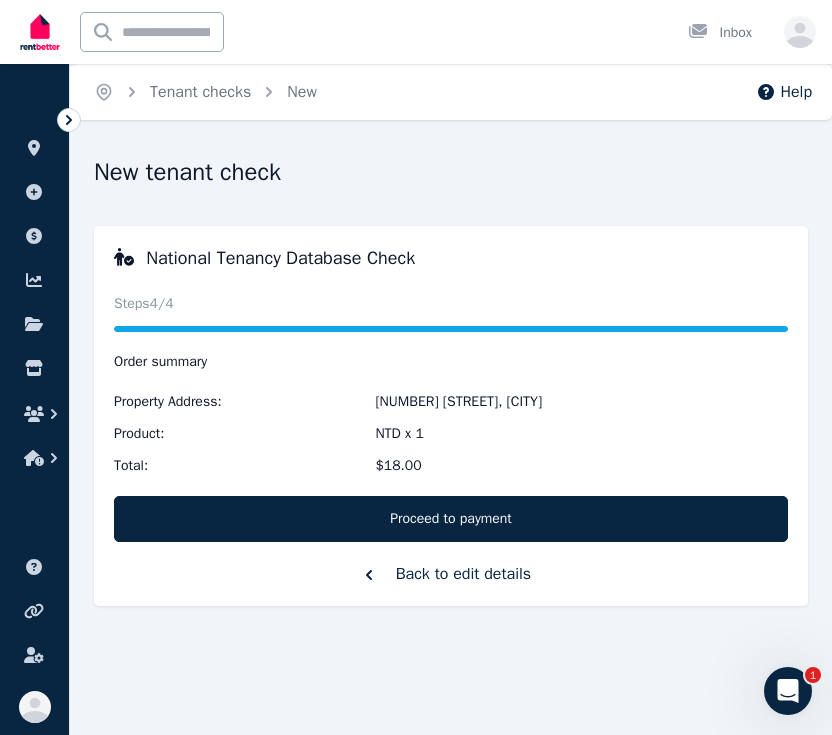 click on "Back to edit details" at bounding box center (451, 574) 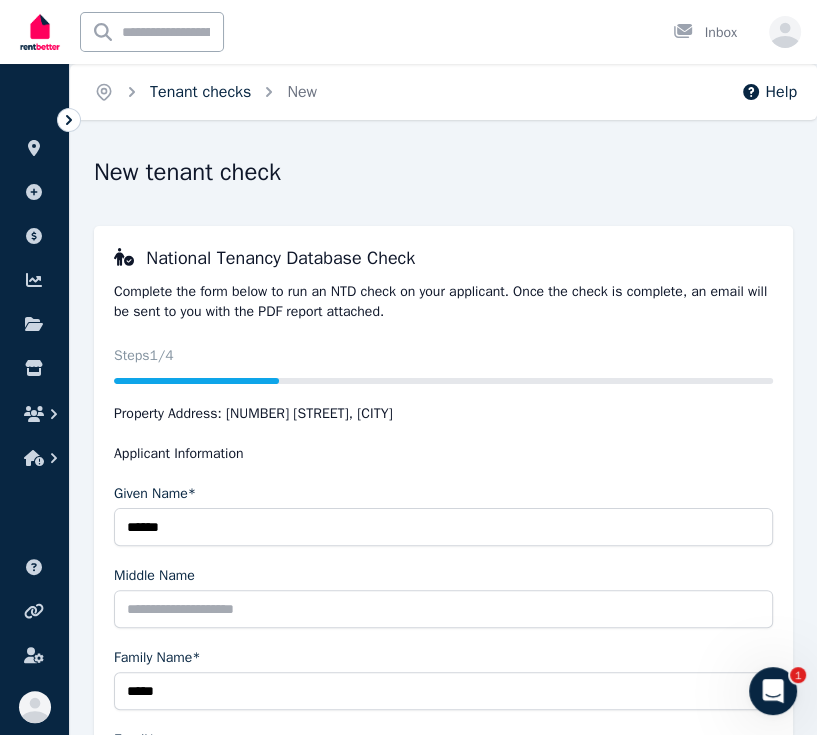 click on "Tenant checks" at bounding box center [200, 92] 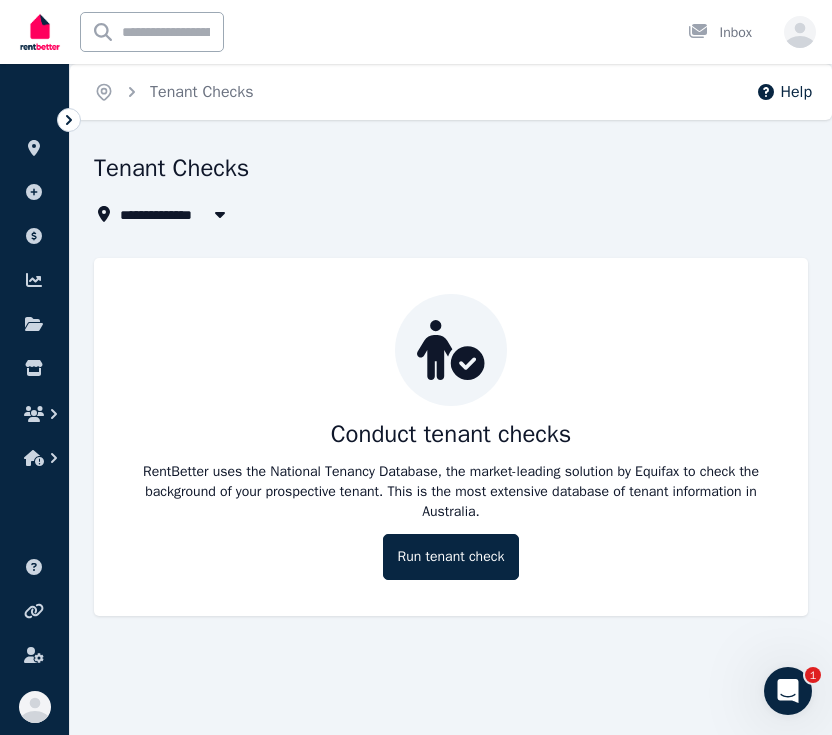 click at bounding box center [220, 214] 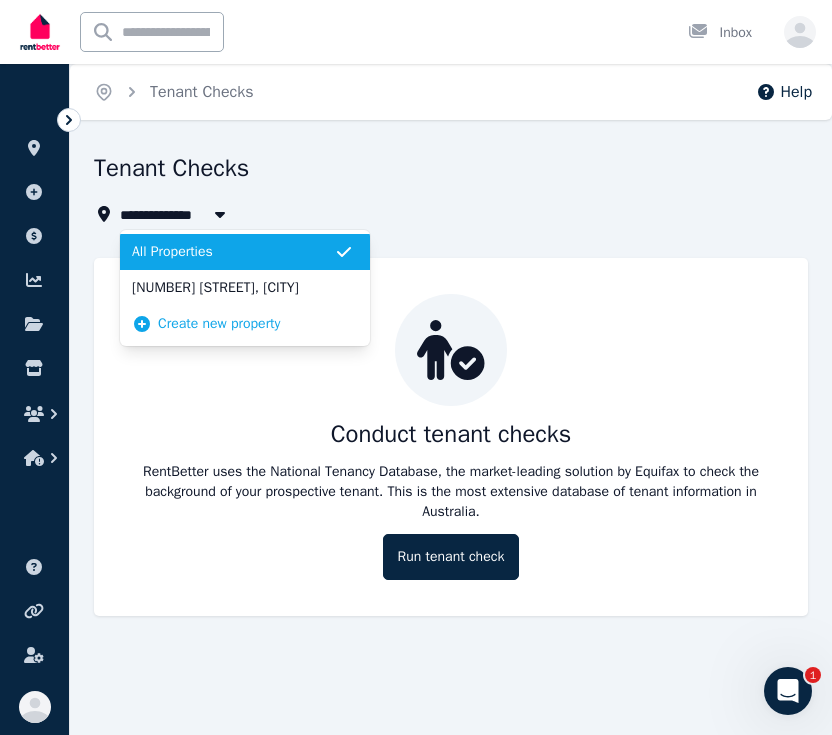 click 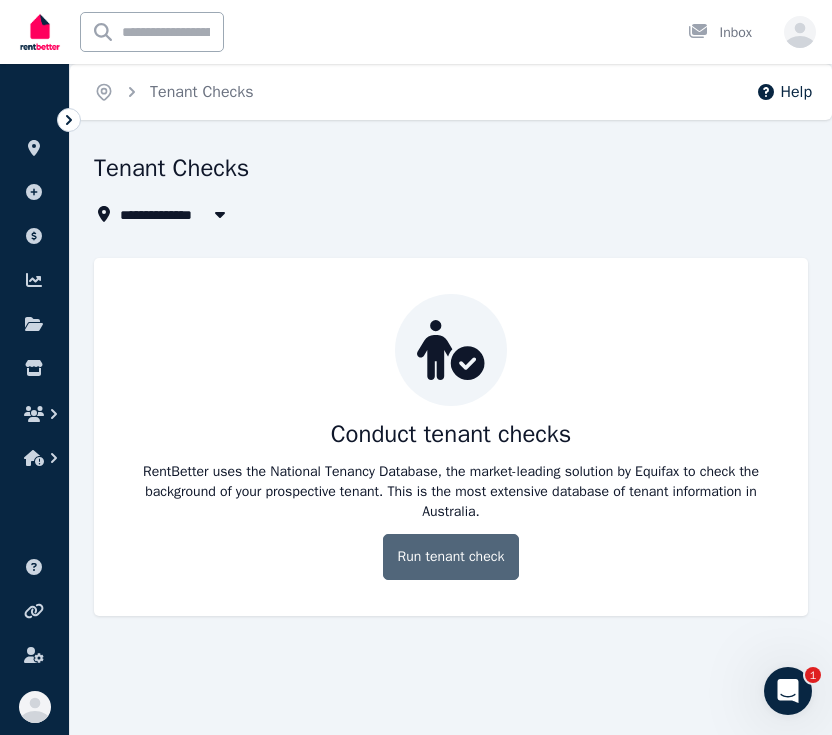 click on "Run tenant check" at bounding box center (451, 557) 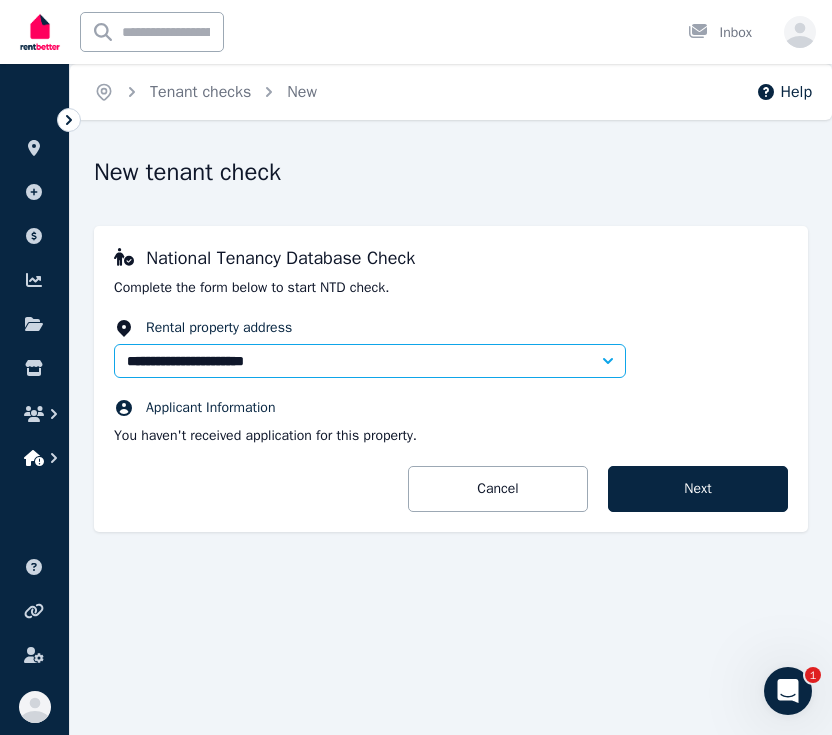 click 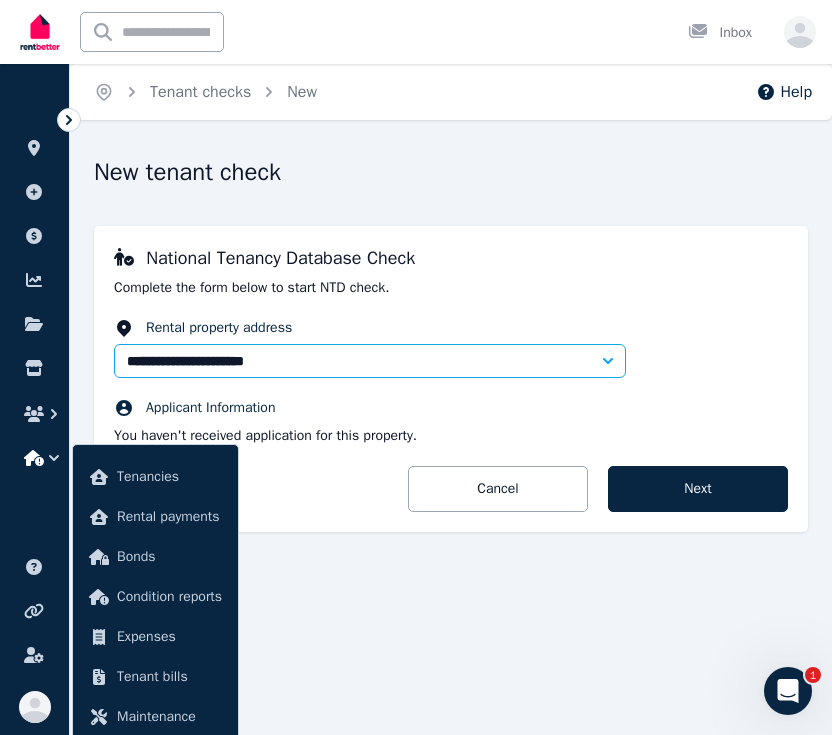 click on "National Tenancy Database Check Complete the form below to start NTD check." at bounding box center (451, 272) 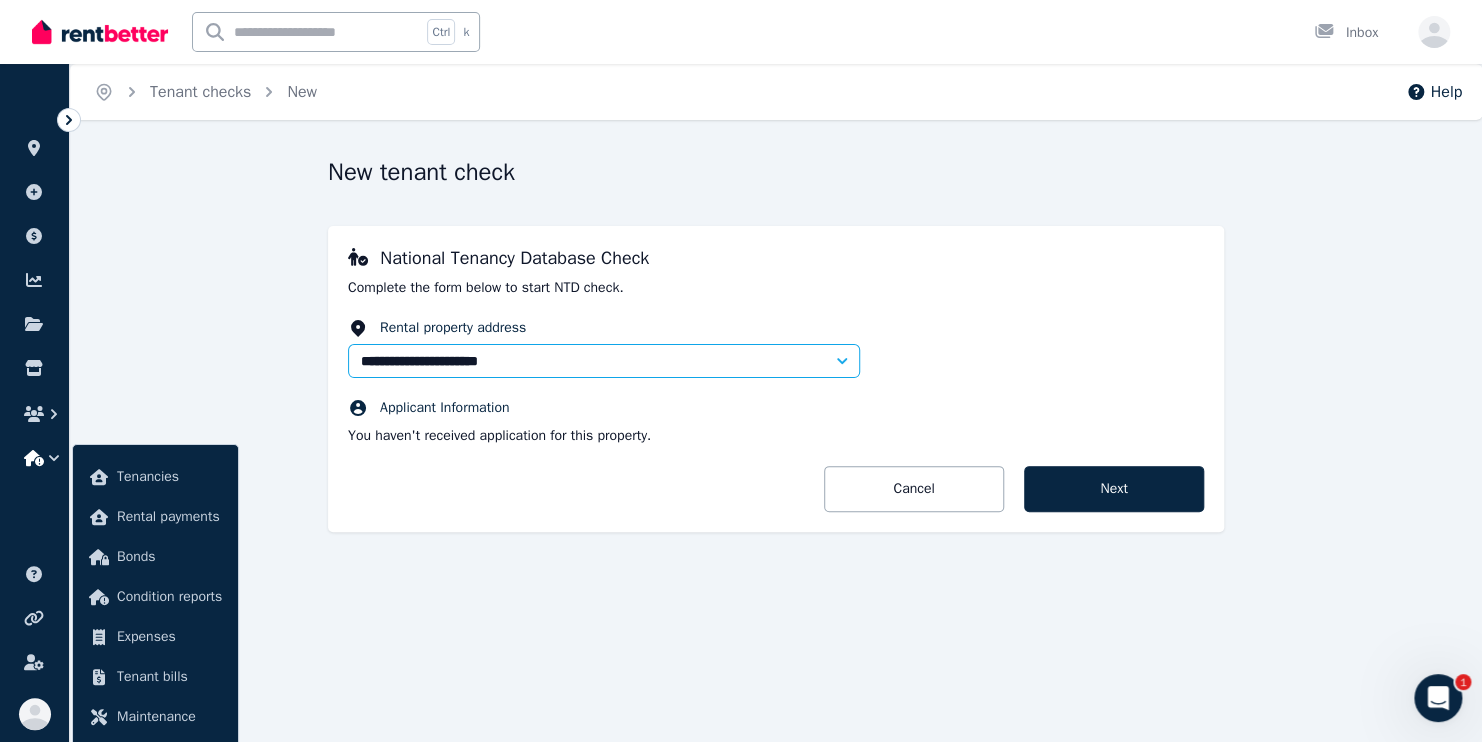 click on "Cancel Next" at bounding box center [776, 489] 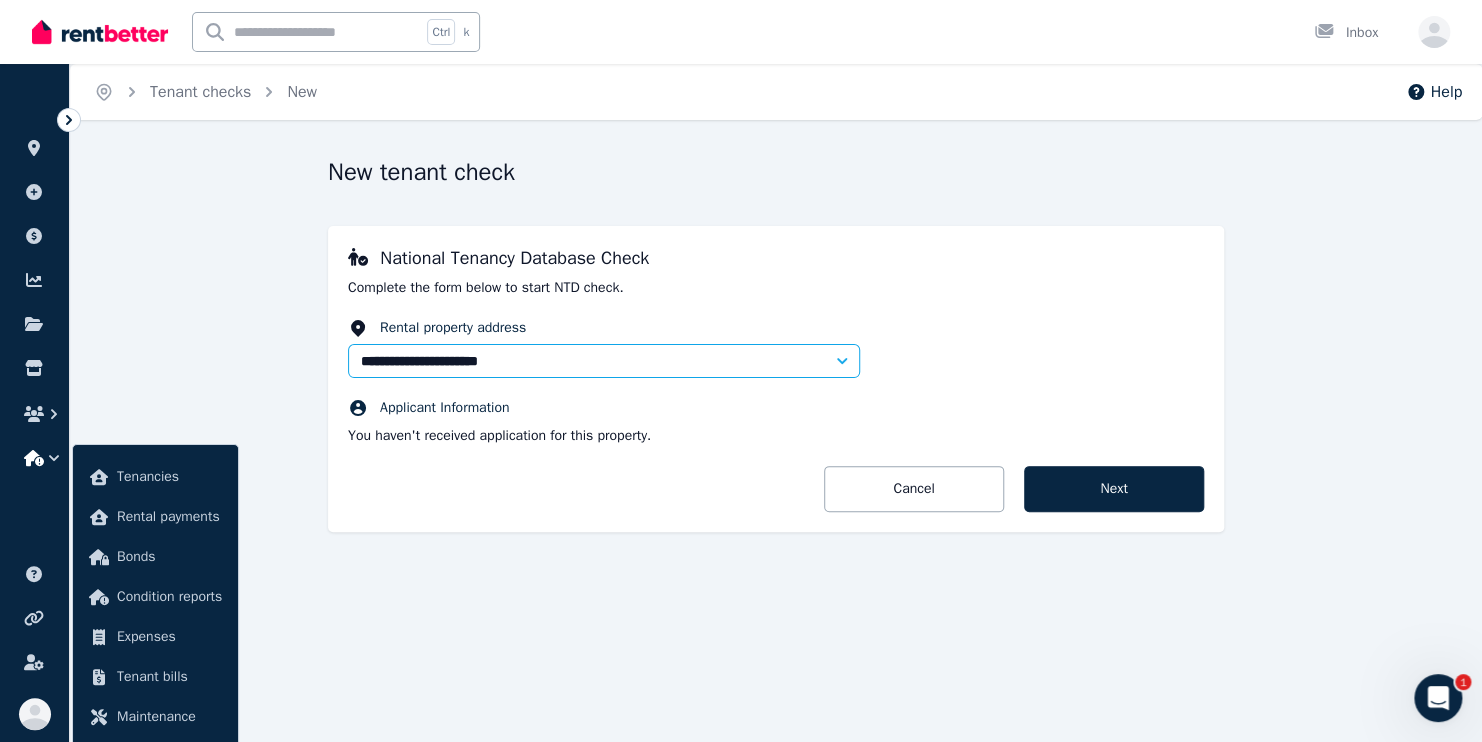 click on "Cancel Next" at bounding box center (776, 489) 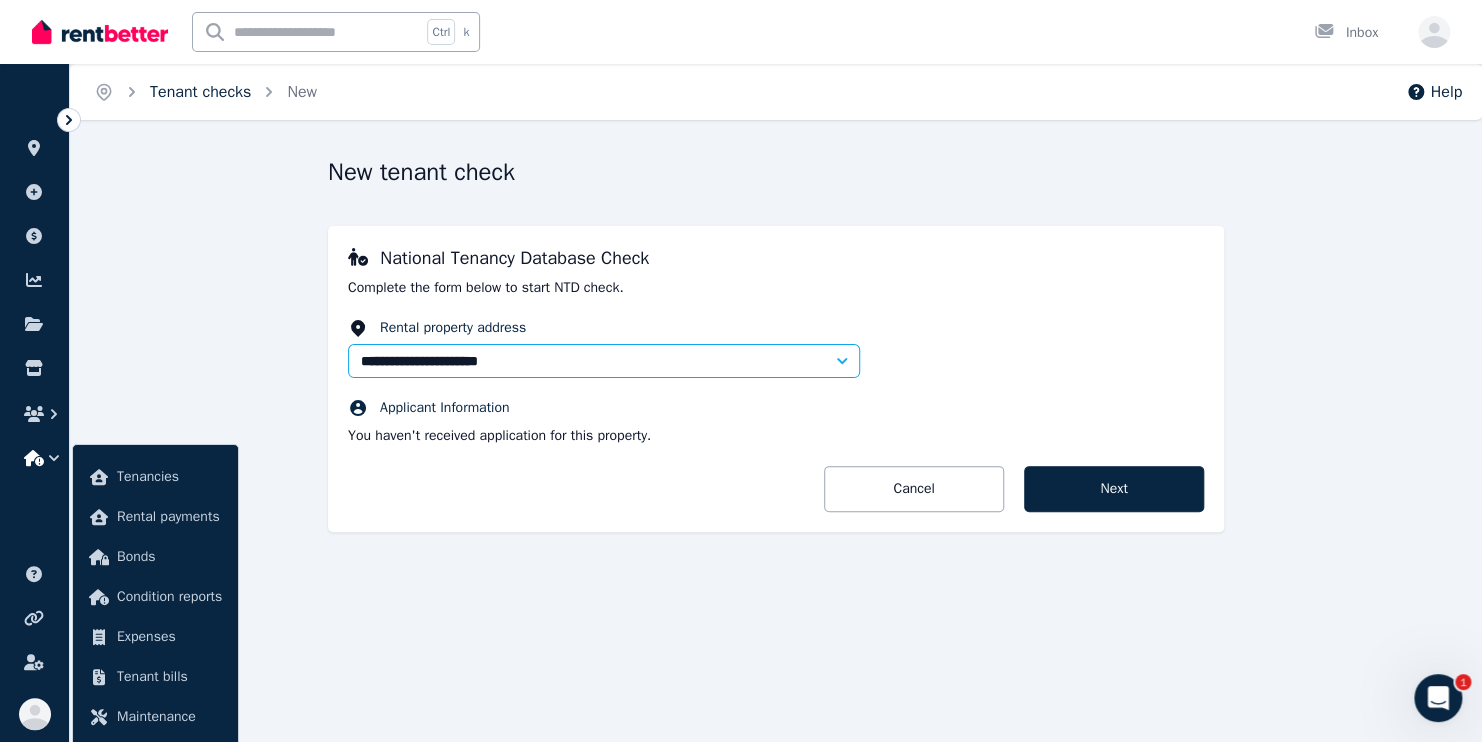 click on "Tenant checks" at bounding box center (200, 92) 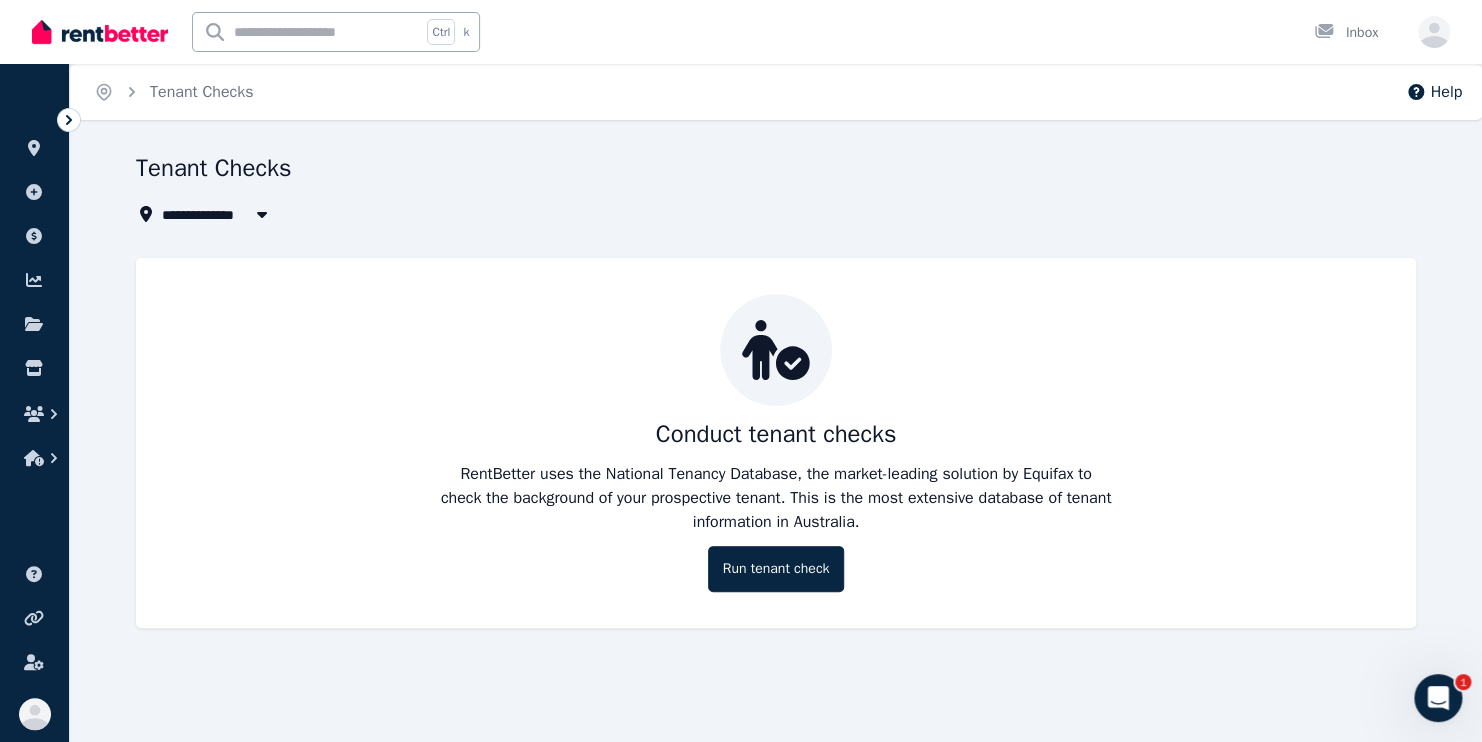 click on "All Properties" at bounding box center [220, 214] 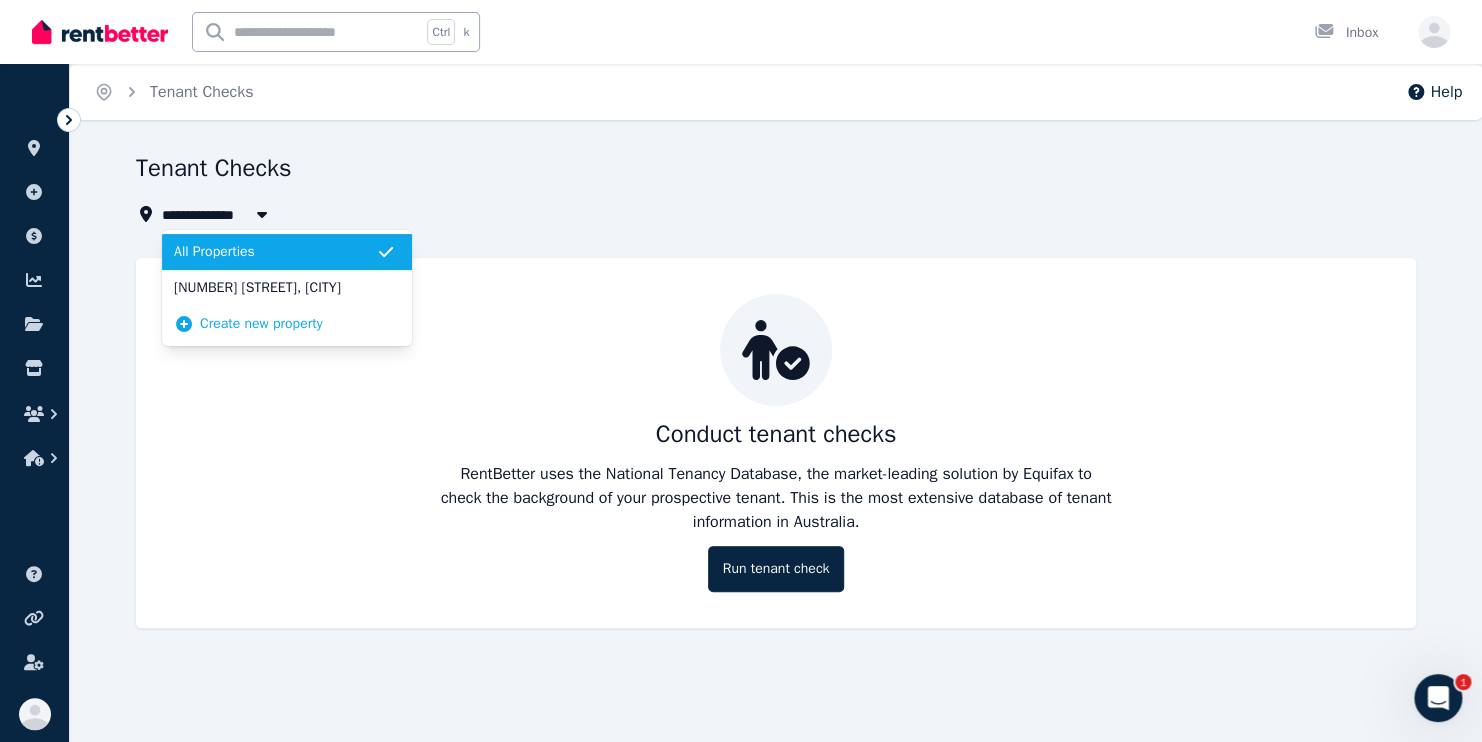 drag, startPoint x: 206, startPoint y: 209, endPoint x: 209, endPoint y: 287, distance: 78.05767 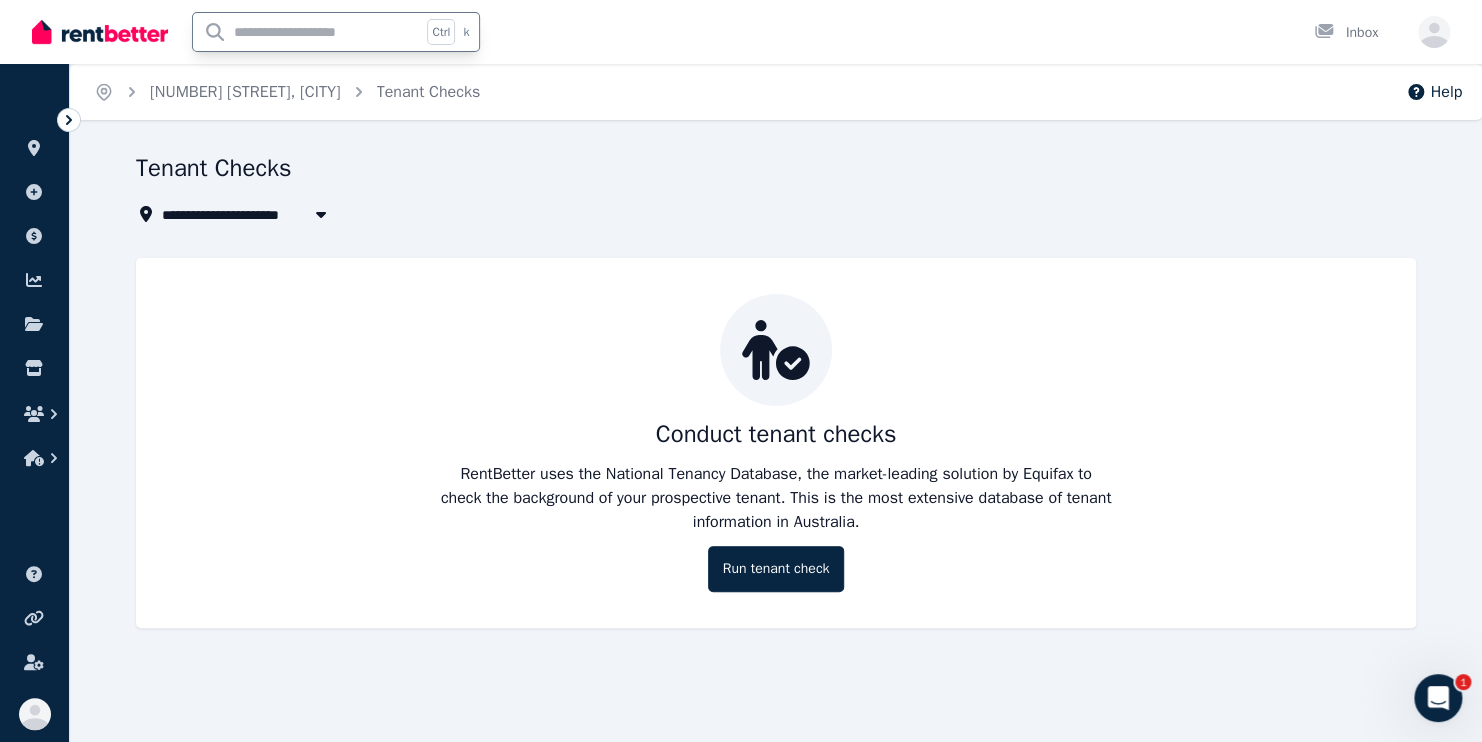 click at bounding box center (307, 32) 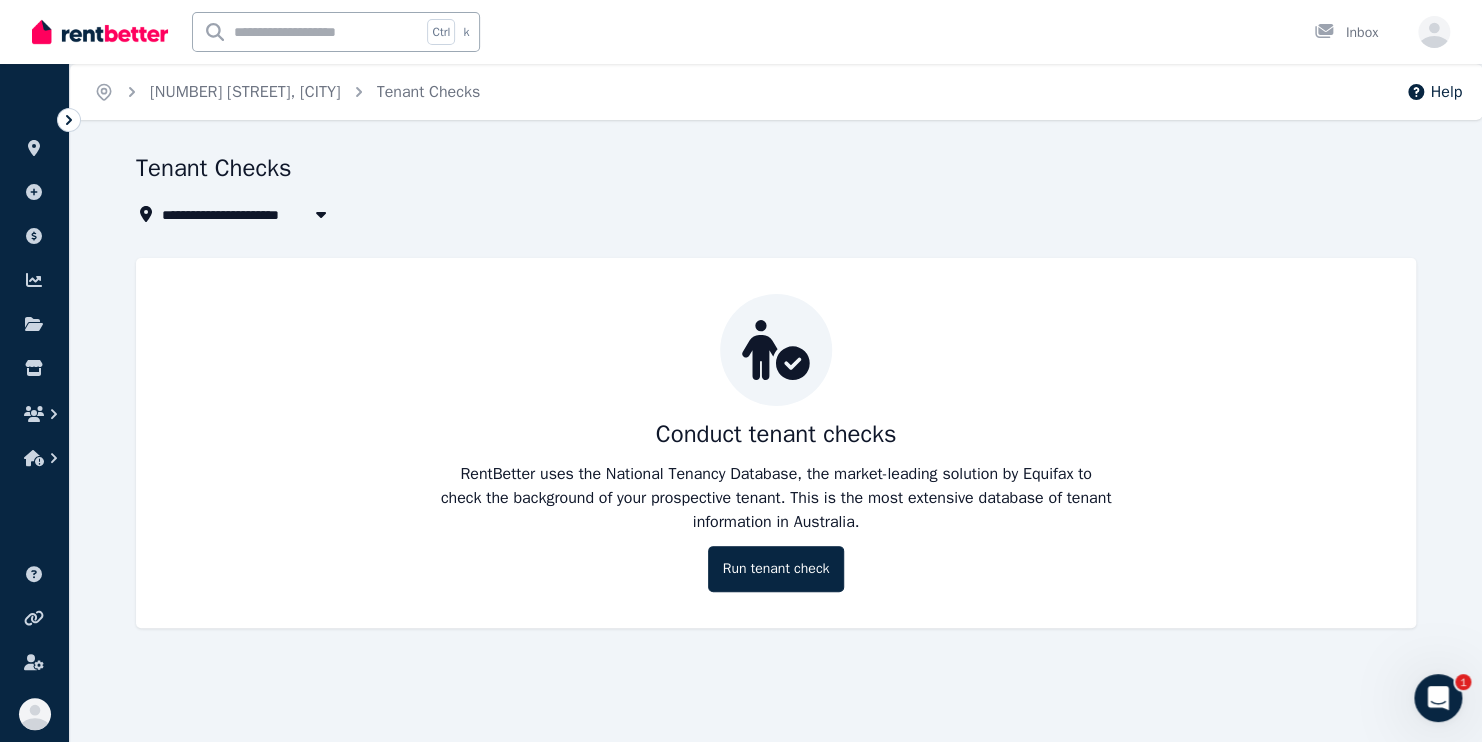 click on "**********" at bounding box center (741, 371) 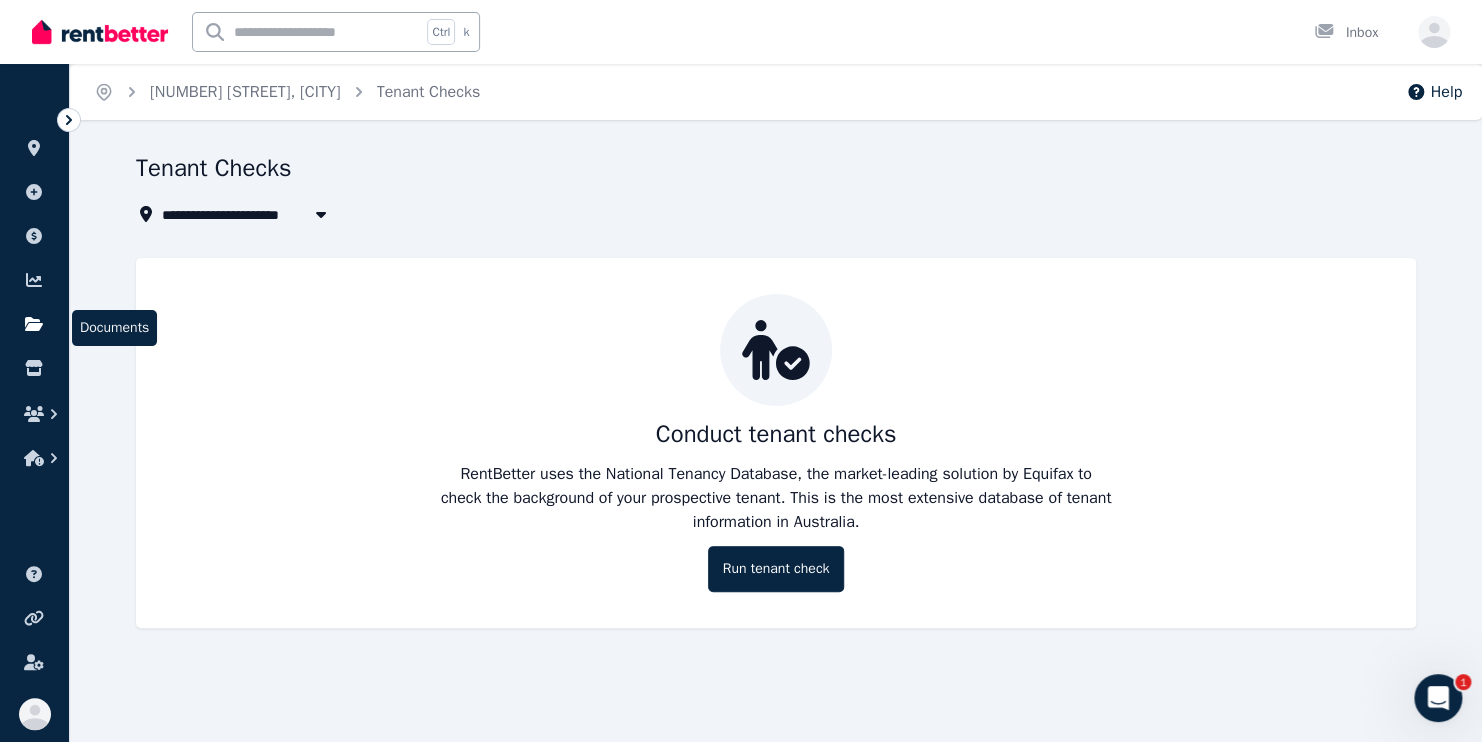 click at bounding box center [34, 324] 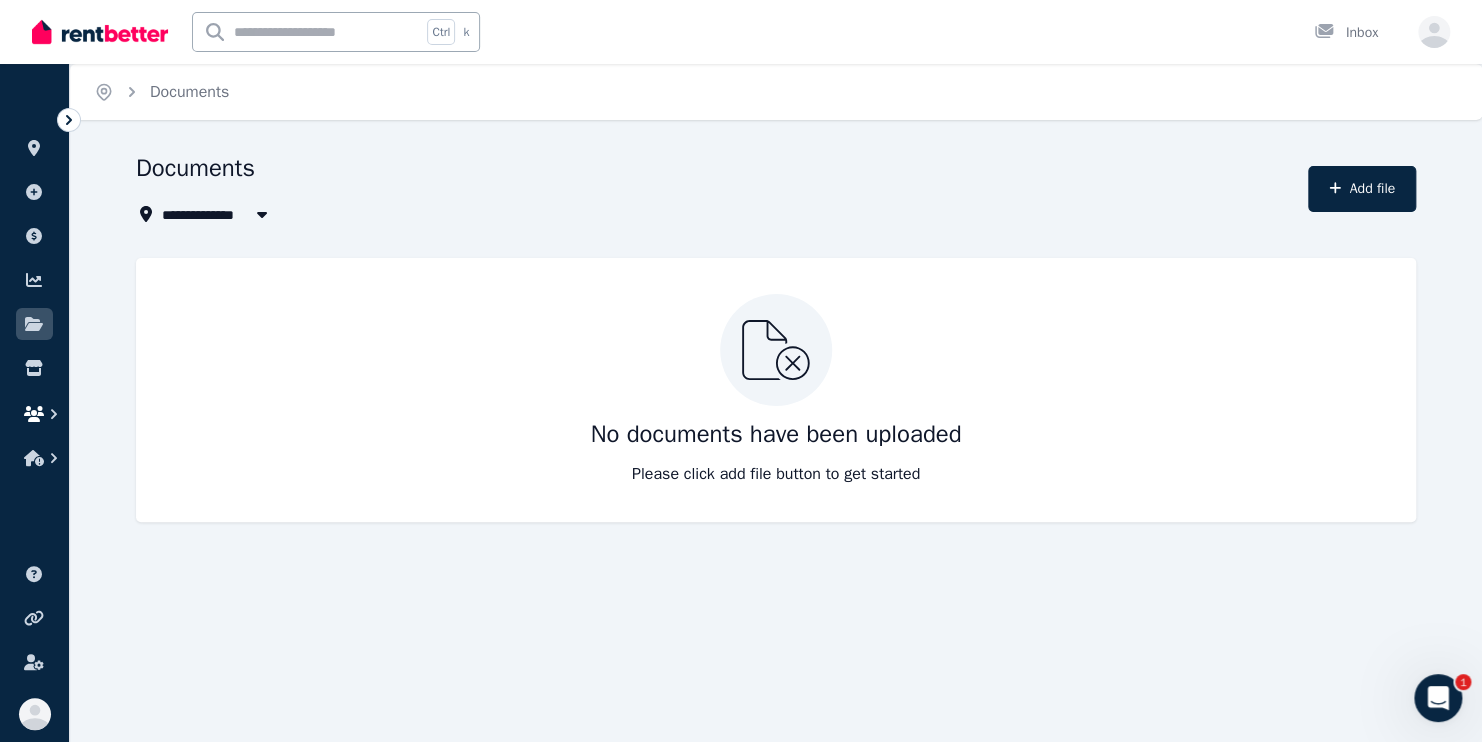 click 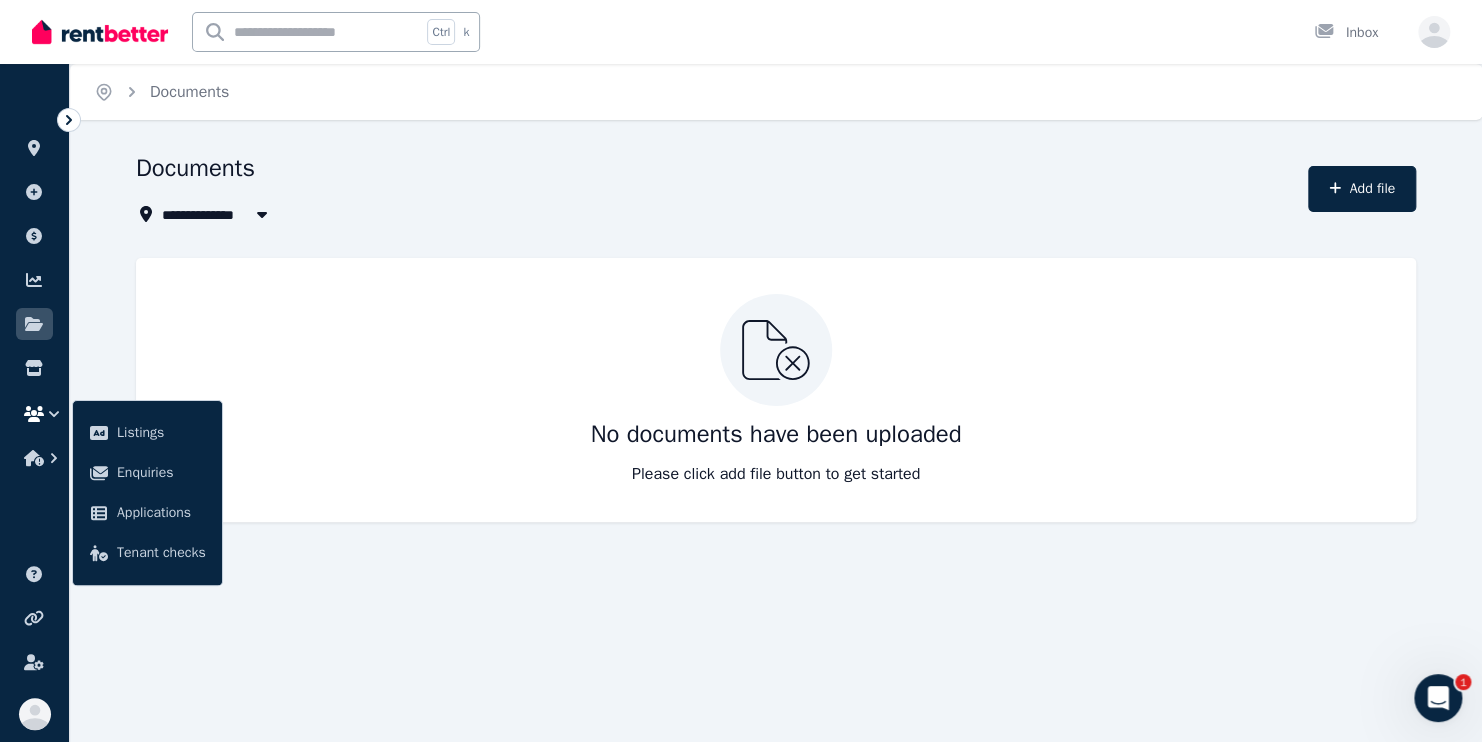 click 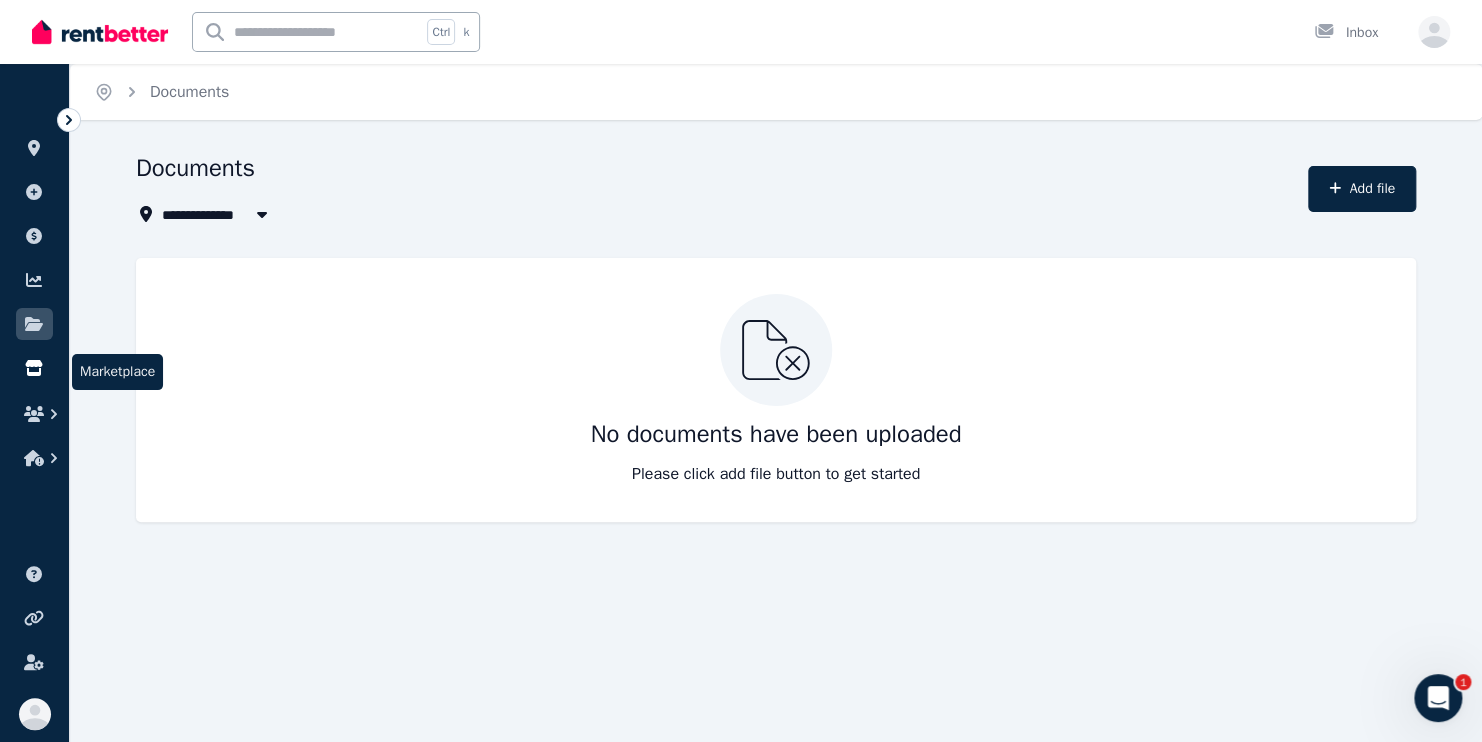 click 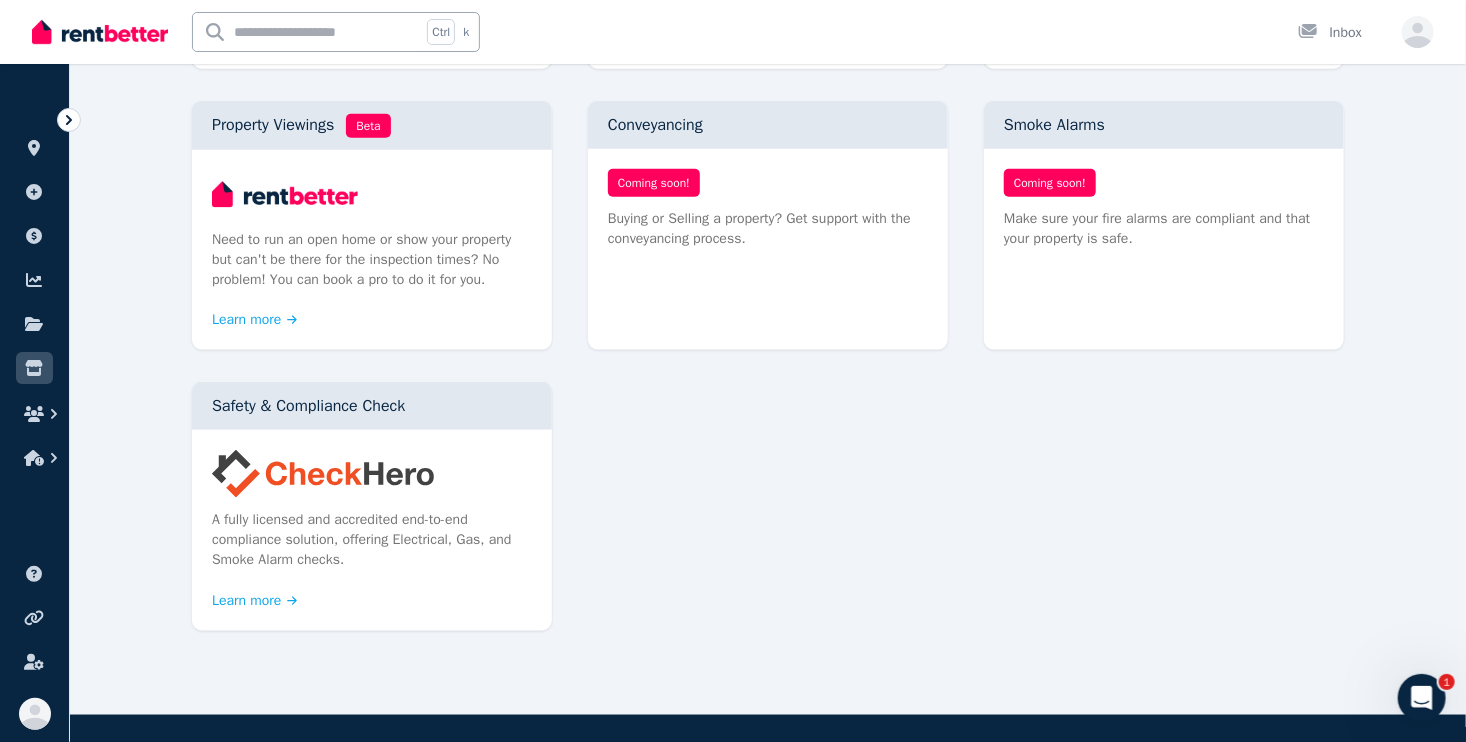 scroll, scrollTop: 1200, scrollLeft: 0, axis: vertical 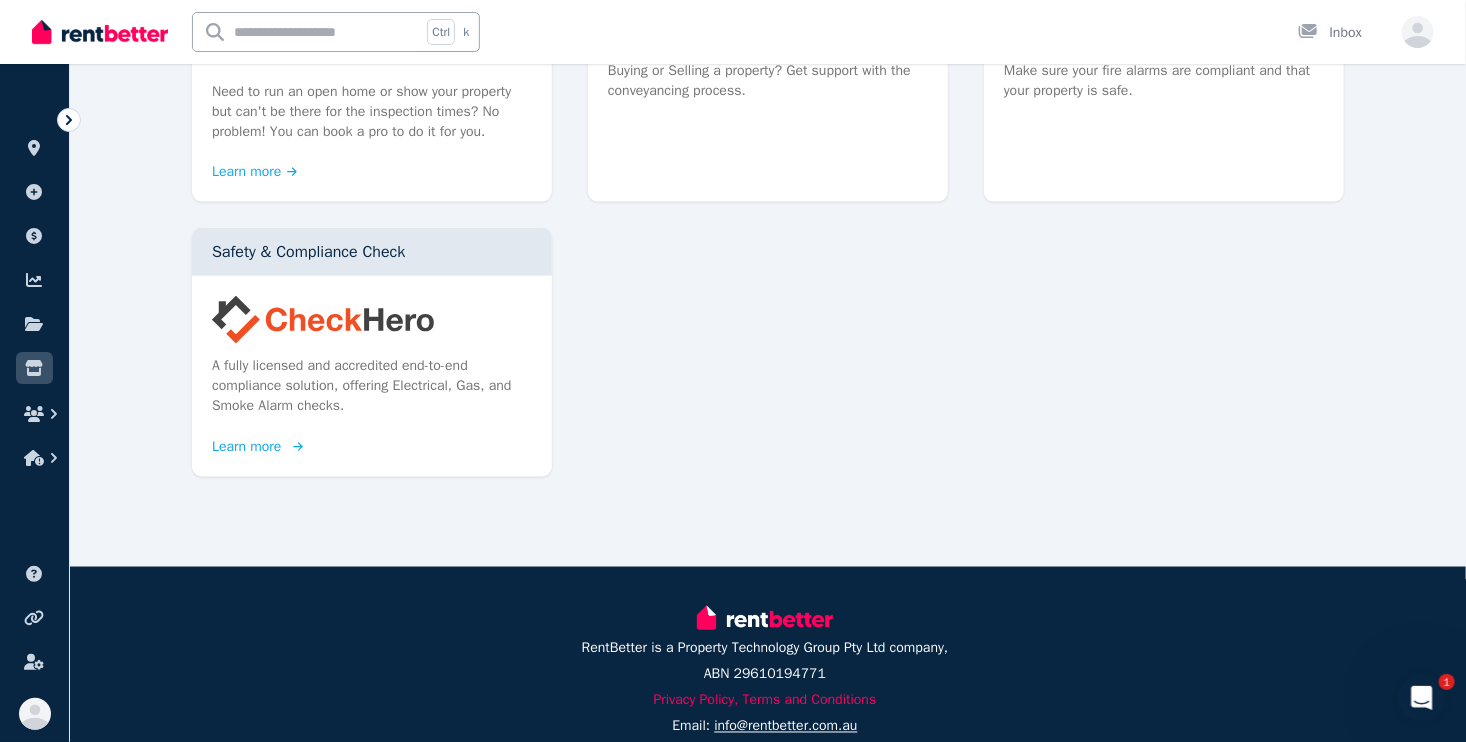 click on "Safety & Compliance Check A fully licensed and accredited end-to-end compliance solution, offering Electrical, Gas, and Smoke Alarm checks. Learn more" at bounding box center [372, 352] 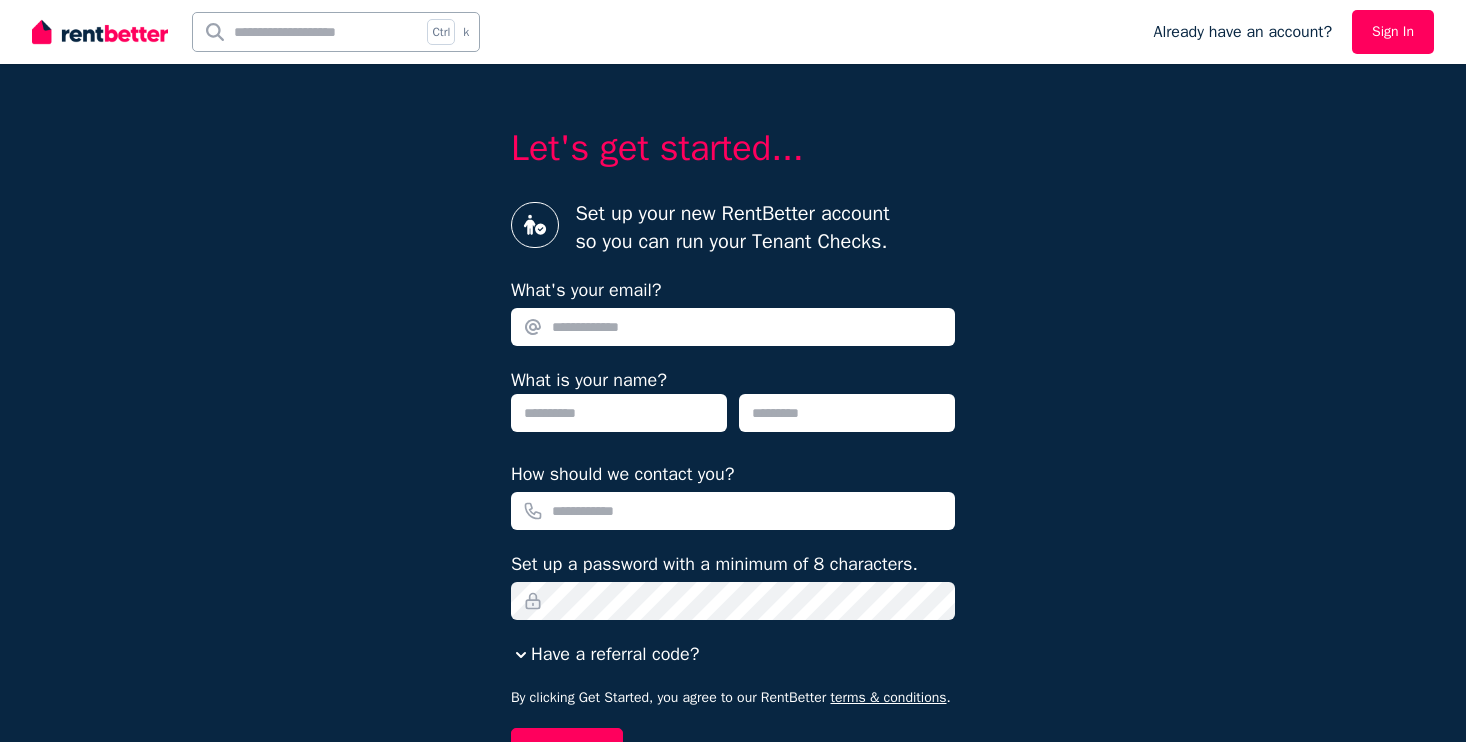 scroll, scrollTop: 0, scrollLeft: 0, axis: both 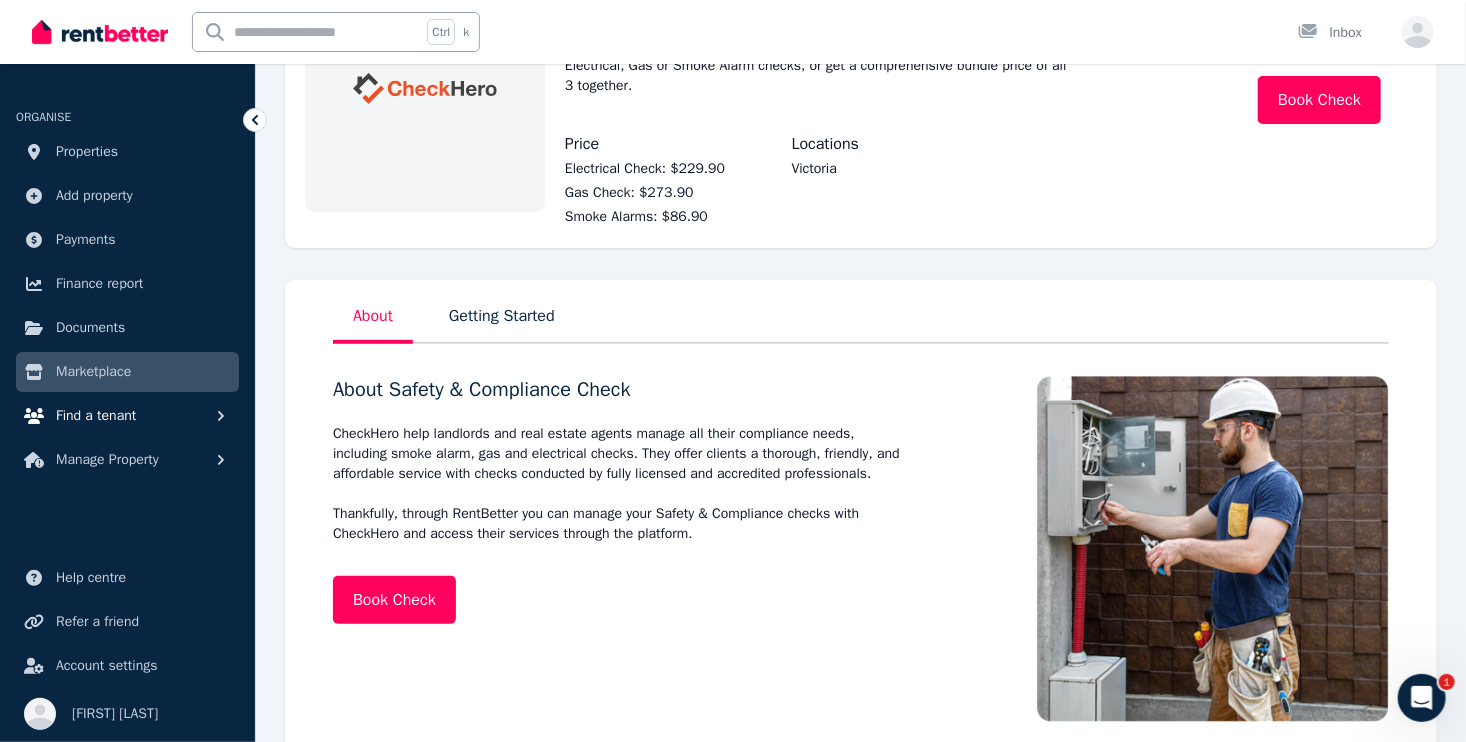click on "Find a tenant" at bounding box center (96, 416) 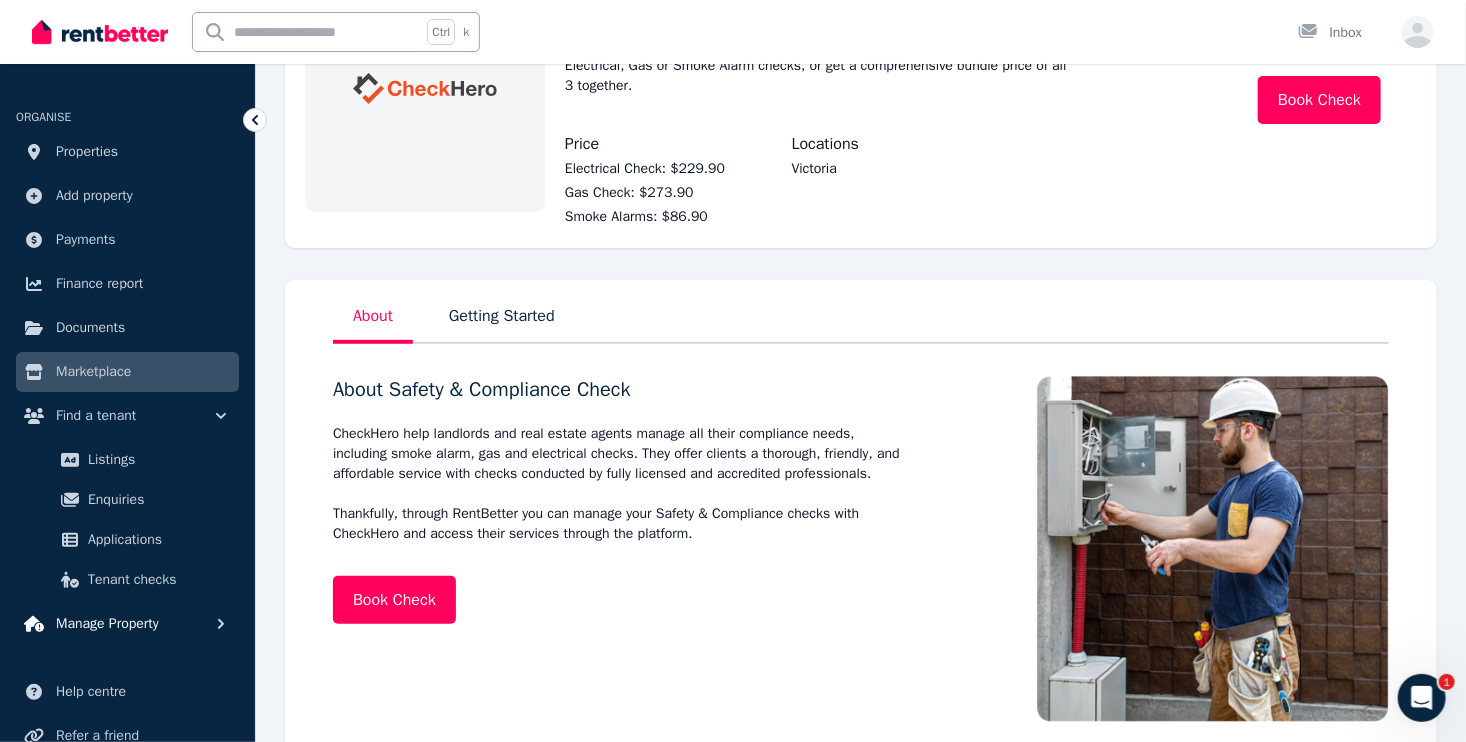 click on "Manage Property" at bounding box center [107, 624] 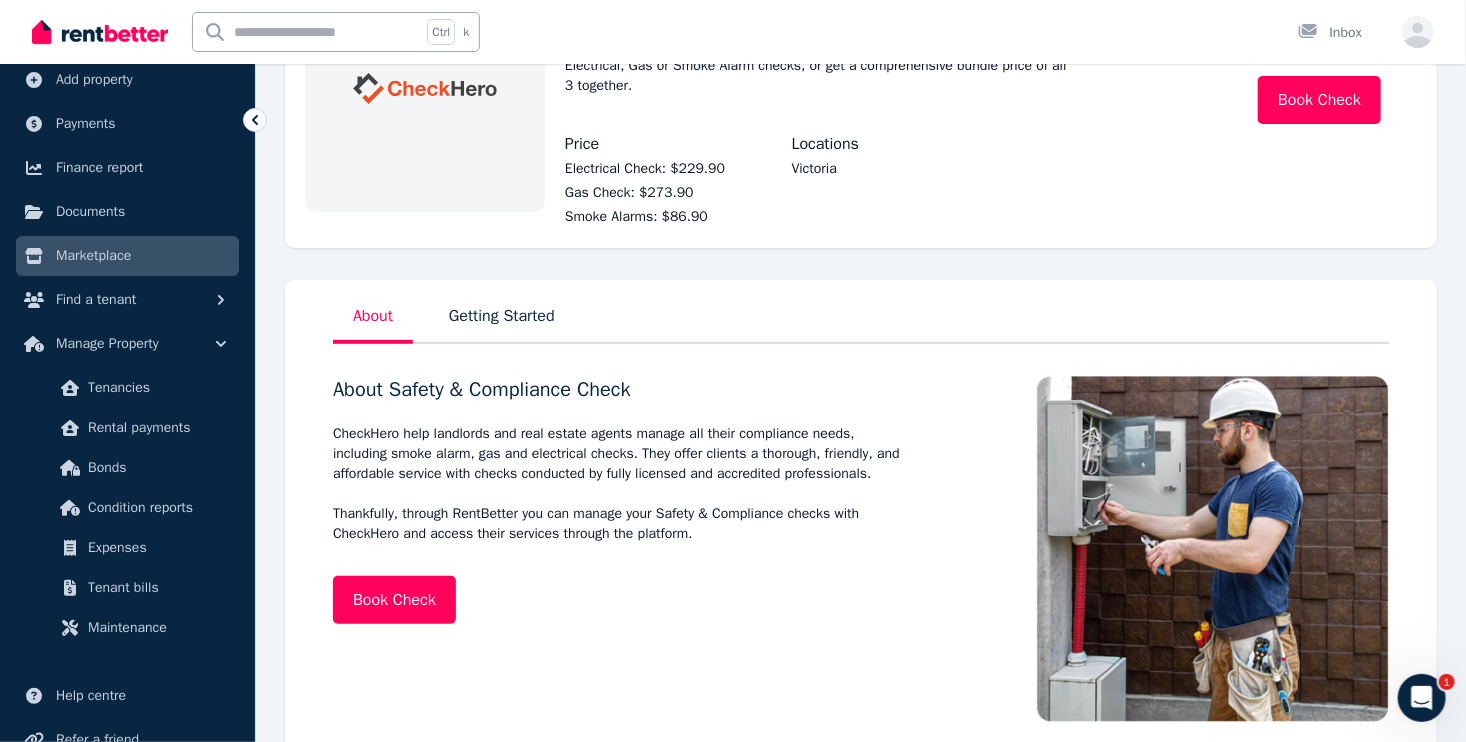 scroll, scrollTop: 200, scrollLeft: 0, axis: vertical 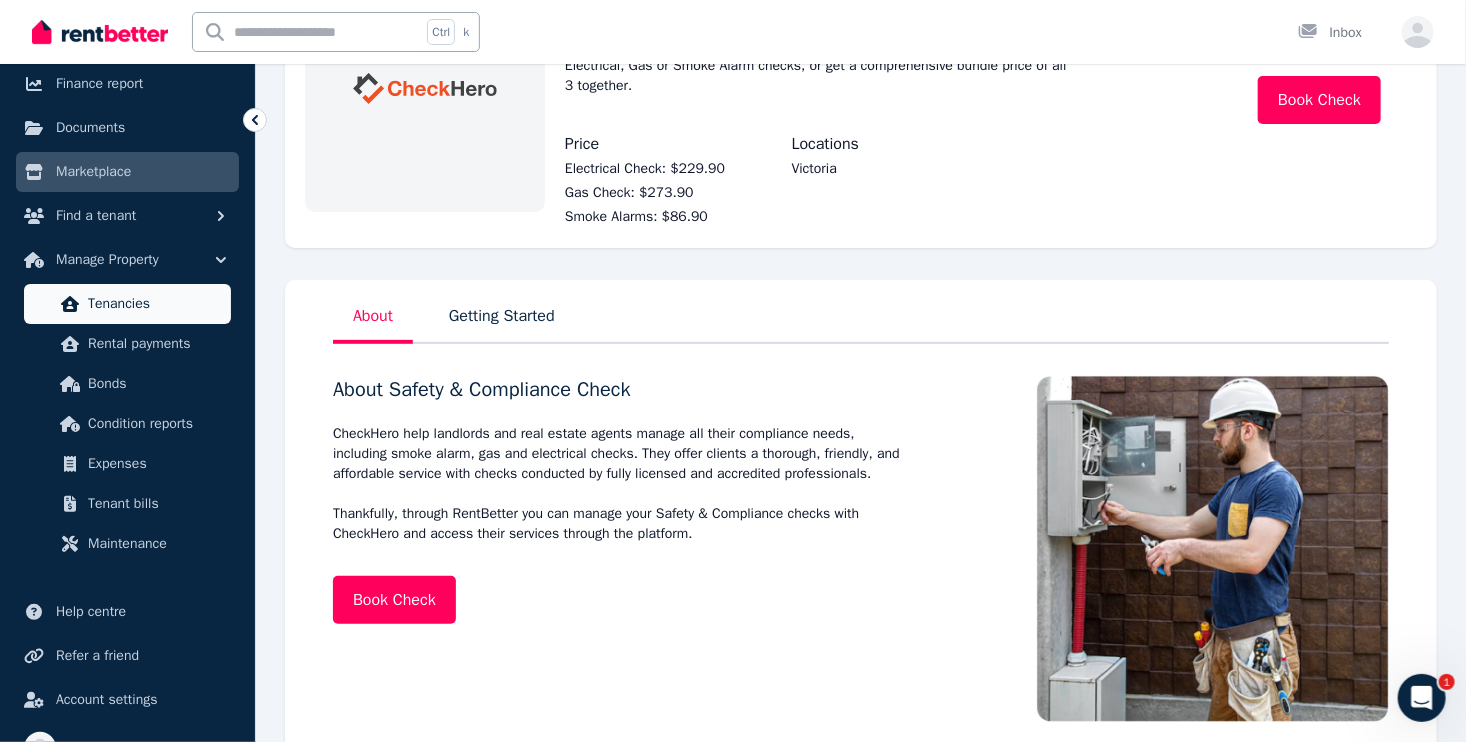 click on "Tenancies" at bounding box center (155, 304) 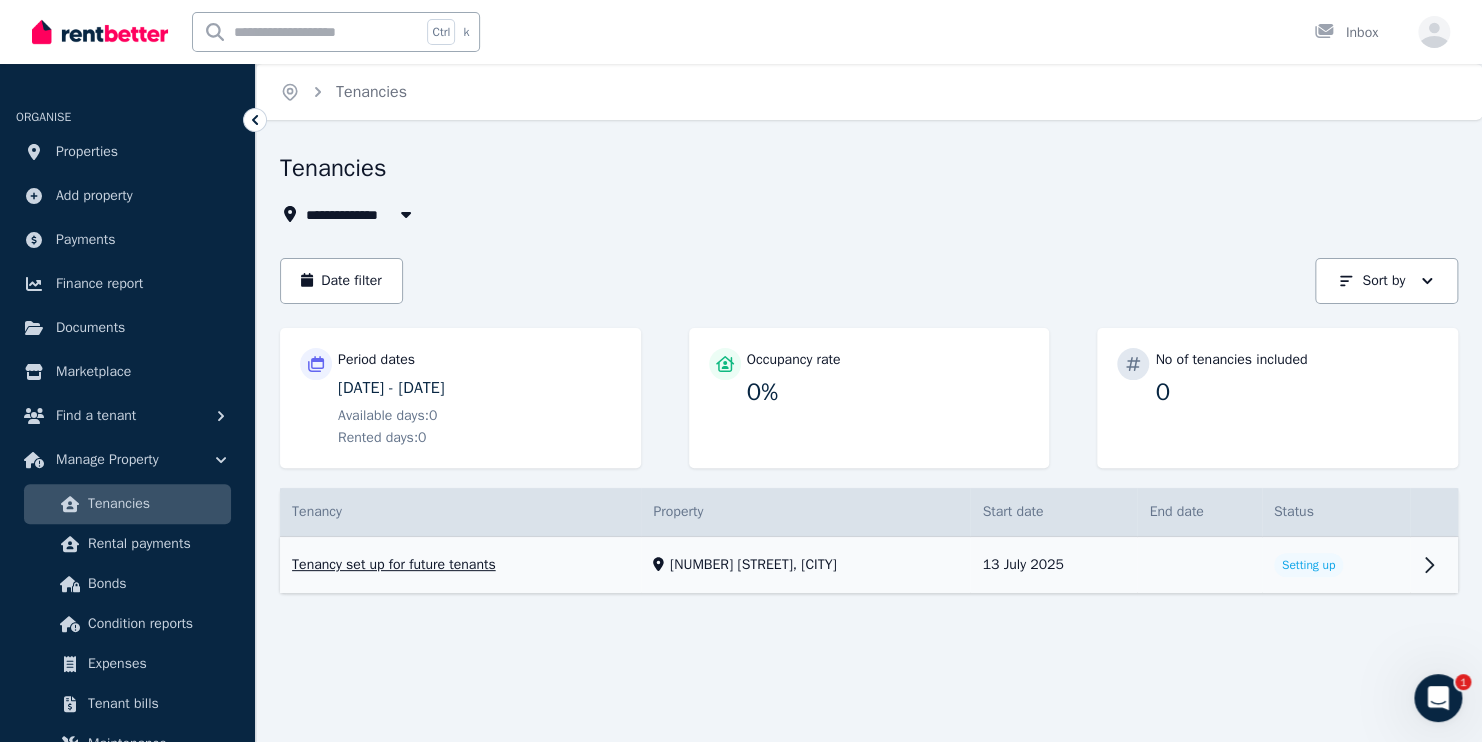 click on "View property details" at bounding box center (869, 565) 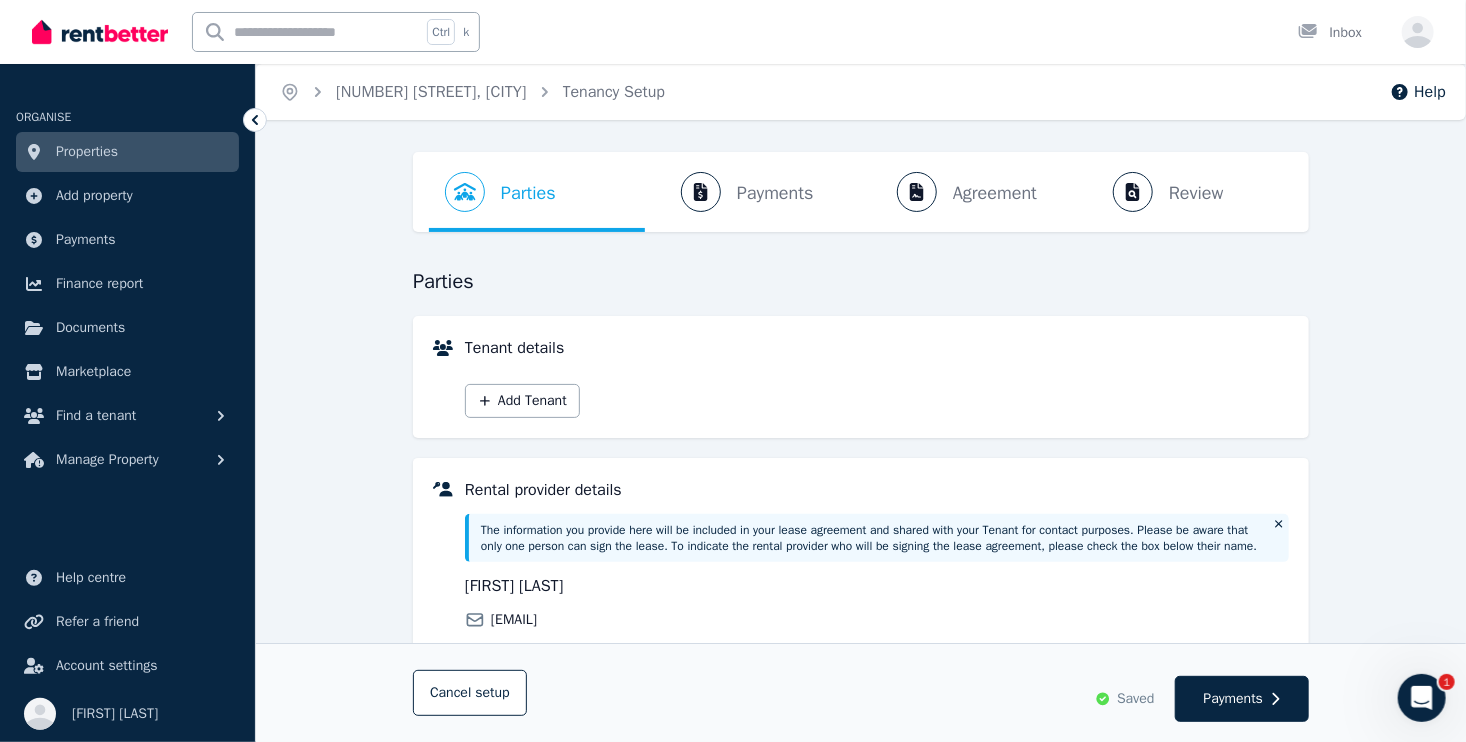 click on "Open user menu" at bounding box center [1418, 32] 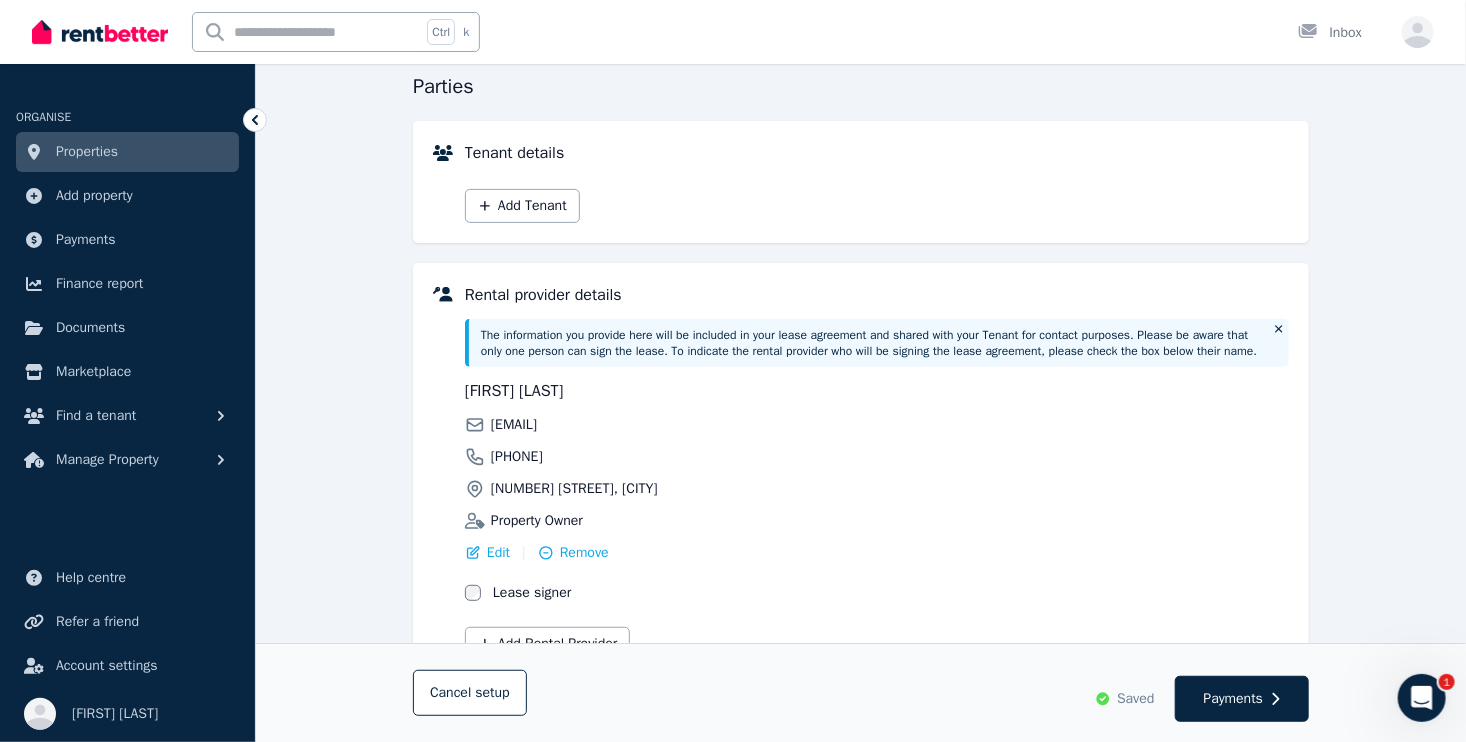 scroll, scrollTop: 87, scrollLeft: 0, axis: vertical 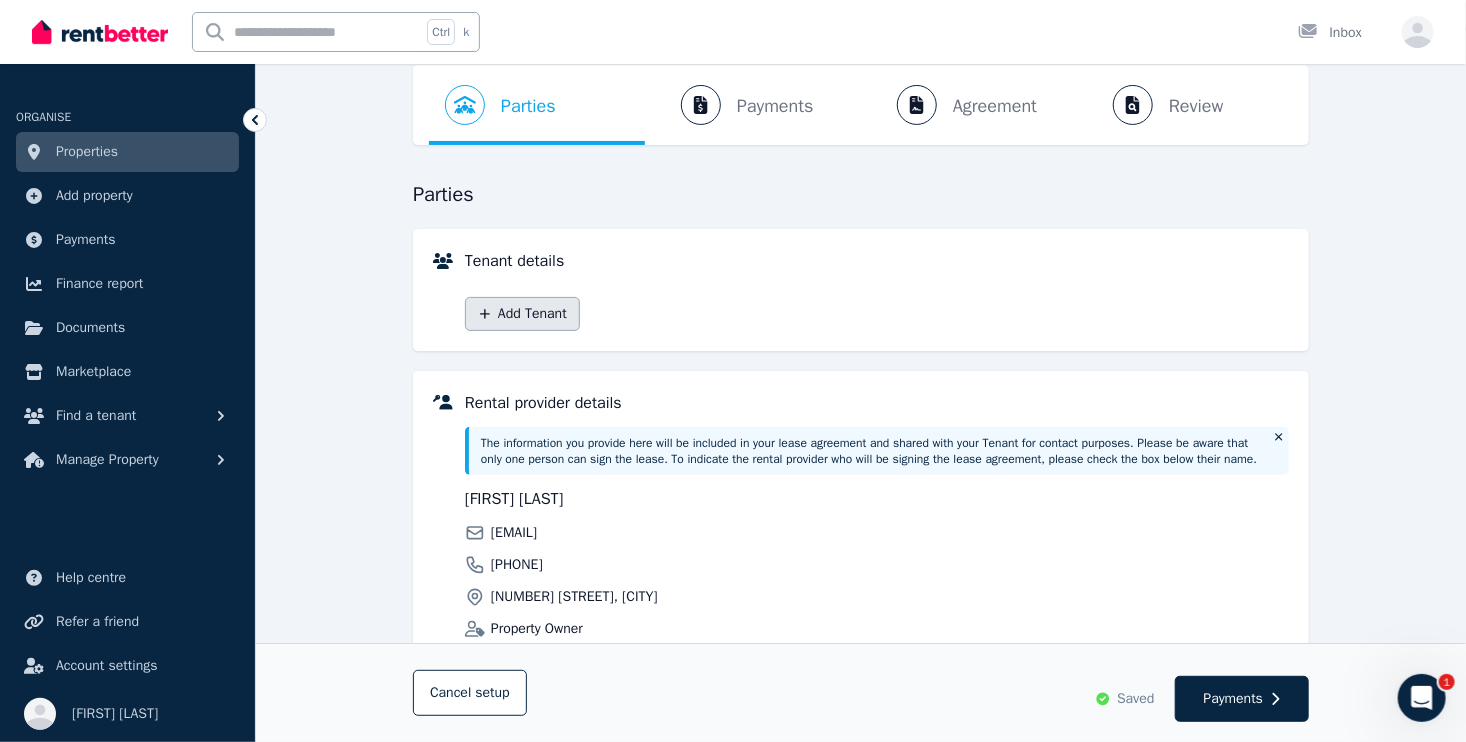 click on "Add Tenant" at bounding box center (522, 314) 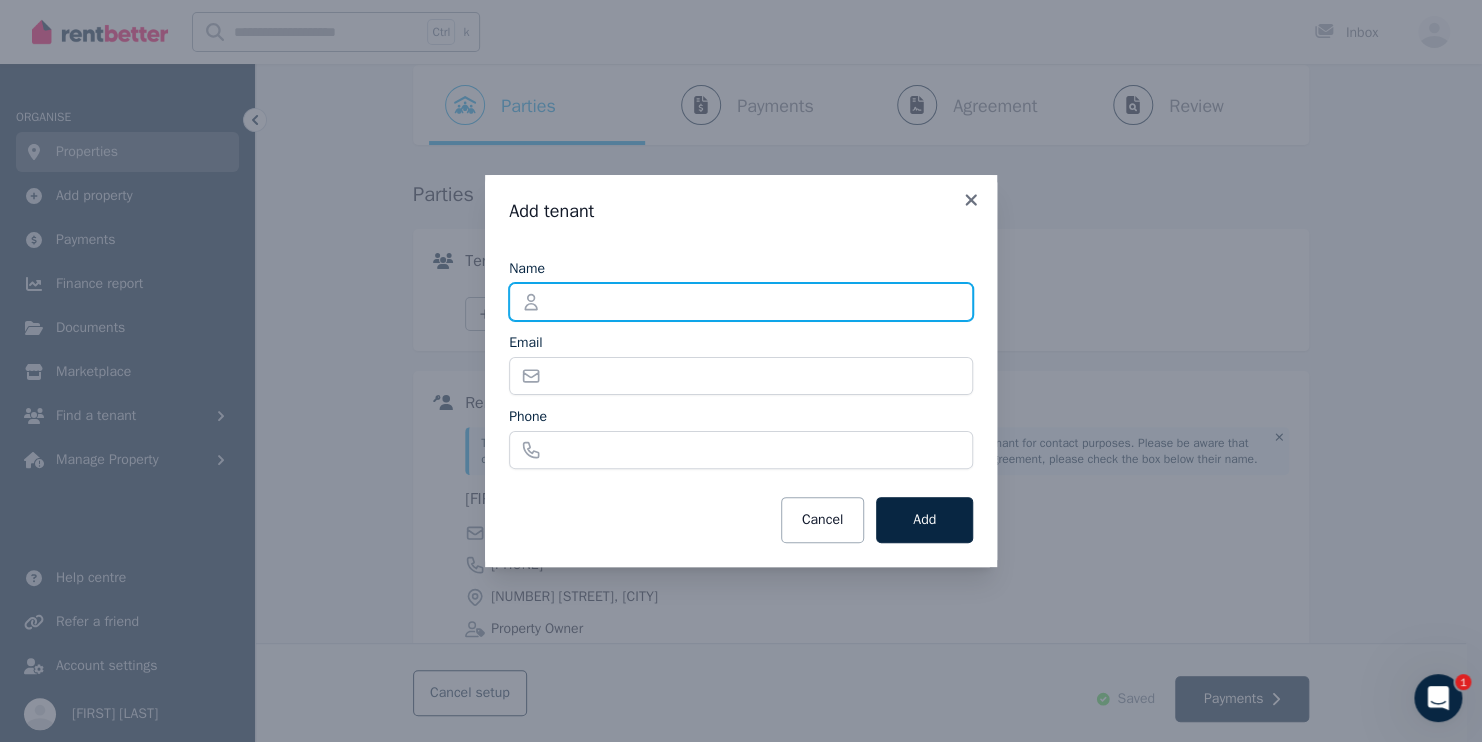 click on "Name" at bounding box center (741, 302) 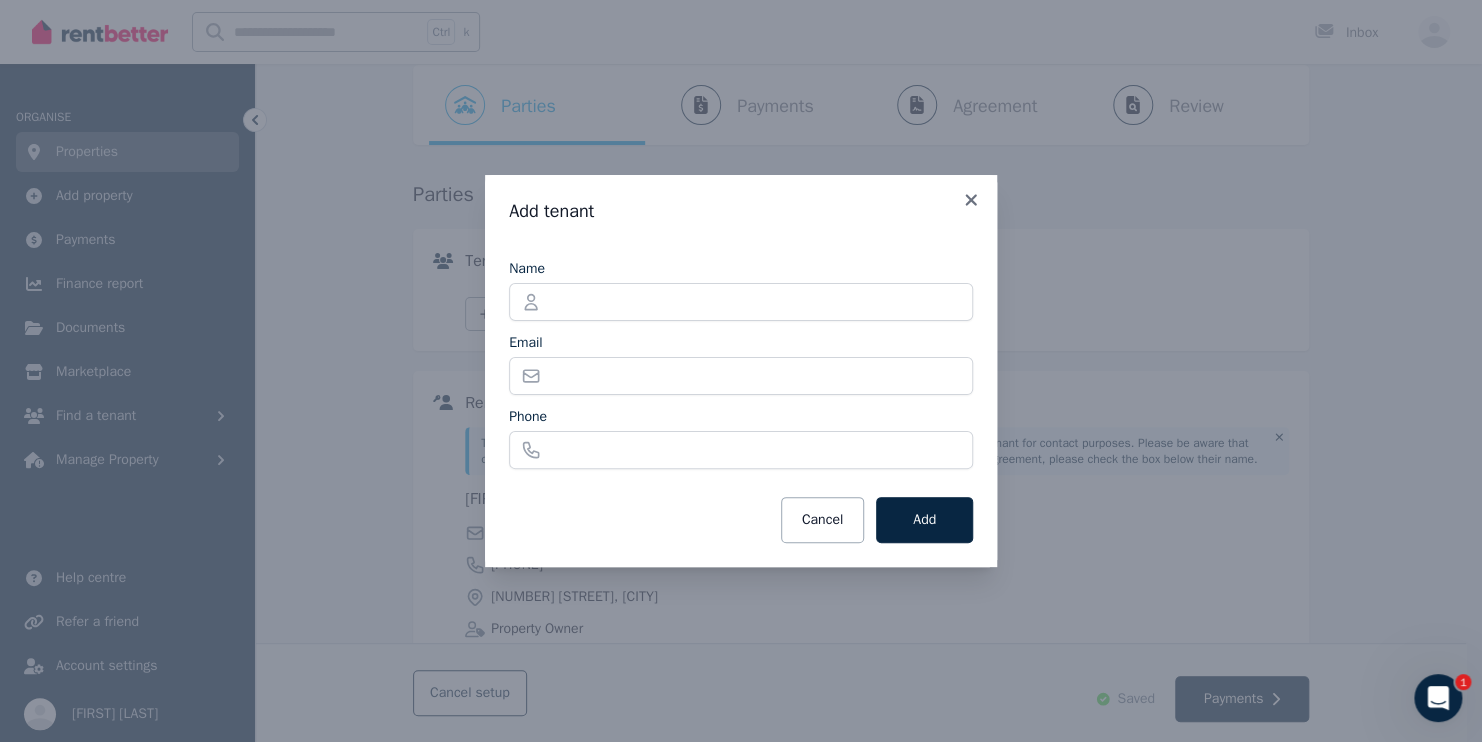 click on "Add tenant Name Email Phone Cancel Add" at bounding box center (741, 371) 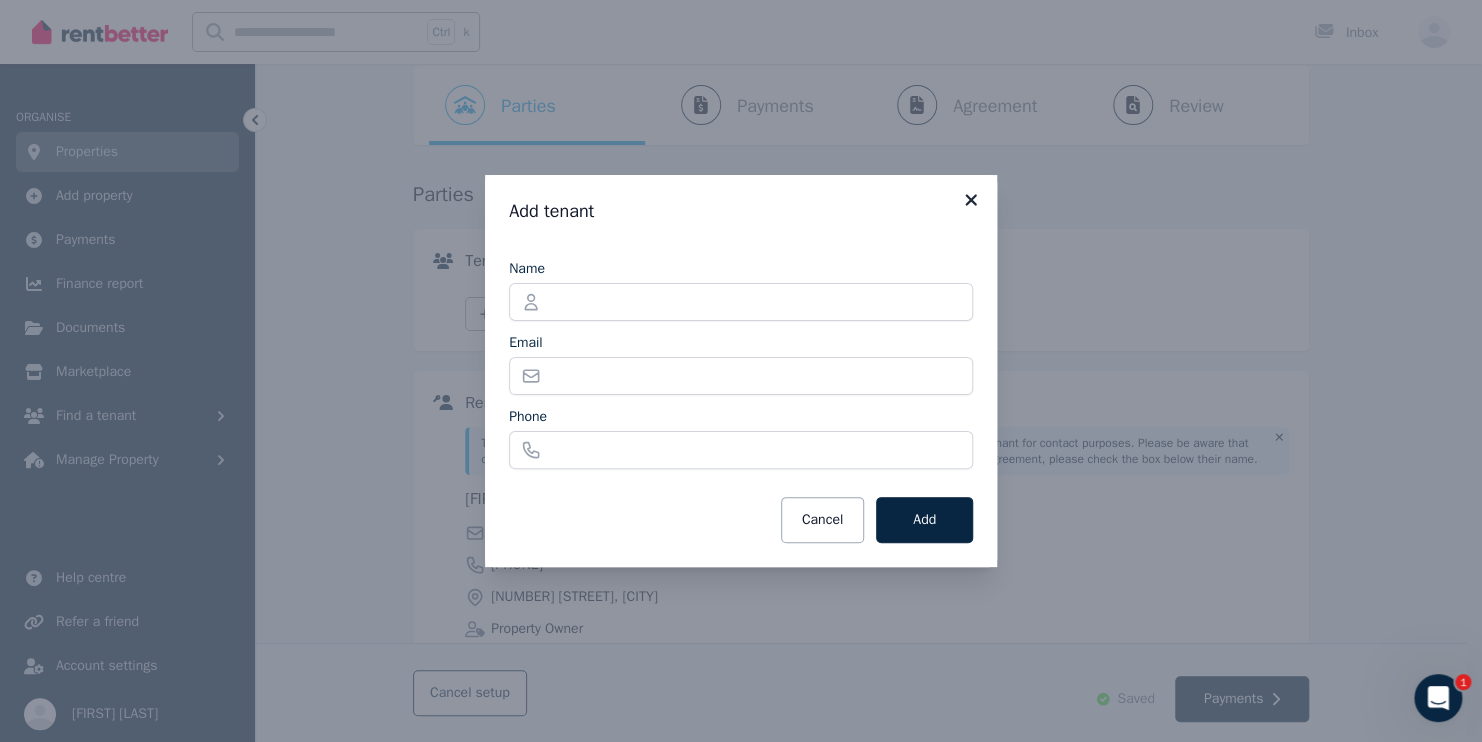 click 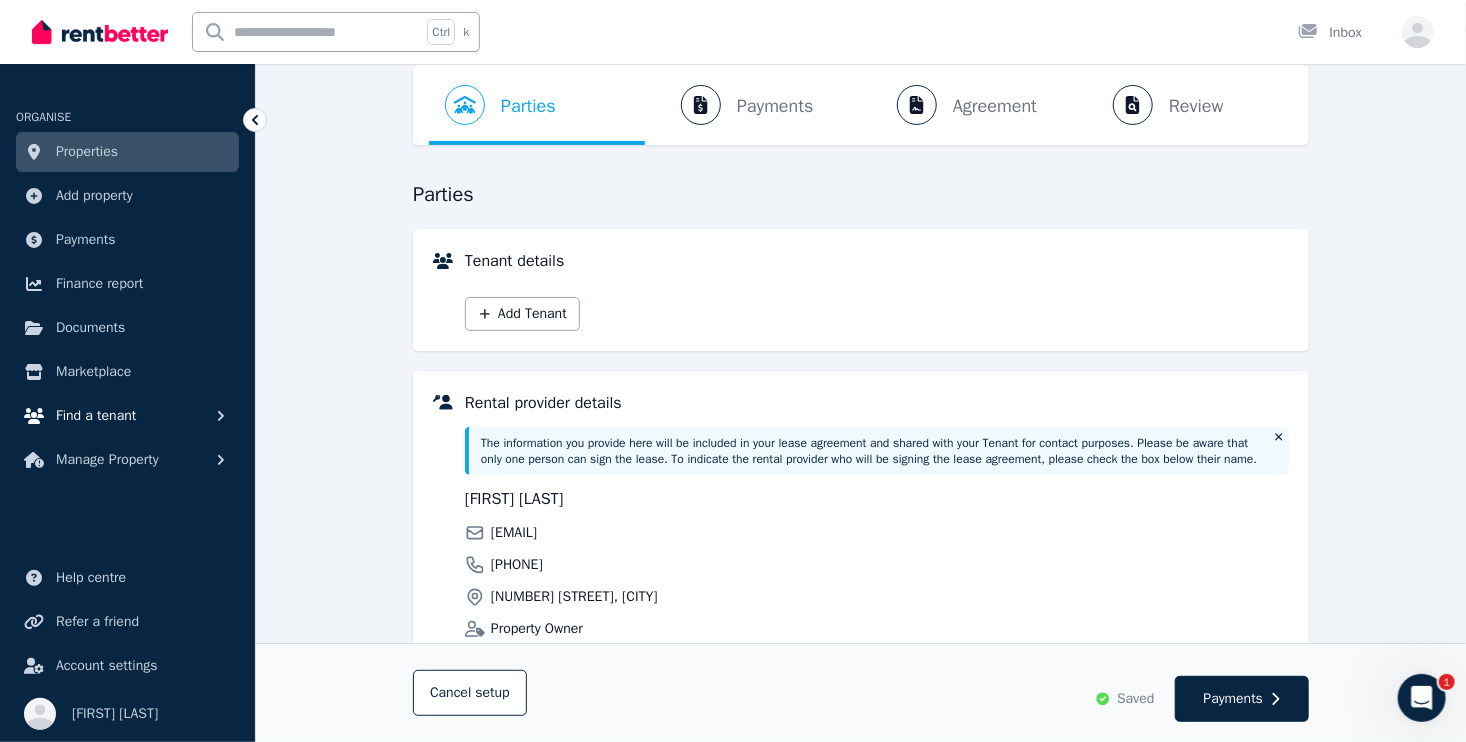 click on "Find a tenant" at bounding box center [96, 416] 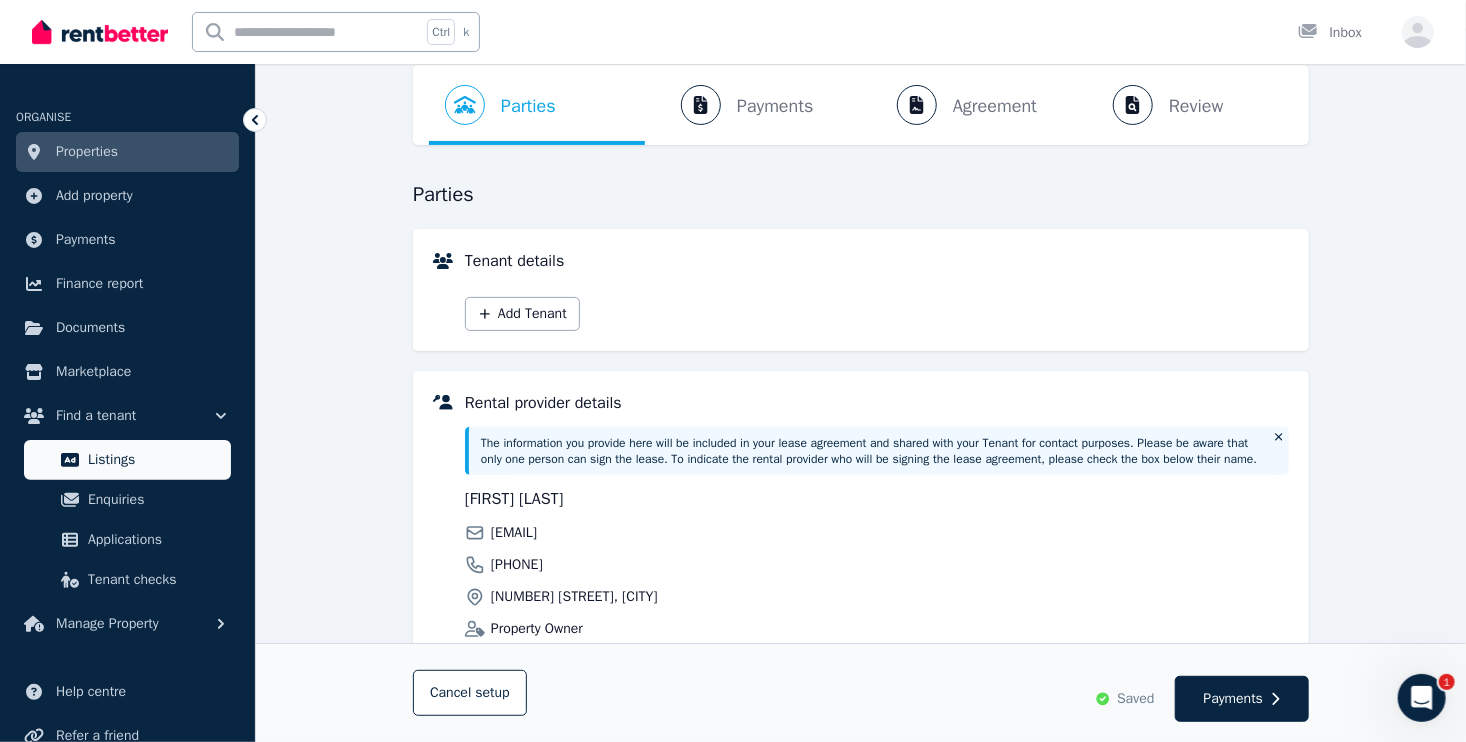 click on "Listings" at bounding box center (155, 460) 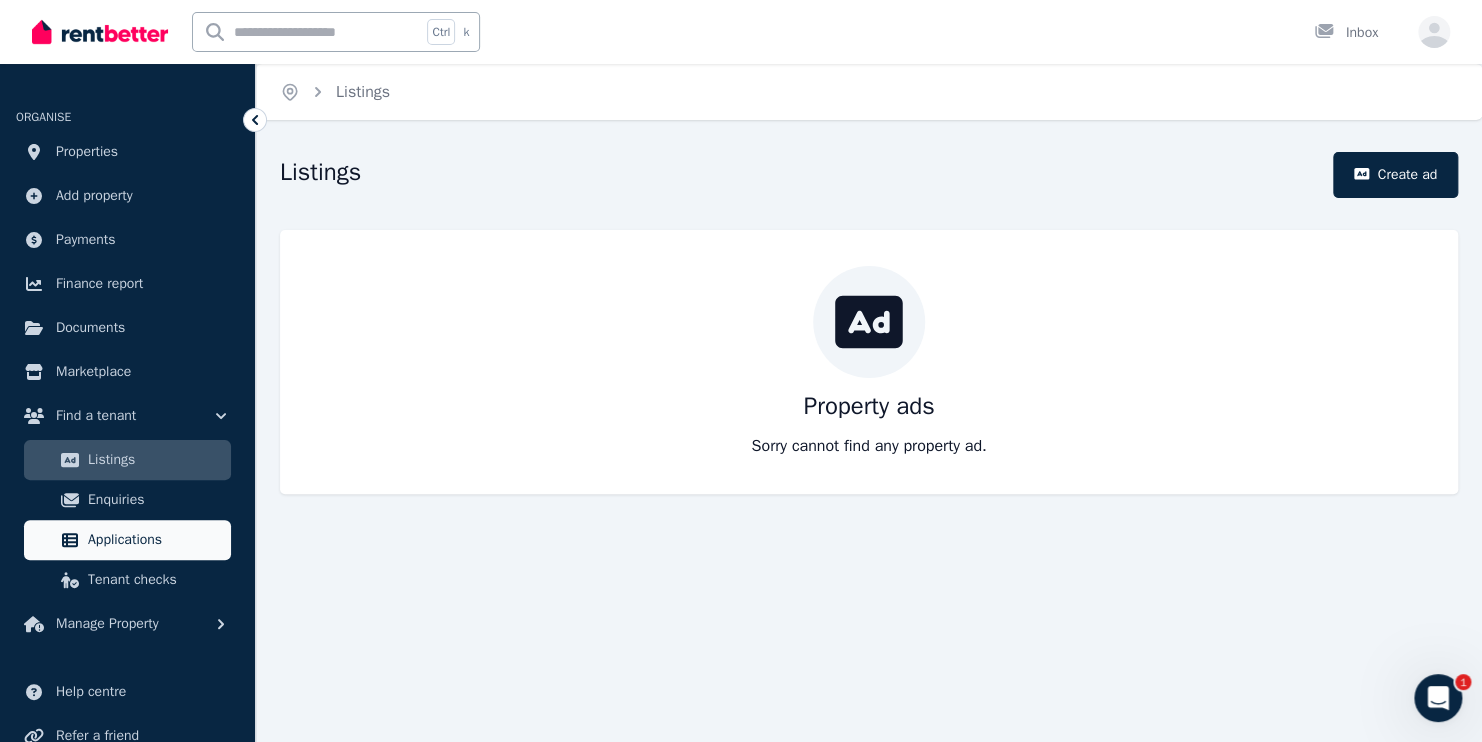 click on "Applications" at bounding box center (155, 540) 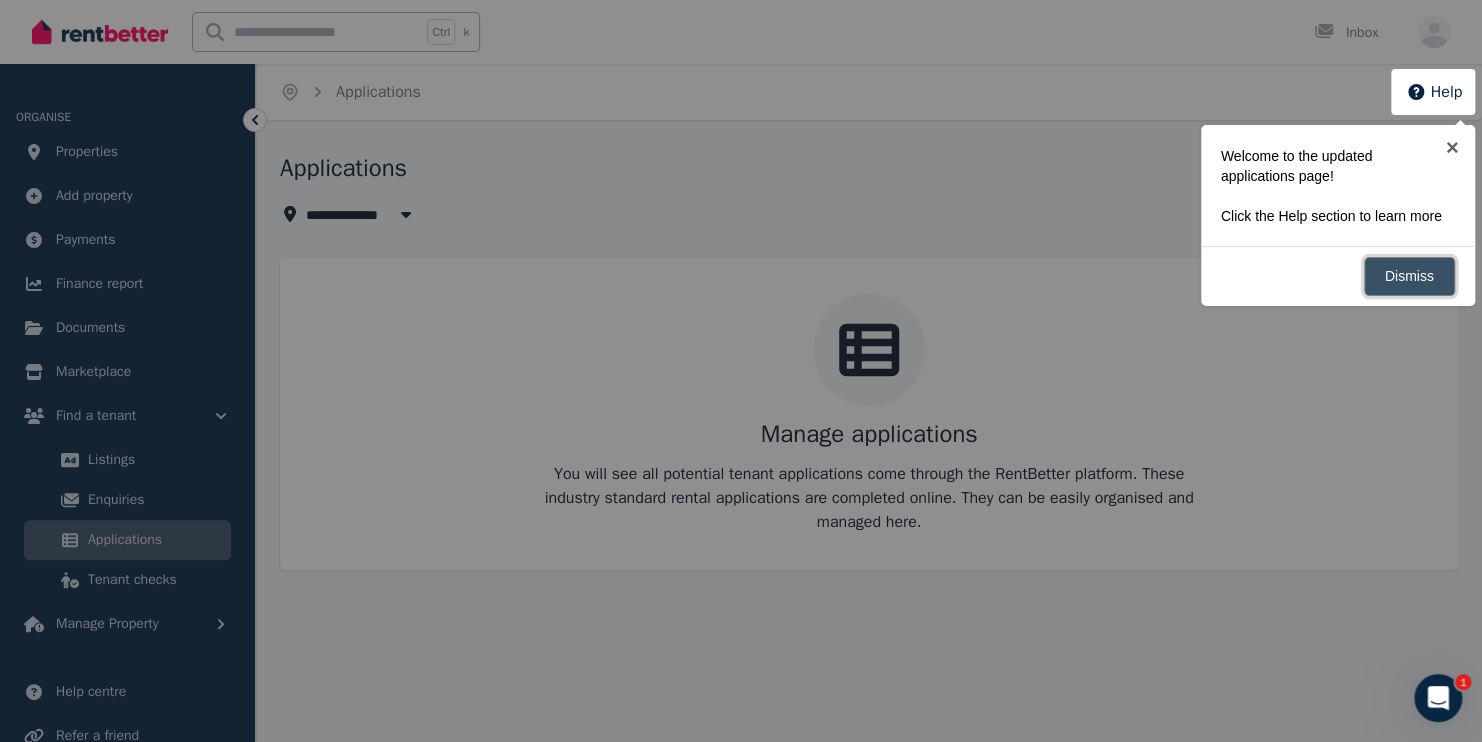 click on "Dismiss" at bounding box center (1409, 276) 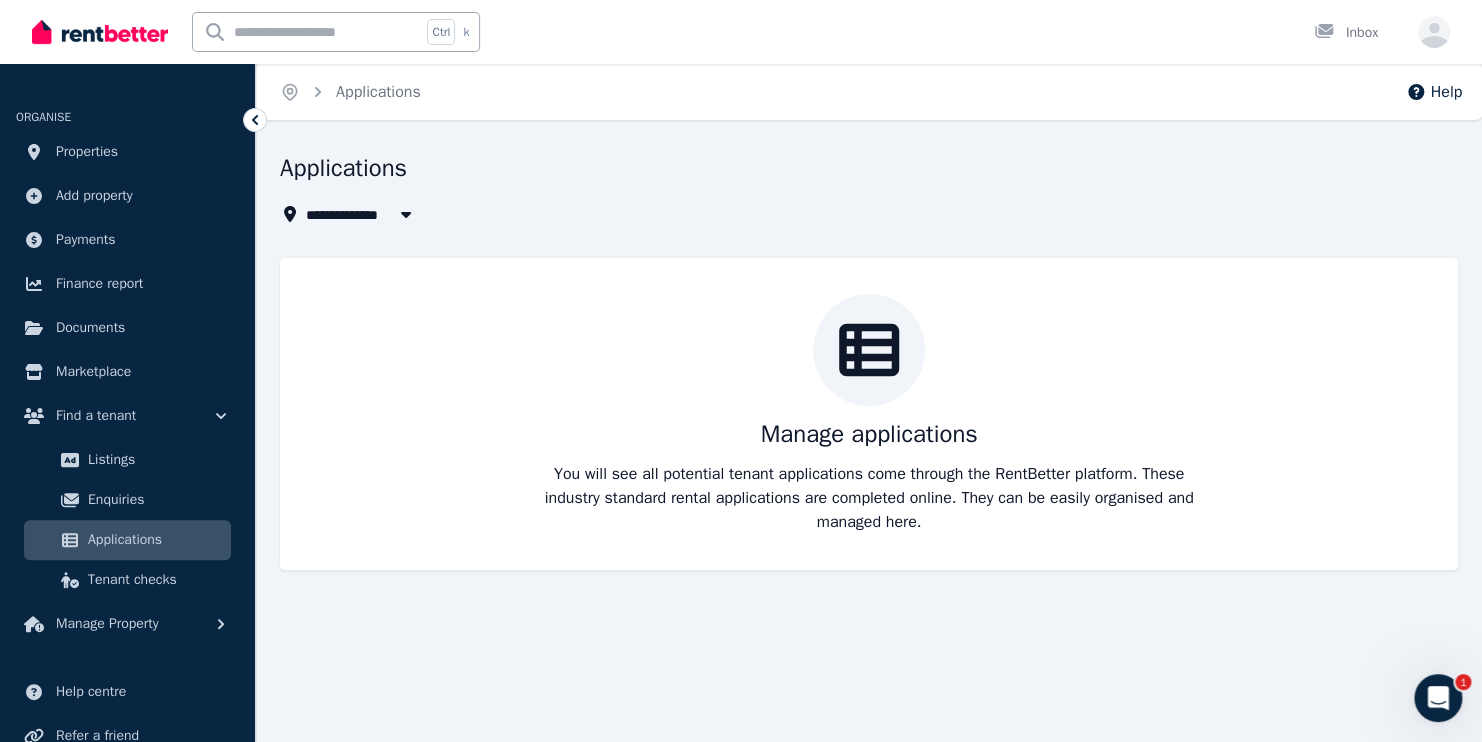 drag, startPoint x: 855, startPoint y: 393, endPoint x: 818, endPoint y: 386, distance: 37.65634 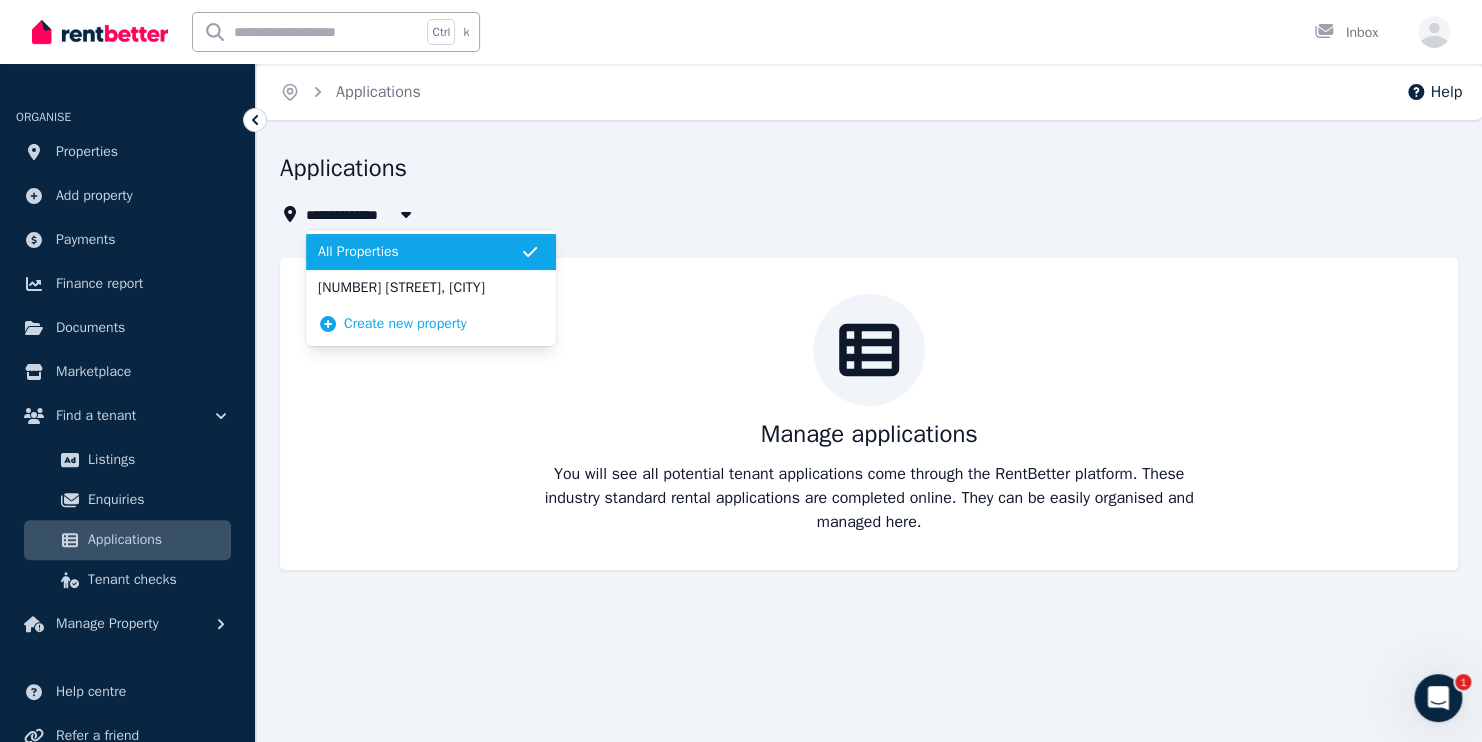 click on "[NUMBER] [STREET], [CITY]" at bounding box center [431, 288] 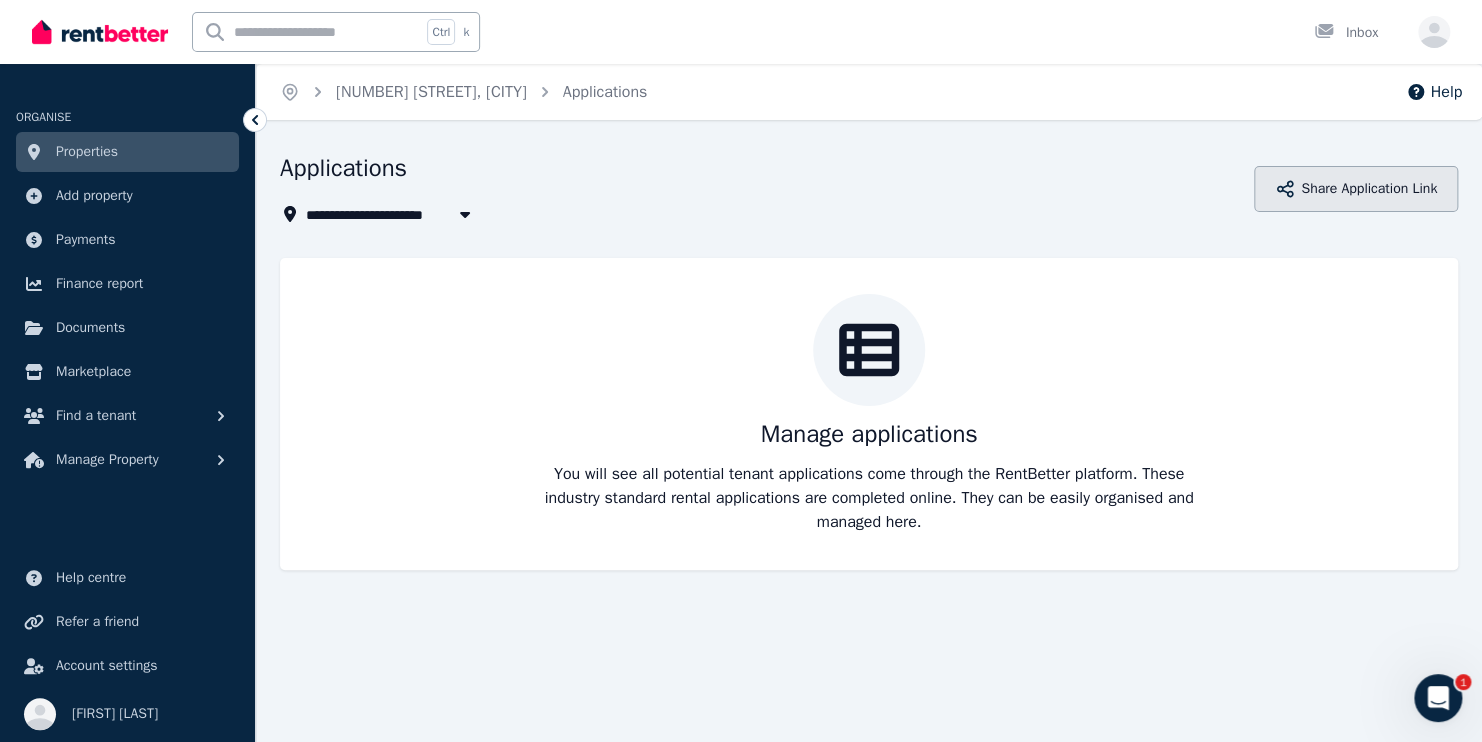 click on "Share Application Link" at bounding box center [1356, 189] 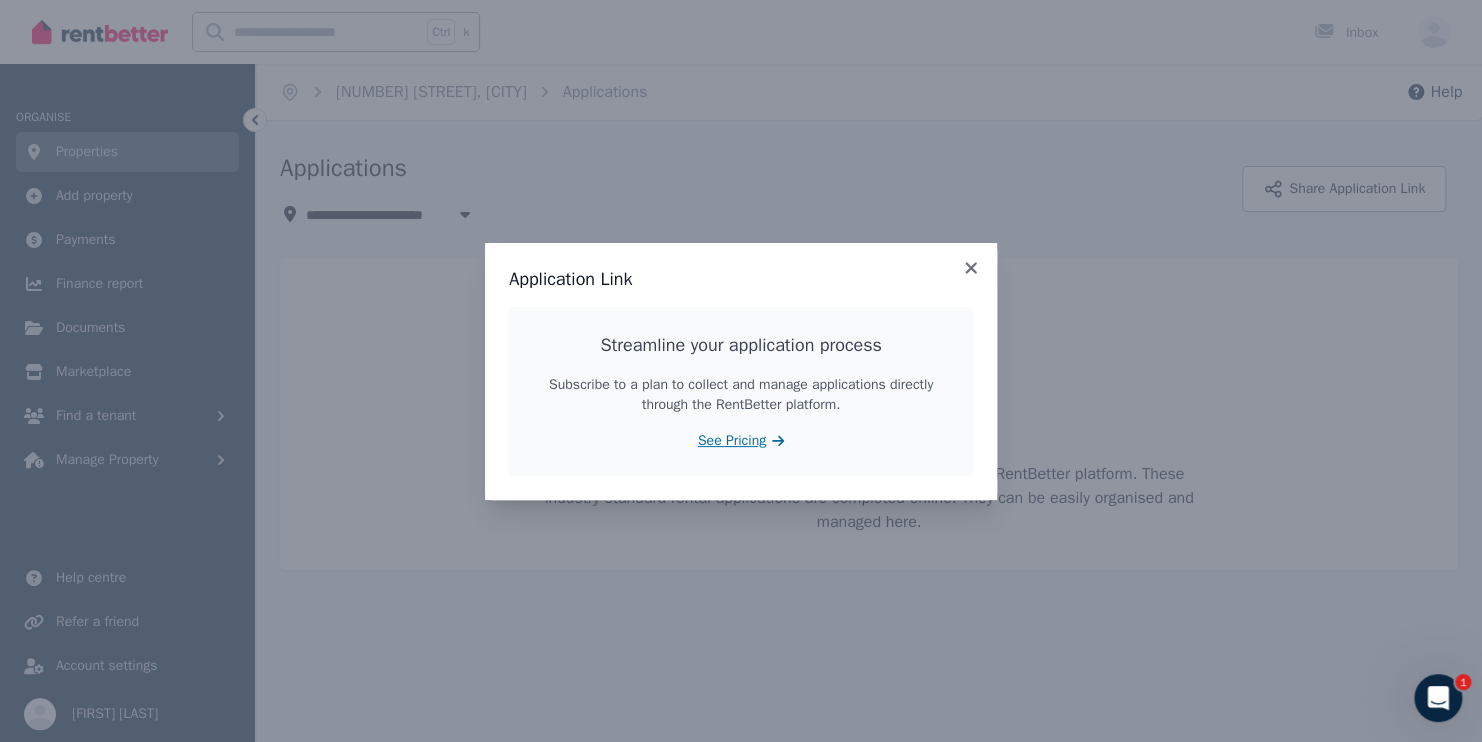 click on "See Pricing" at bounding box center [732, 441] 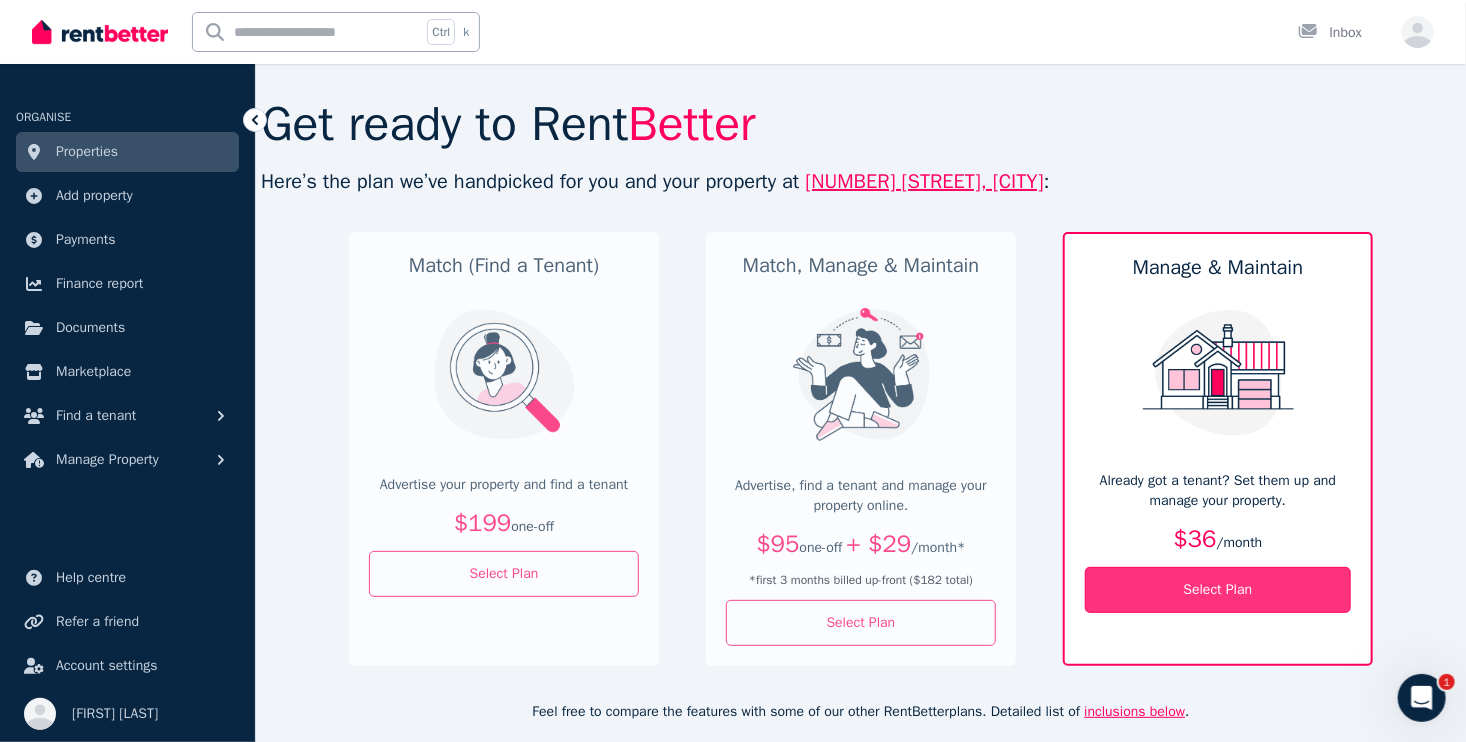 click on "Select Plan" at bounding box center [1218, 590] 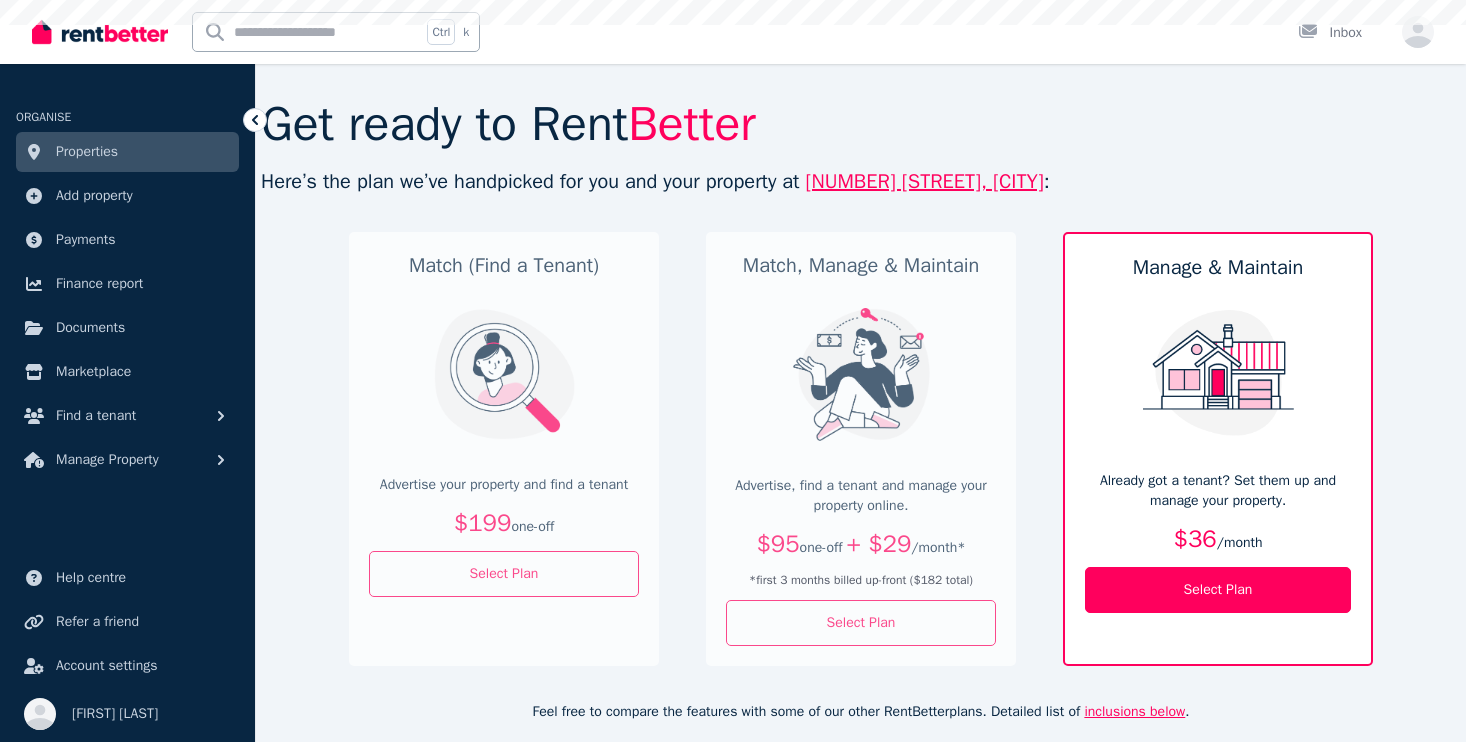 scroll, scrollTop: 0, scrollLeft: 0, axis: both 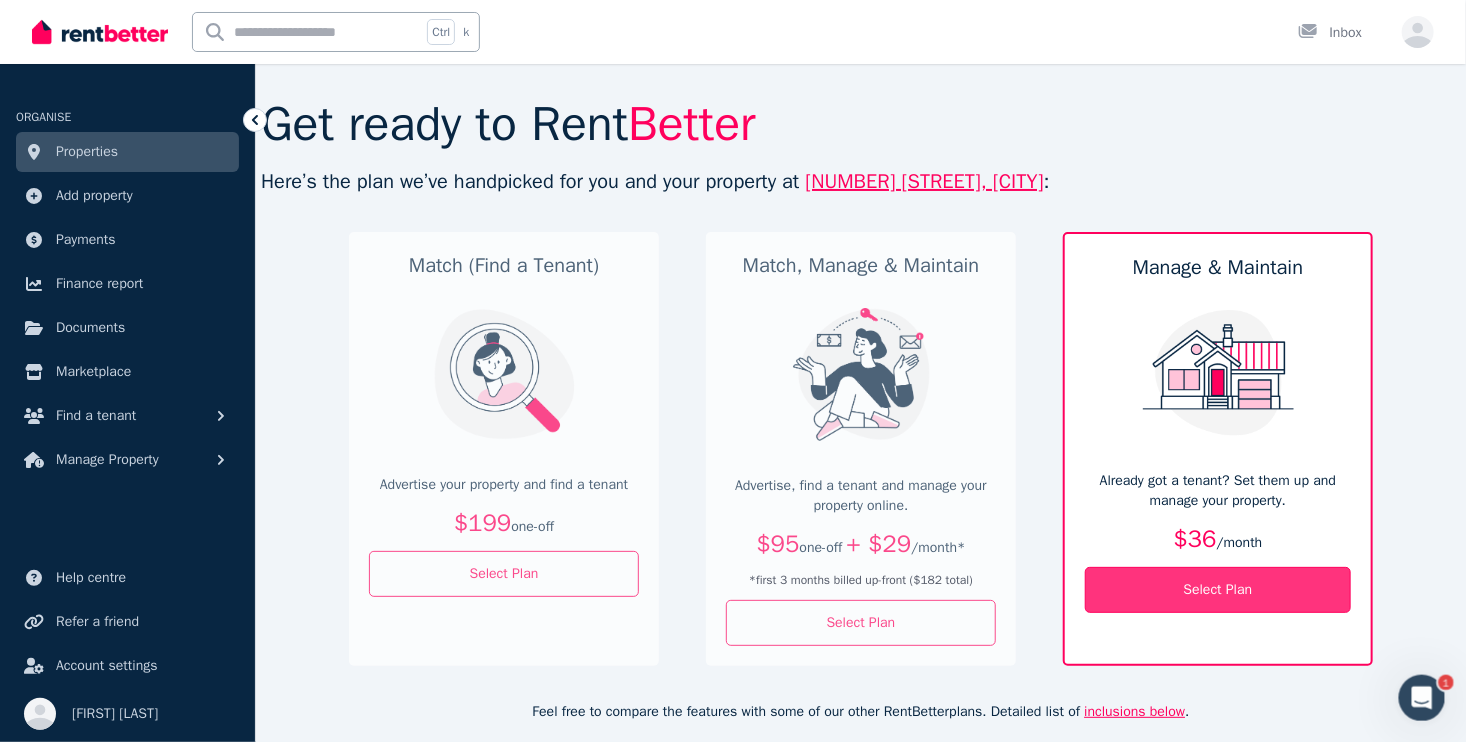 click on "Select Plan" at bounding box center (1218, 590) 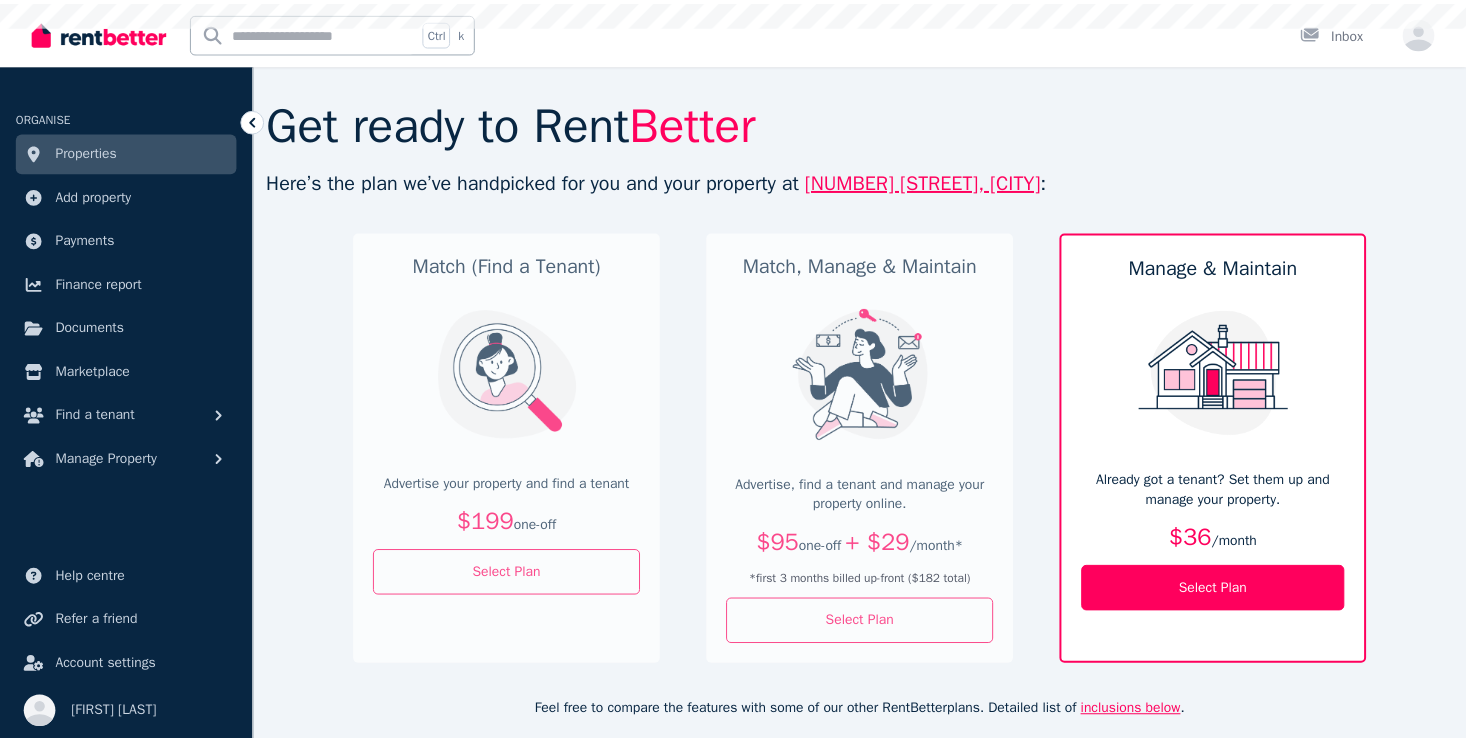 scroll, scrollTop: 0, scrollLeft: 0, axis: both 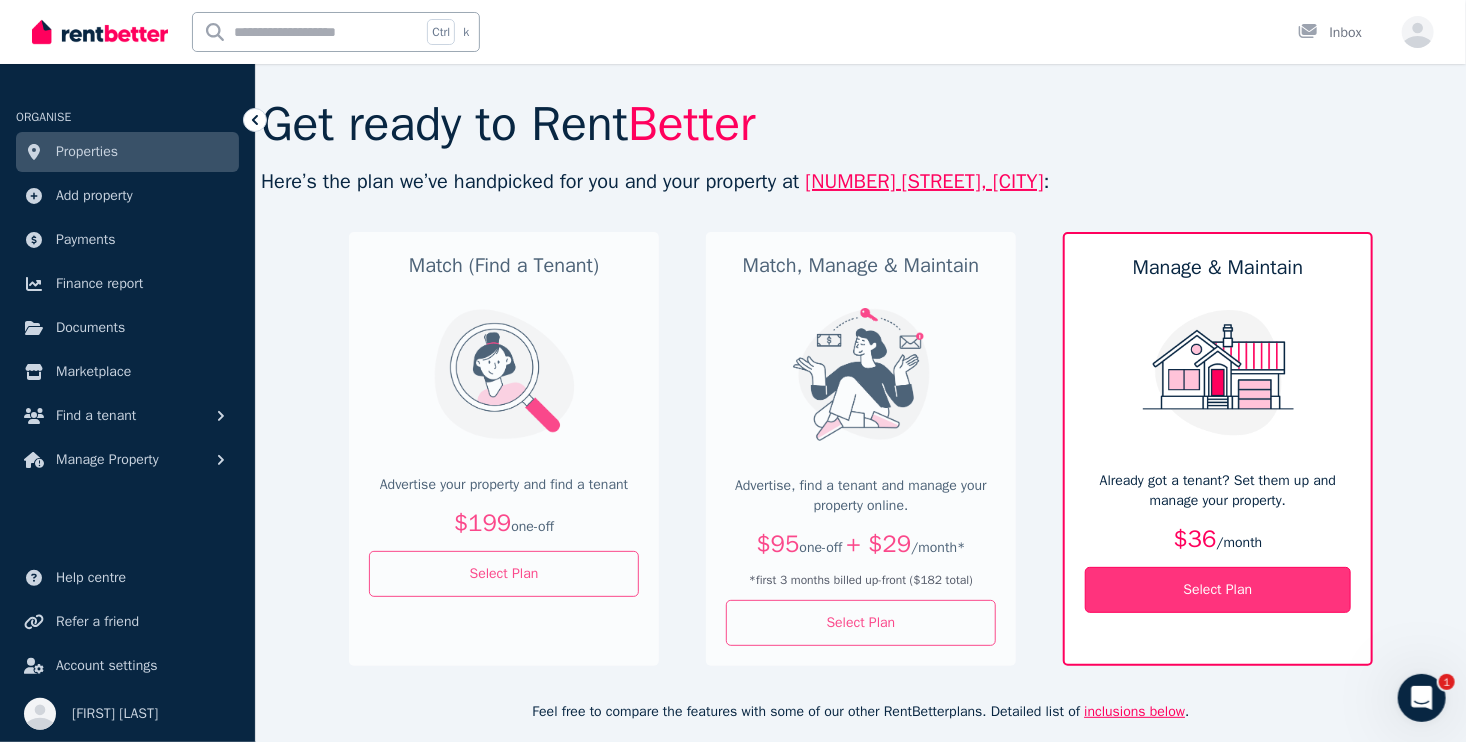 drag, startPoint x: 1221, startPoint y: 583, endPoint x: 1205, endPoint y: 604, distance: 26.400757 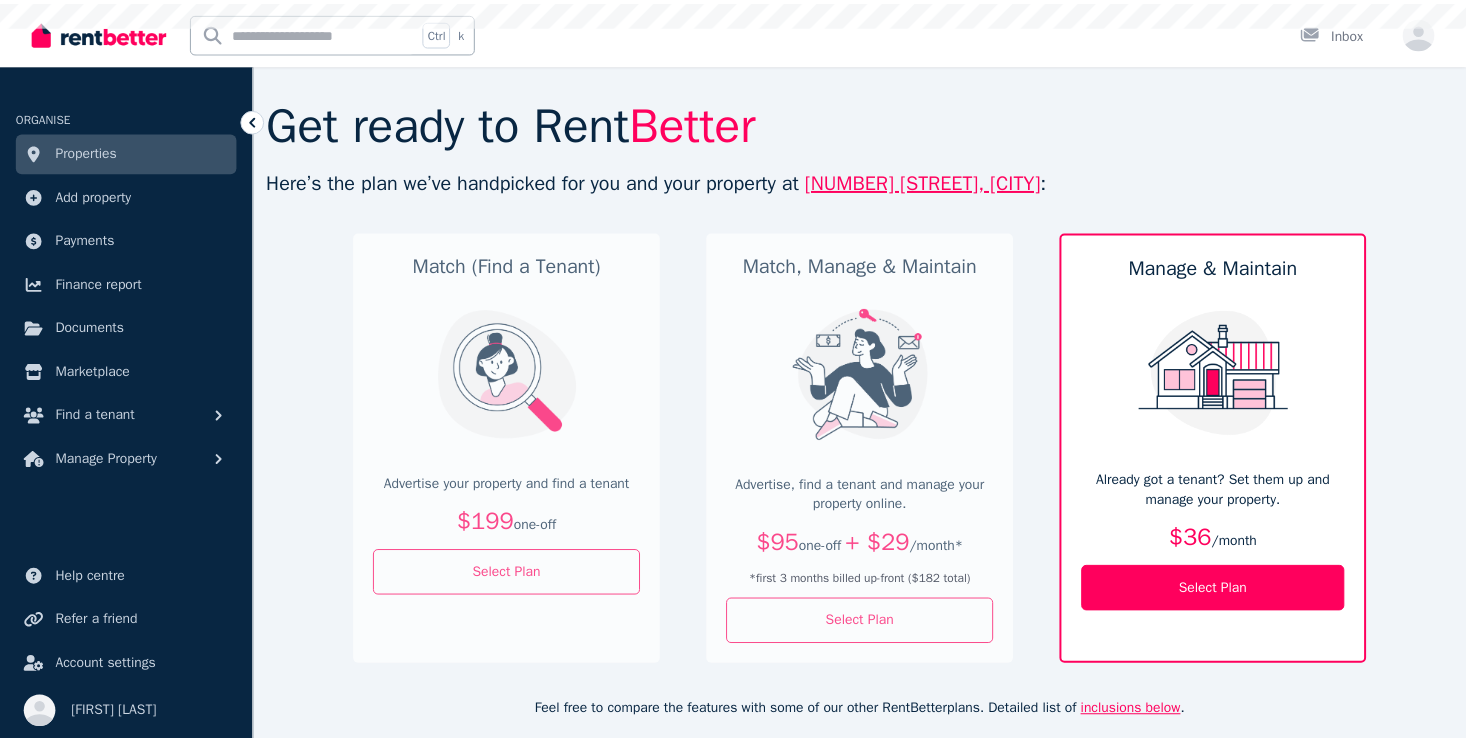 scroll, scrollTop: 0, scrollLeft: 0, axis: both 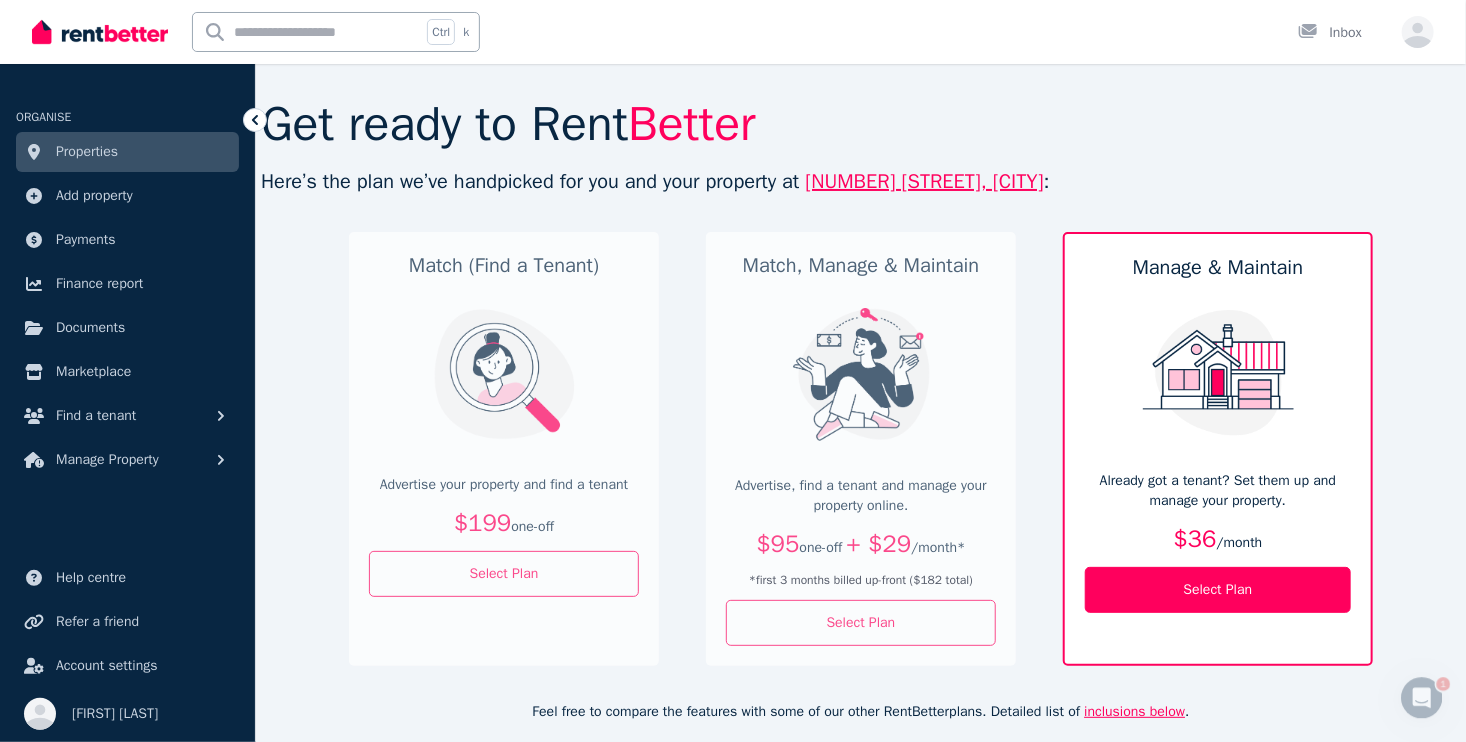 click on "Manage & Maintain Already got a tenant? Set them up and manage your property. $[PRICE] /month Select Plan" at bounding box center (1218, 449) 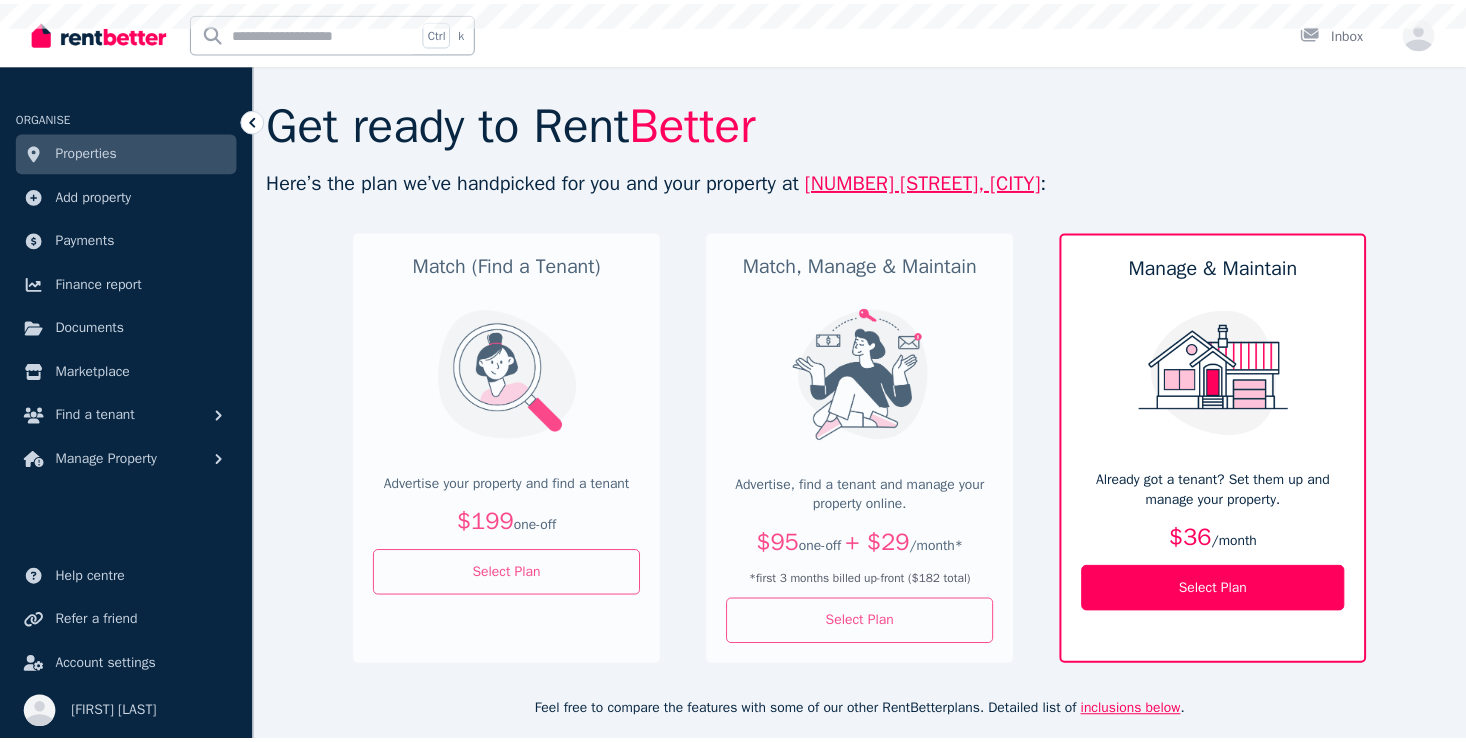 scroll, scrollTop: 0, scrollLeft: 0, axis: both 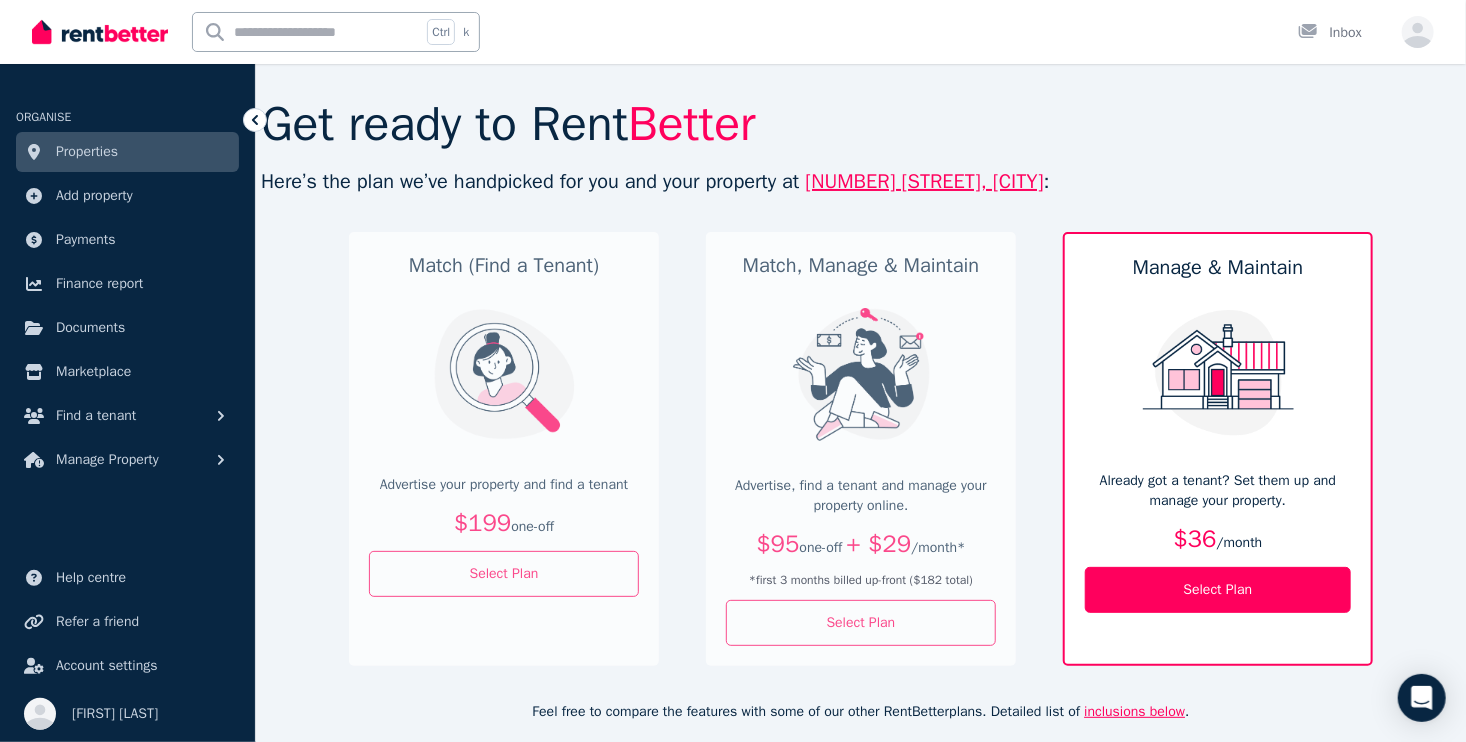 drag, startPoint x: 910, startPoint y: 618, endPoint x: 1006, endPoint y: 640, distance: 98.48858 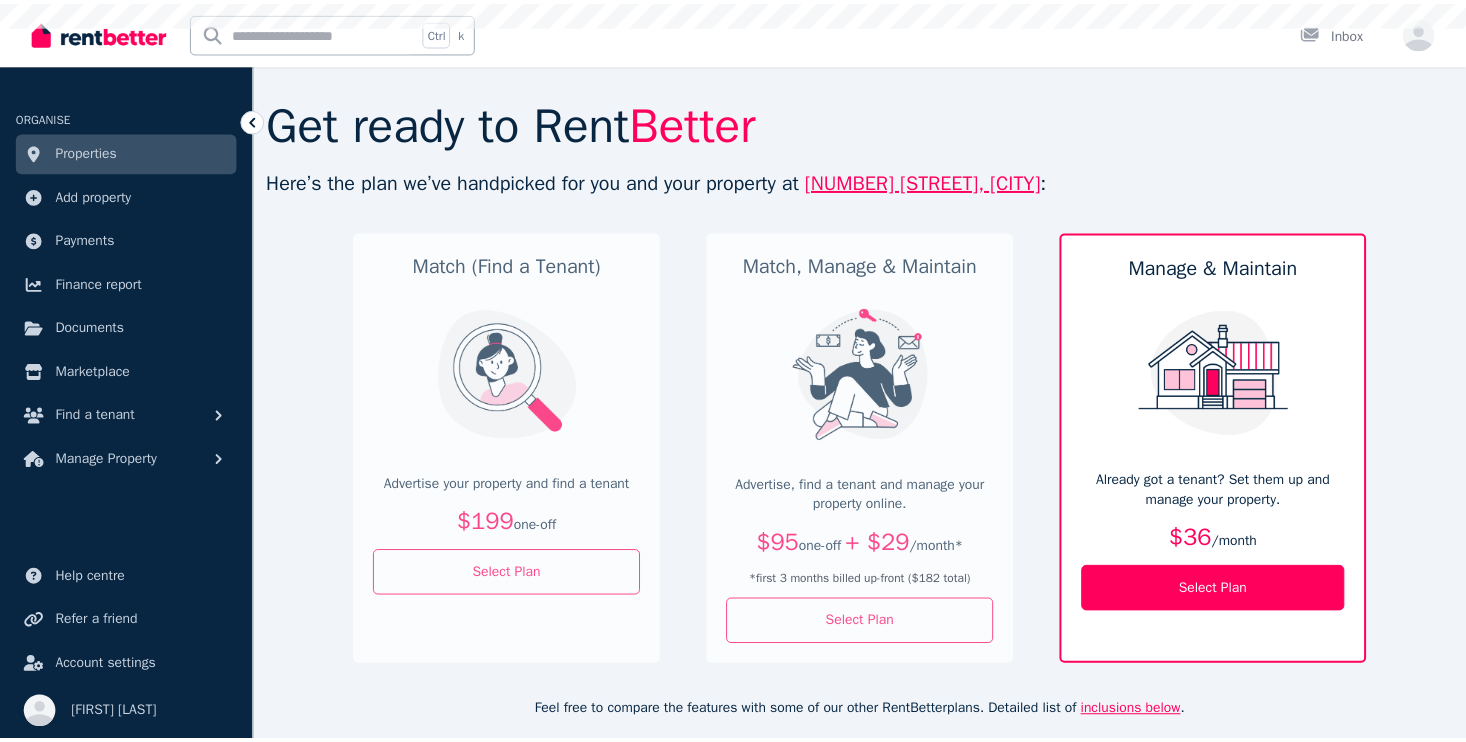 scroll, scrollTop: 0, scrollLeft: 0, axis: both 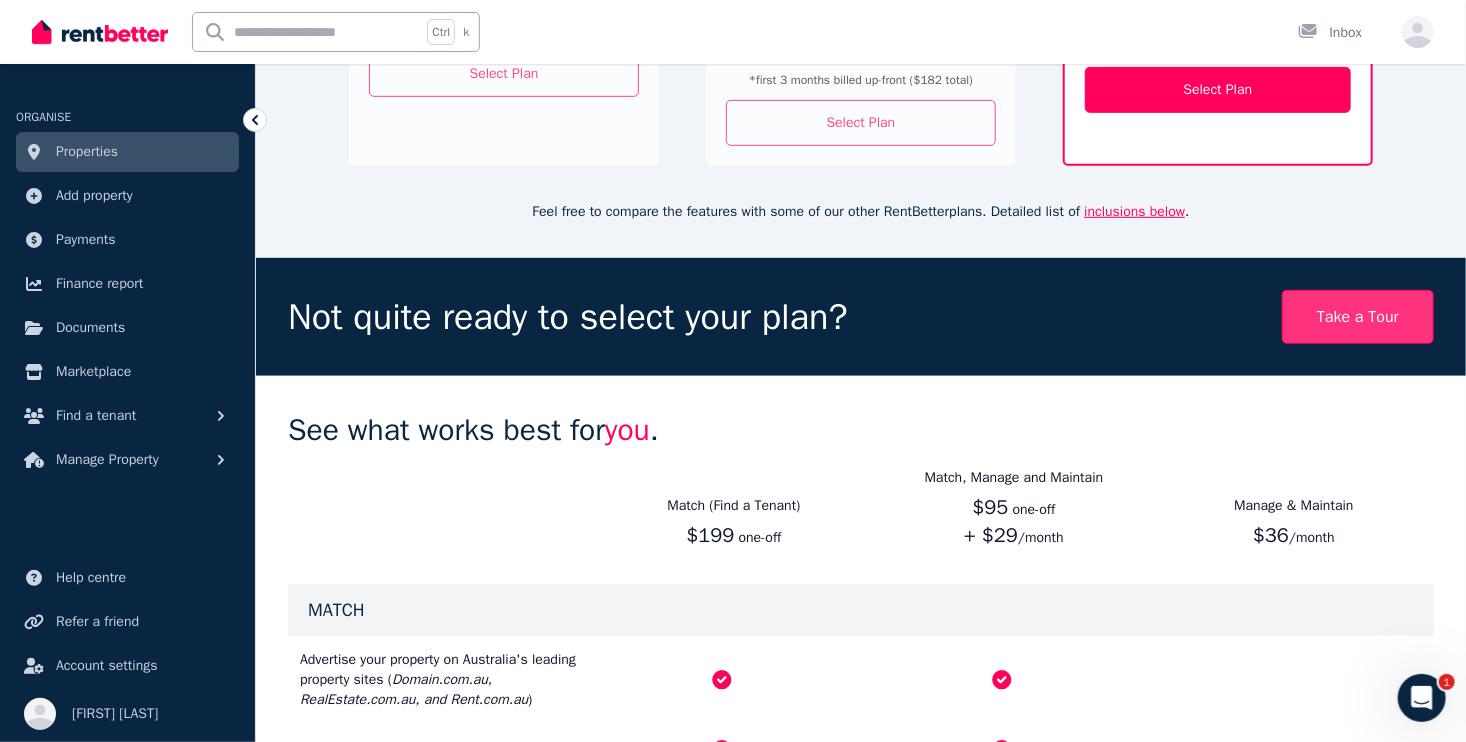 click on "Take a Tour" at bounding box center (1358, 317) 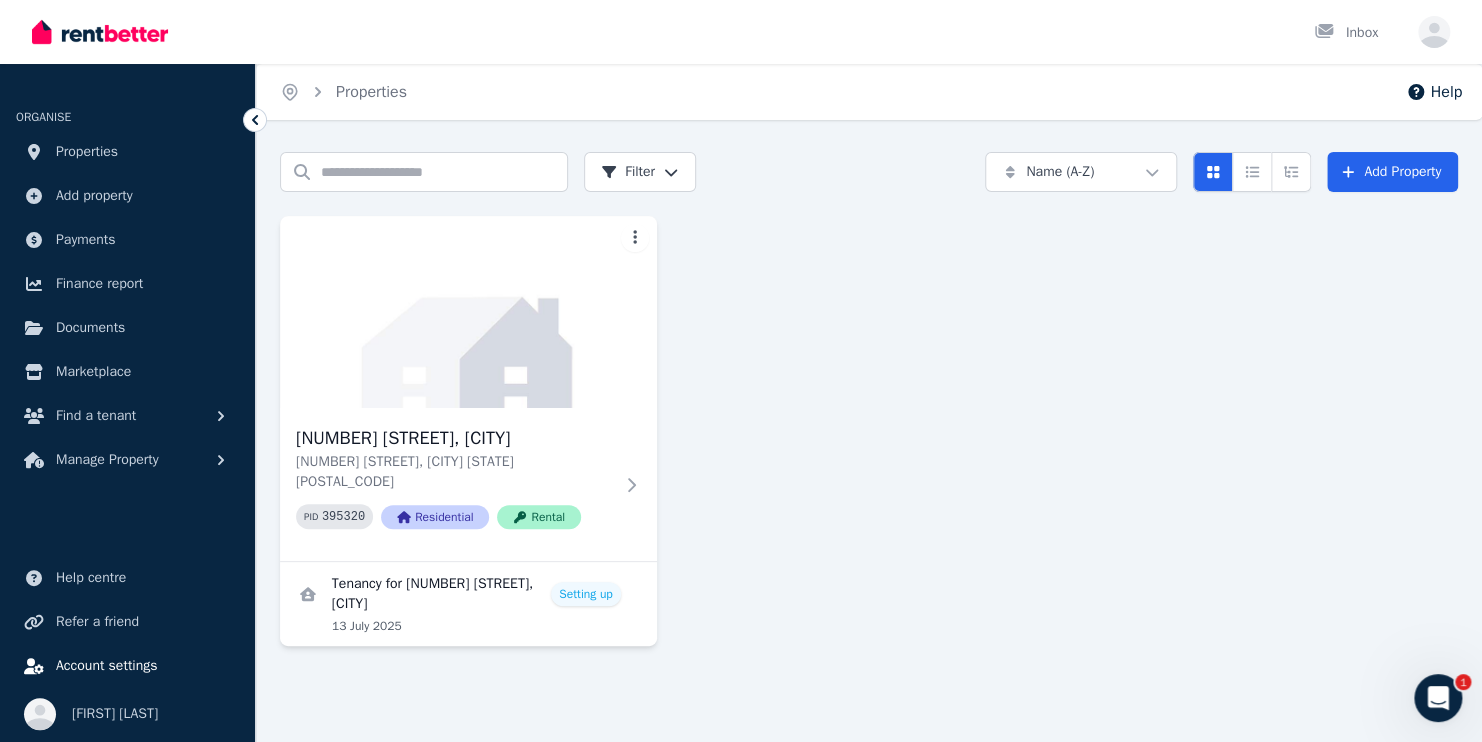 click on "Account settings" at bounding box center [107, 666] 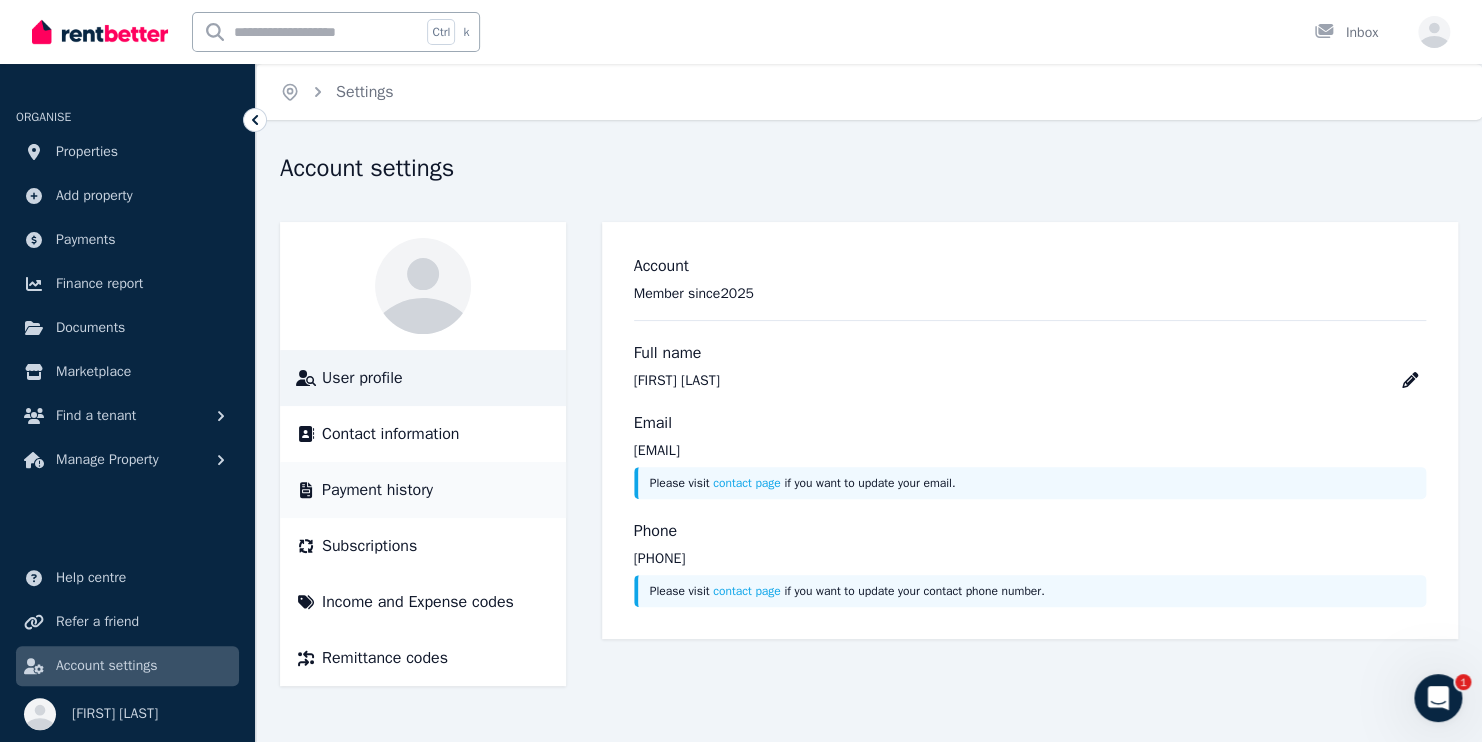 click on "Payment history" at bounding box center [377, 490] 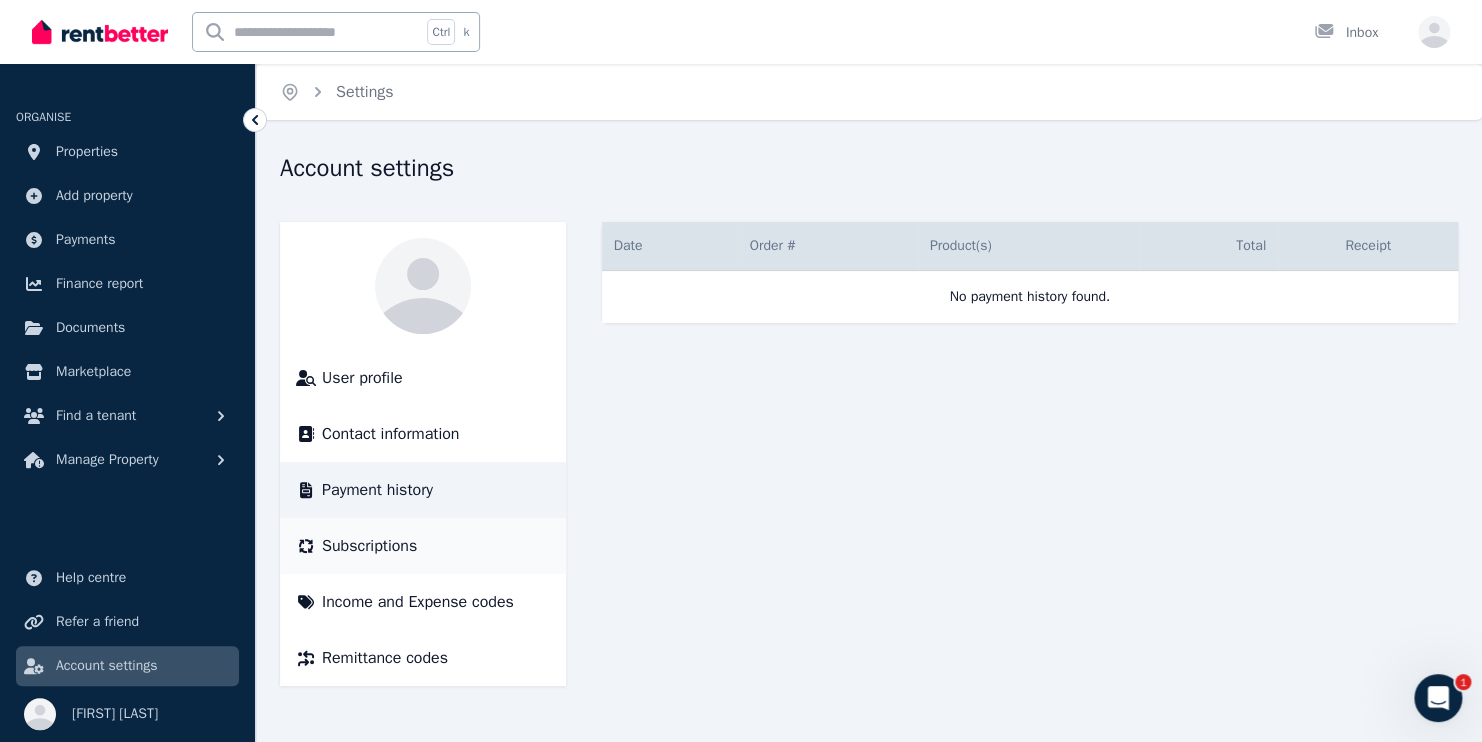 click on "Subscriptions" at bounding box center (369, 546) 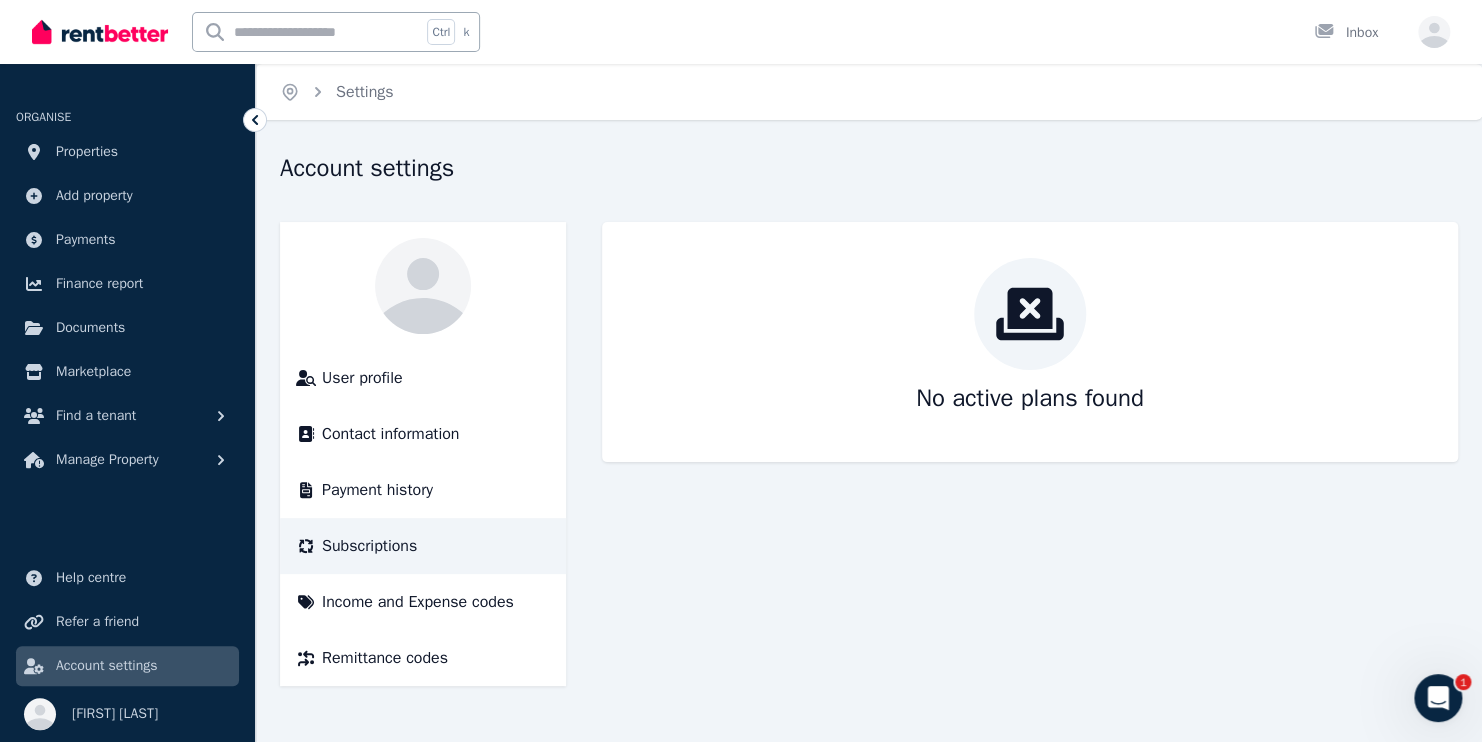 click on "No active plans found" at bounding box center [1030, 342] 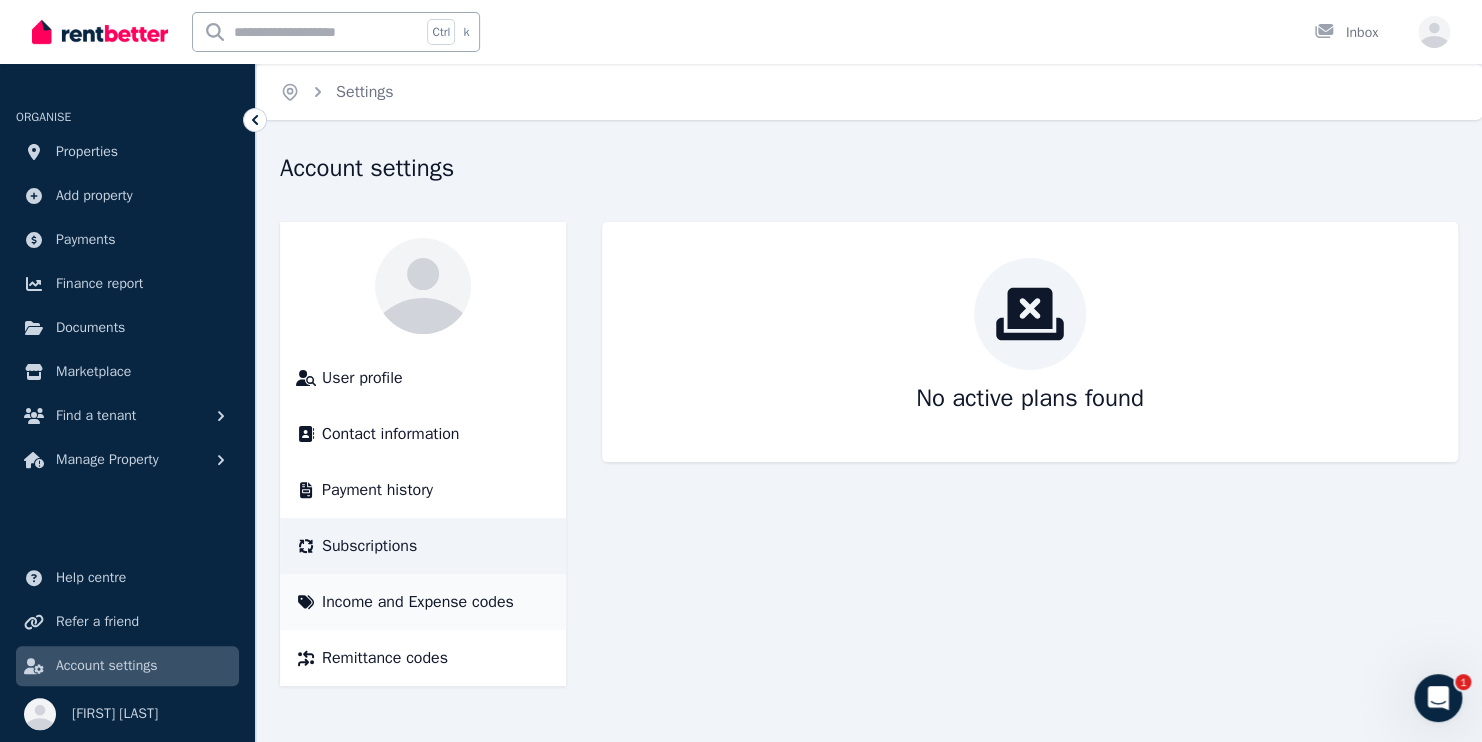 click on "Income and Expense codes" at bounding box center (423, 602) 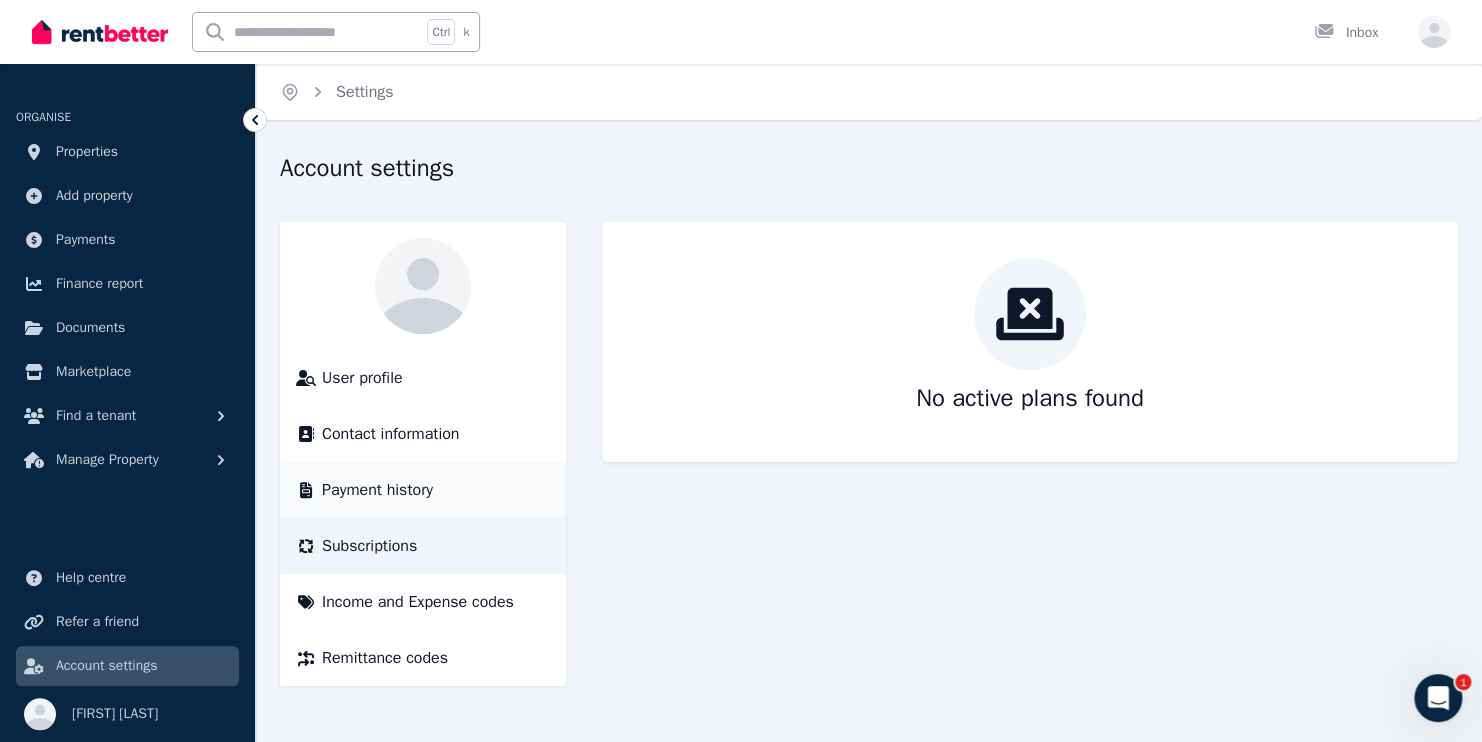 click on "Payment history" at bounding box center (377, 490) 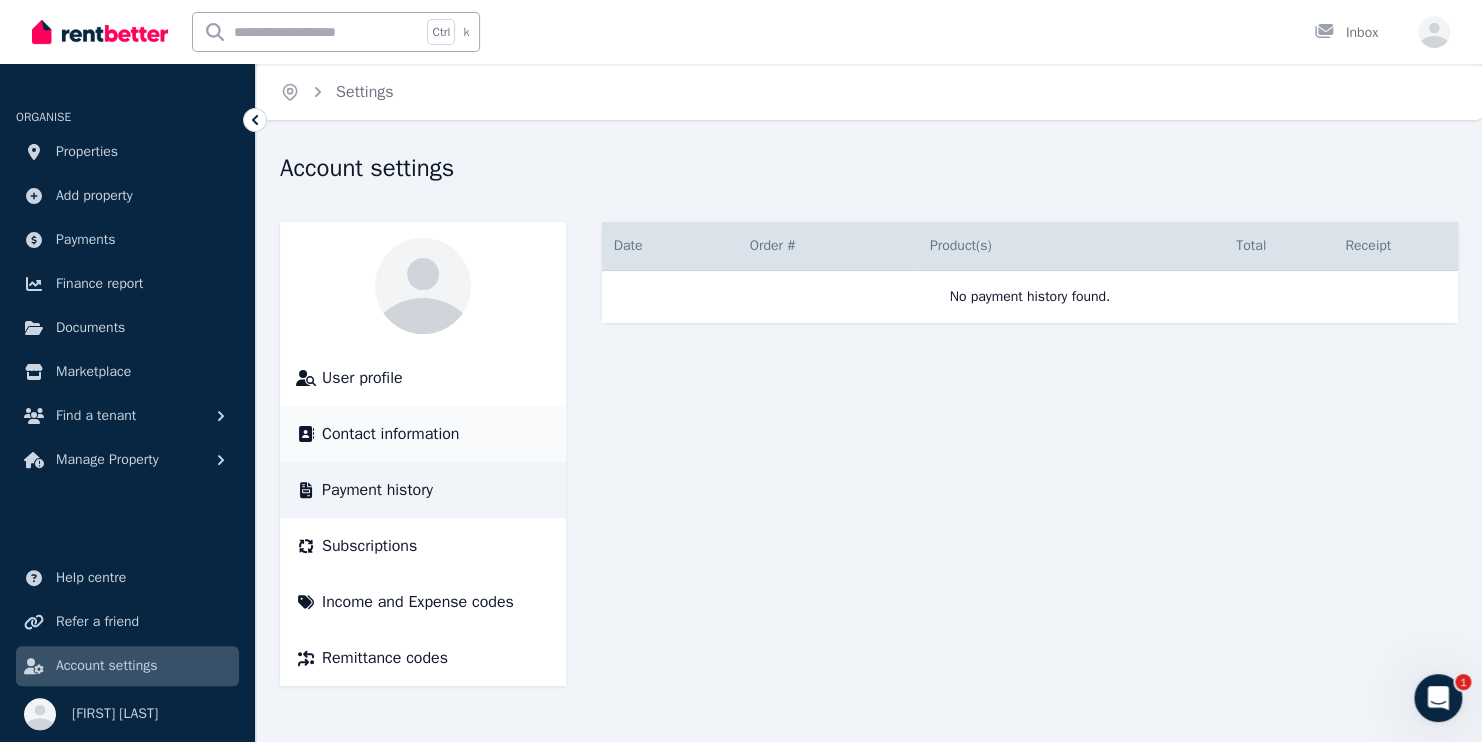 click on "Contact information" at bounding box center [390, 434] 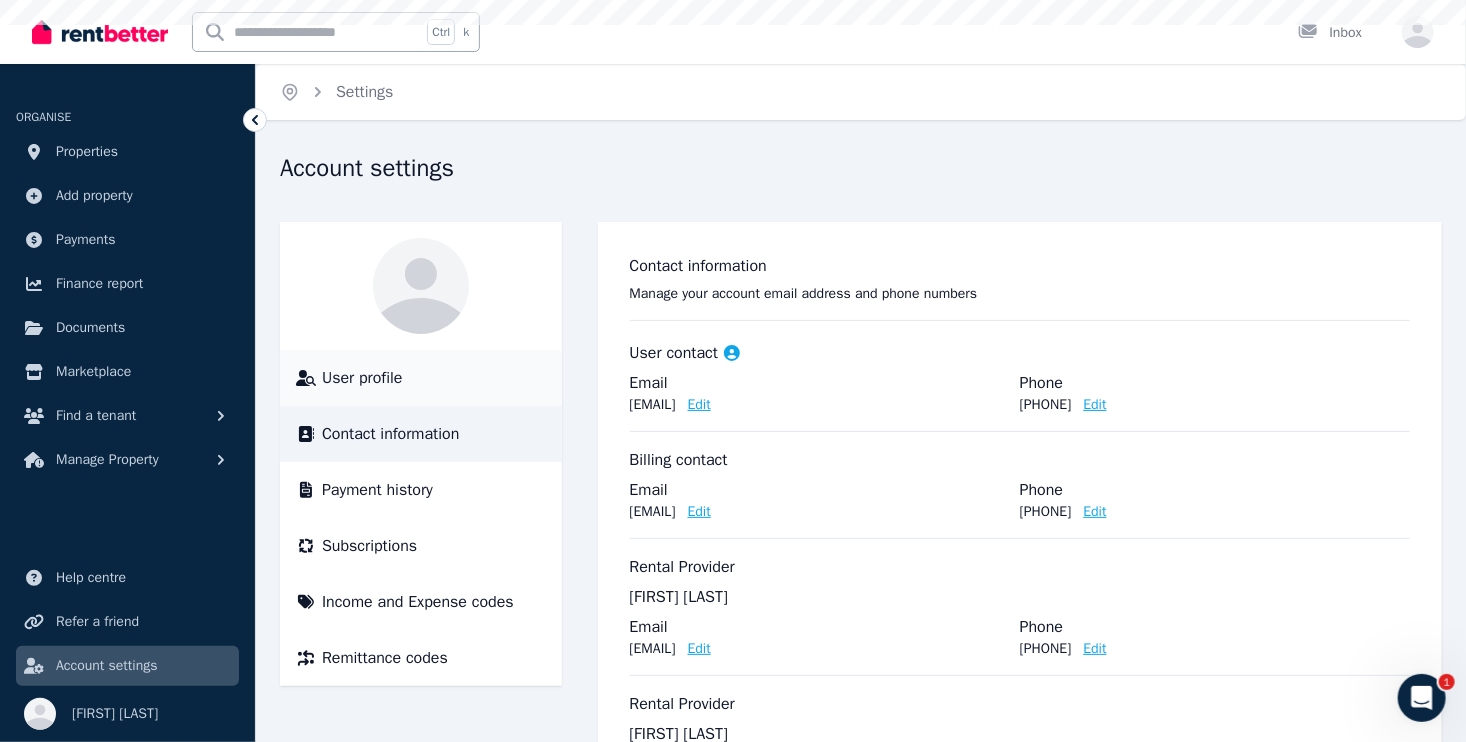 click on "User profile" at bounding box center (421, 378) 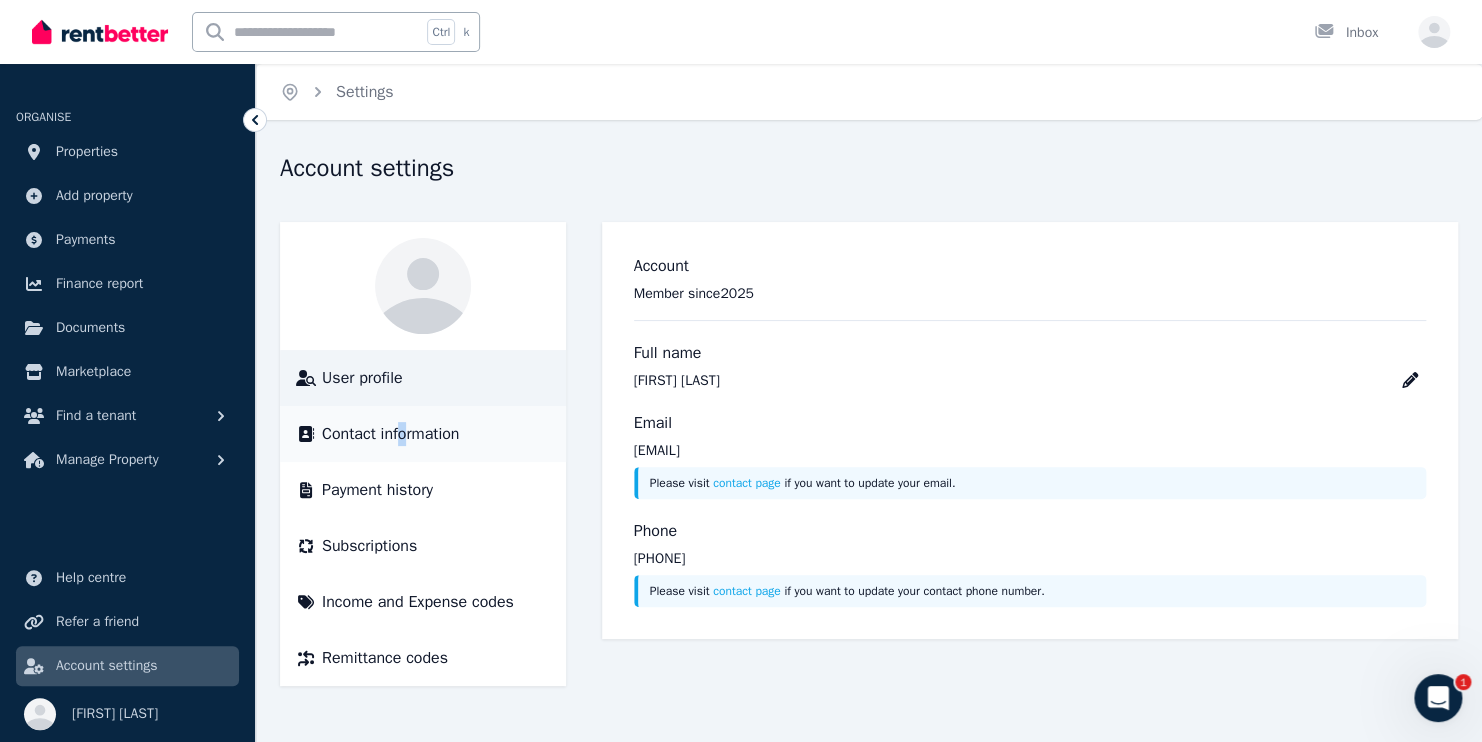 click on "Contact information" at bounding box center [423, 434] 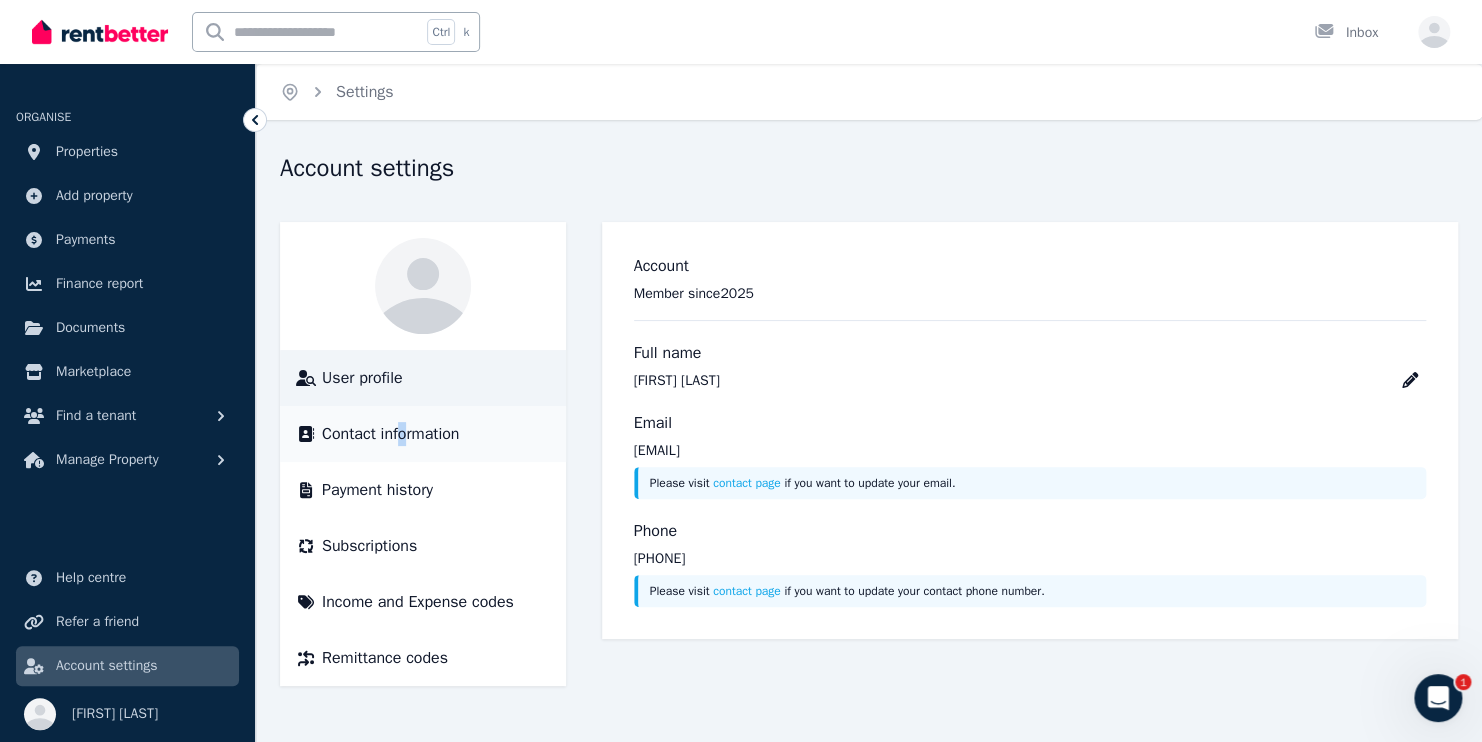 drag, startPoint x: 403, startPoint y: 421, endPoint x: 399, endPoint y: 441, distance: 20.396078 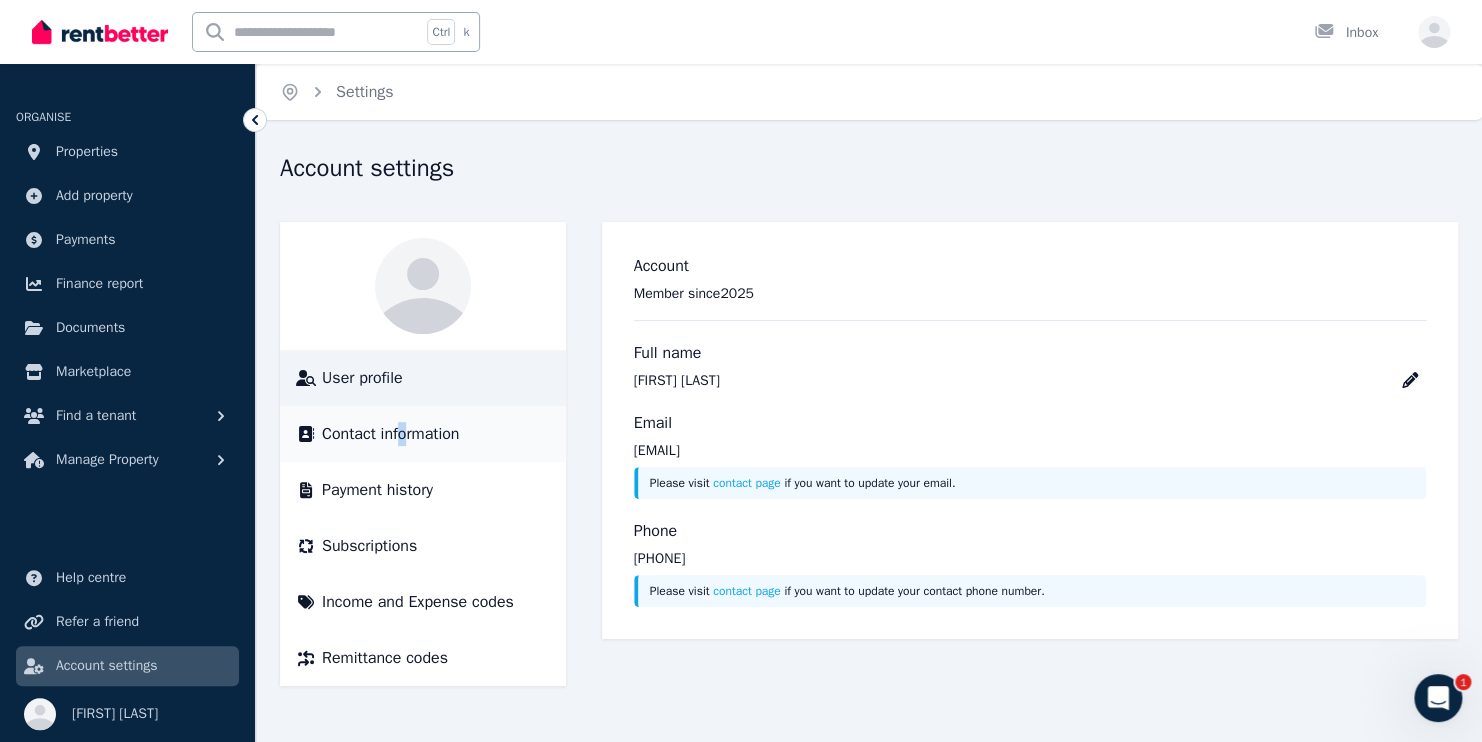 click on "Contact information" at bounding box center [390, 434] 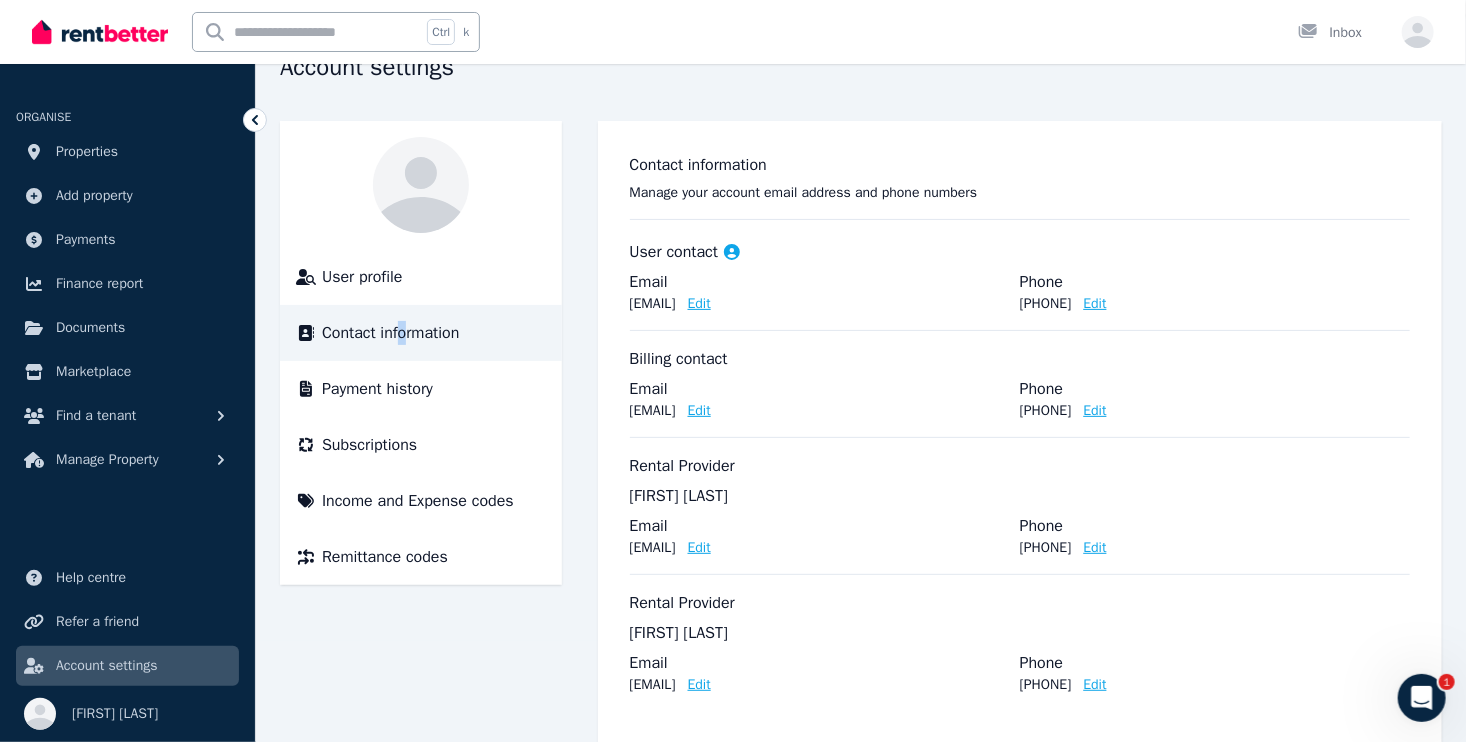 scroll, scrollTop: 136, scrollLeft: 0, axis: vertical 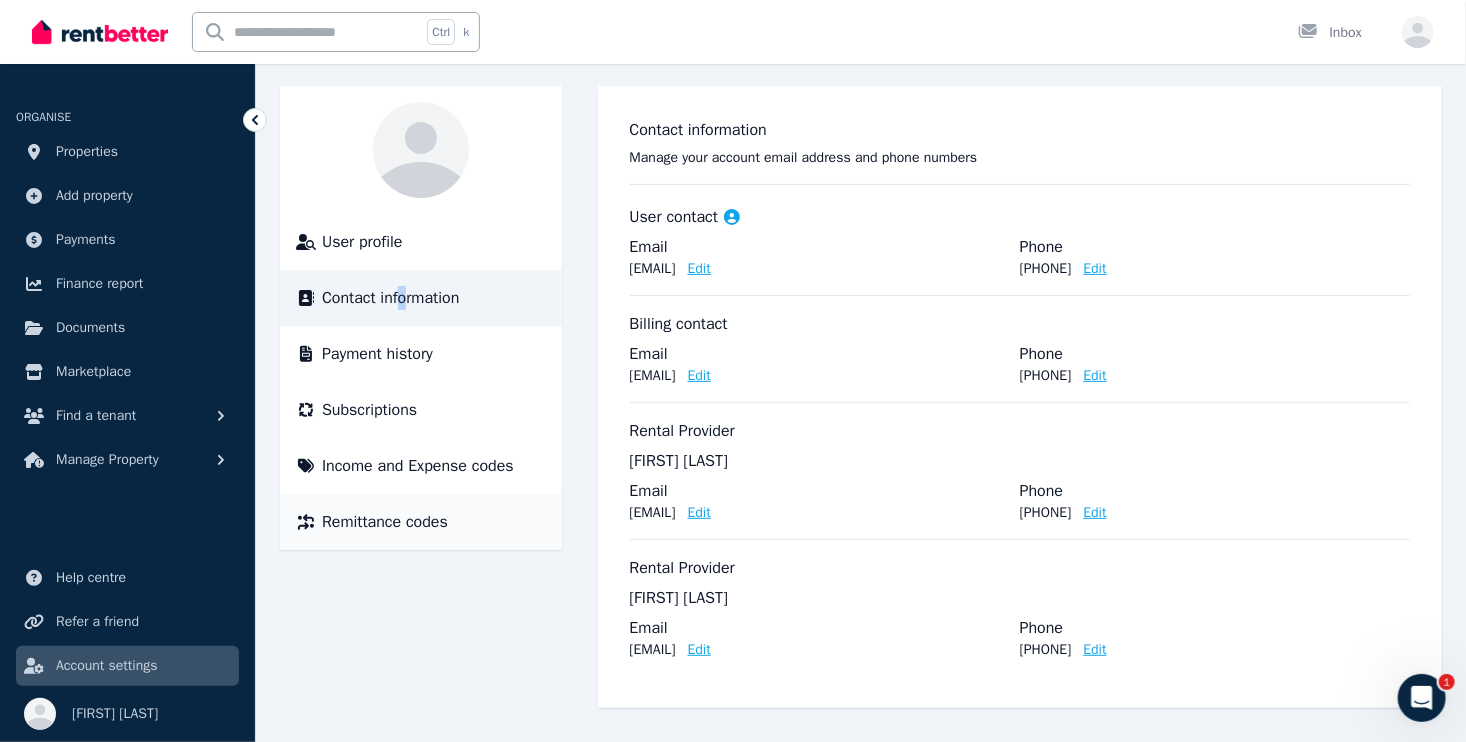 click on "Remittance codes" at bounding box center (385, 522) 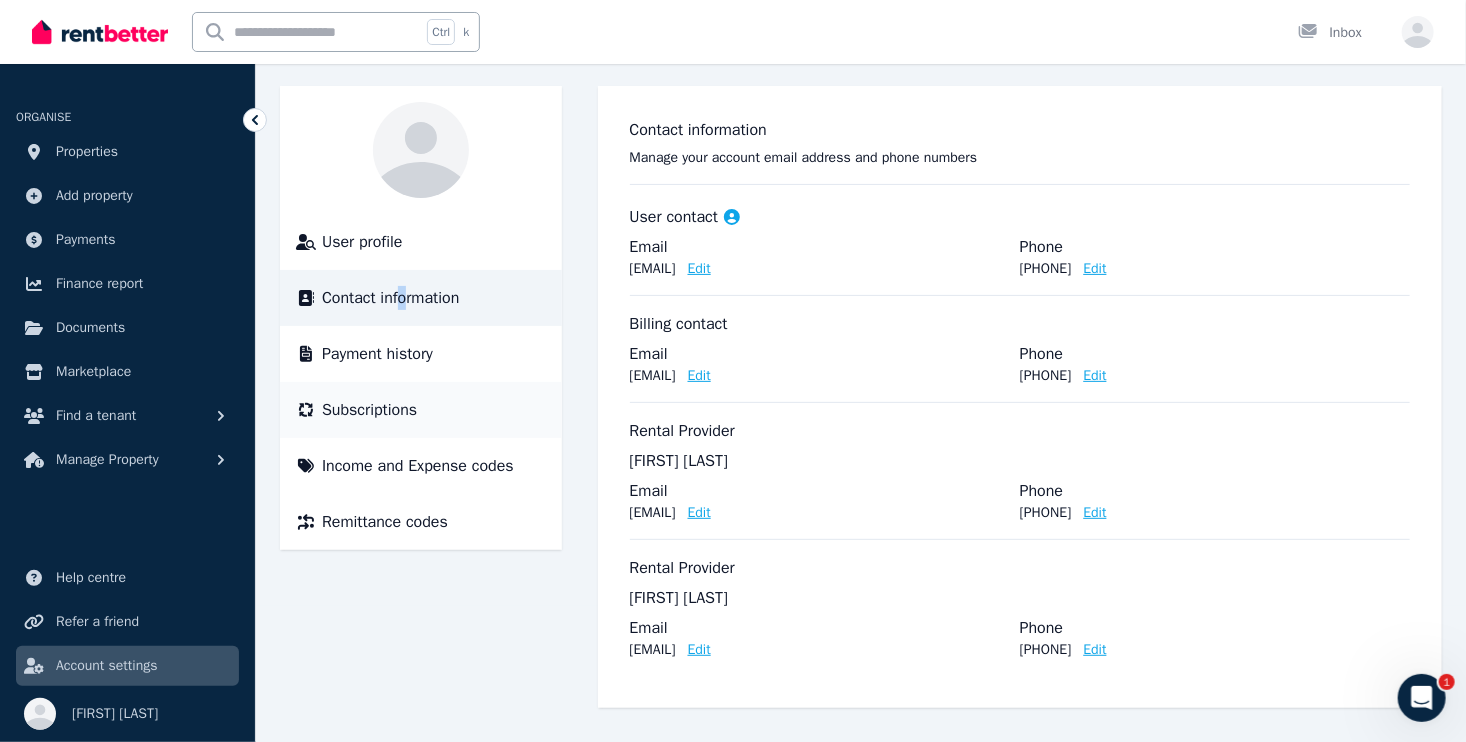scroll, scrollTop: 0, scrollLeft: 0, axis: both 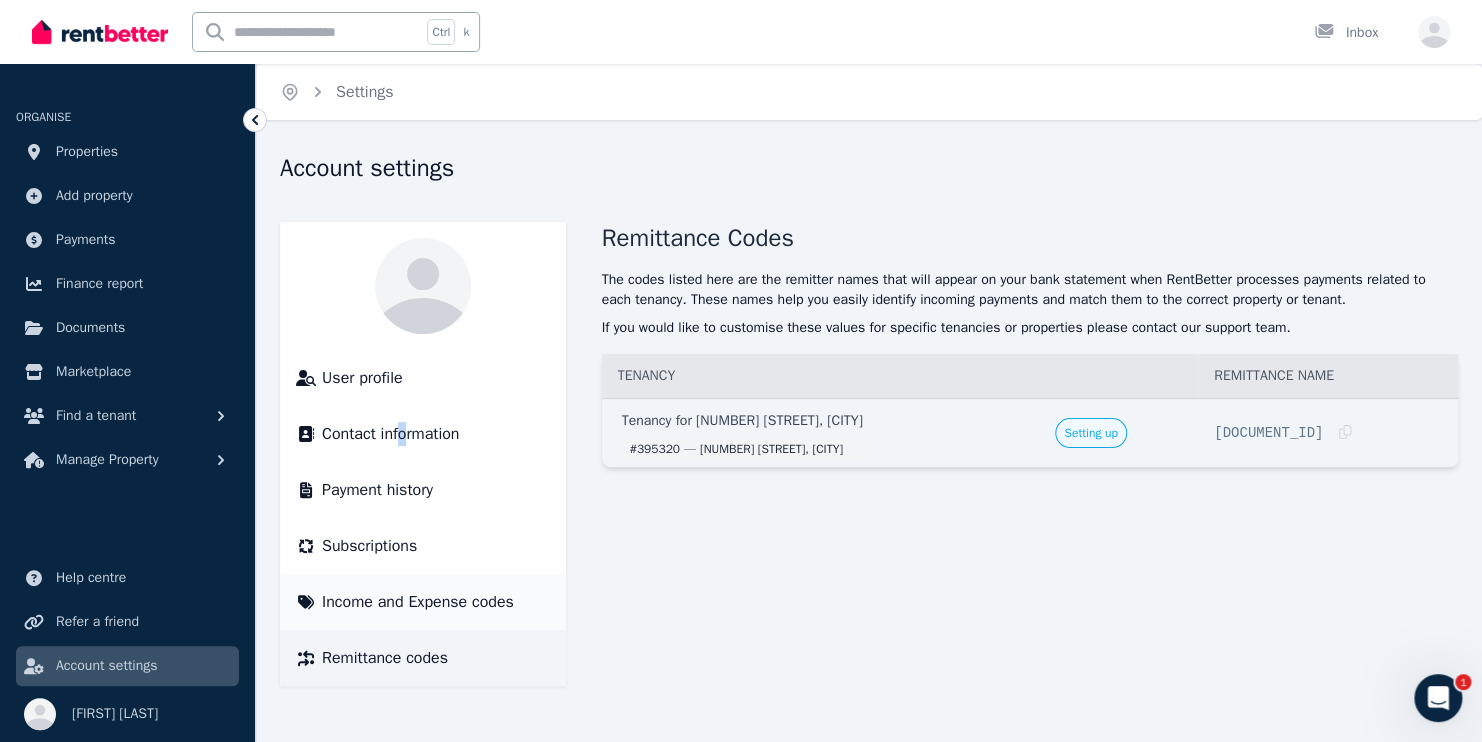 click on "Income and Expense codes" at bounding box center (418, 602) 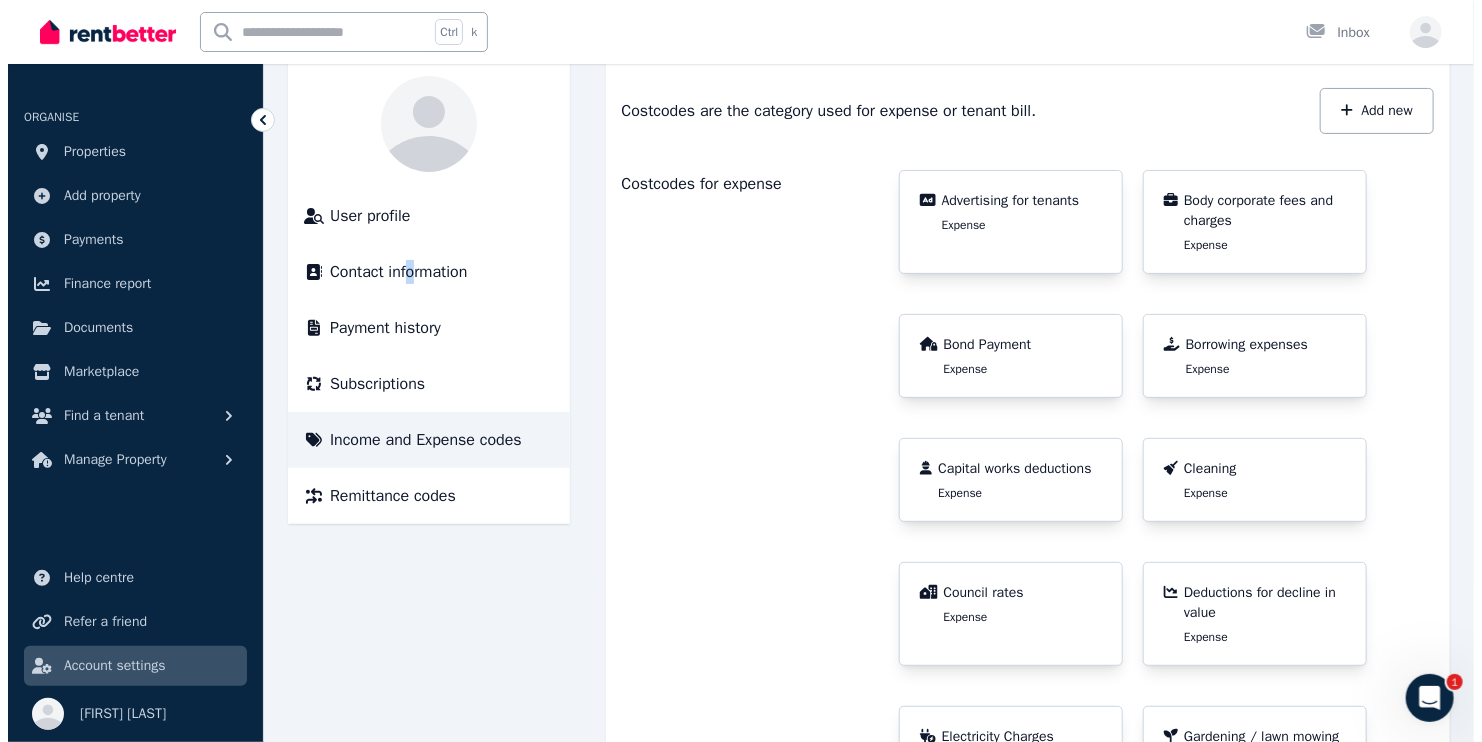 scroll, scrollTop: 0, scrollLeft: 0, axis: both 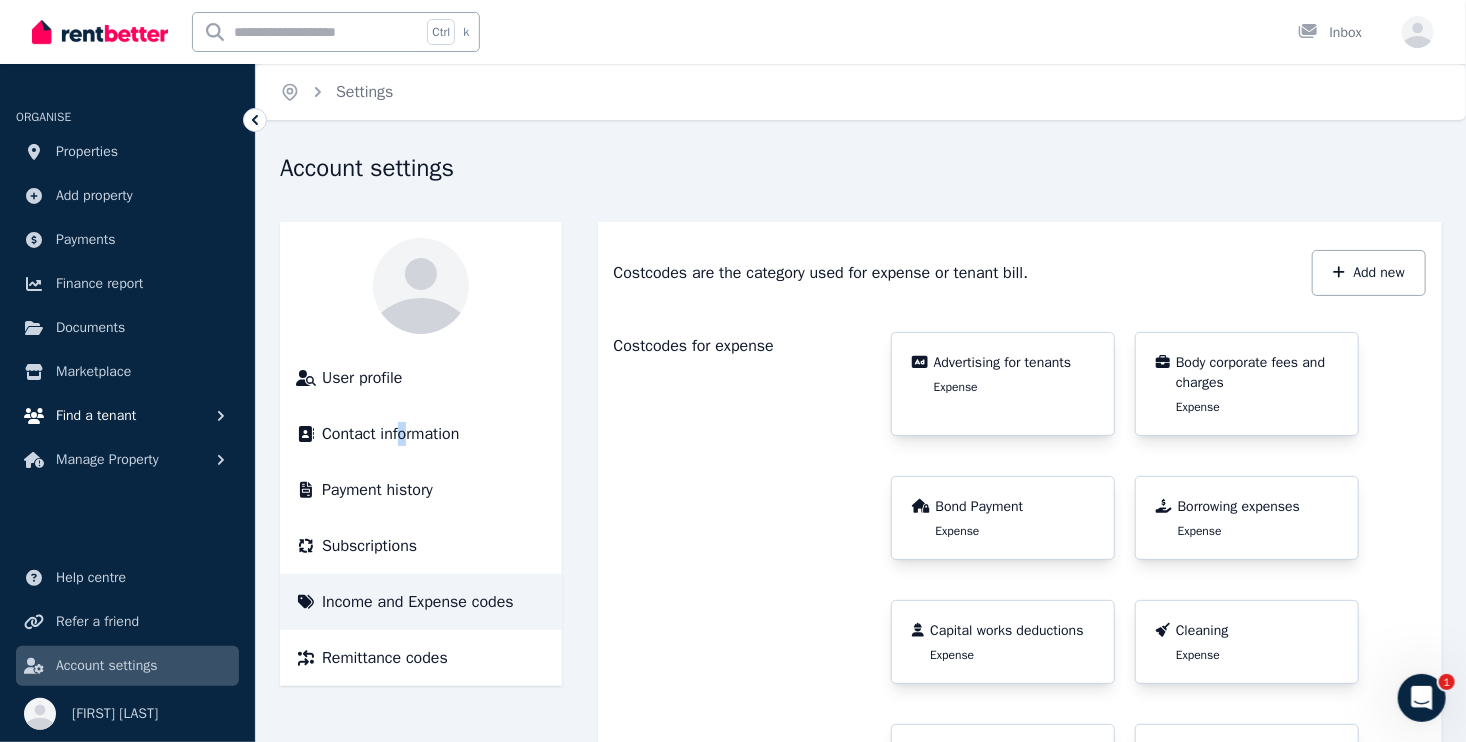 click on "Find a tenant" at bounding box center (127, 416) 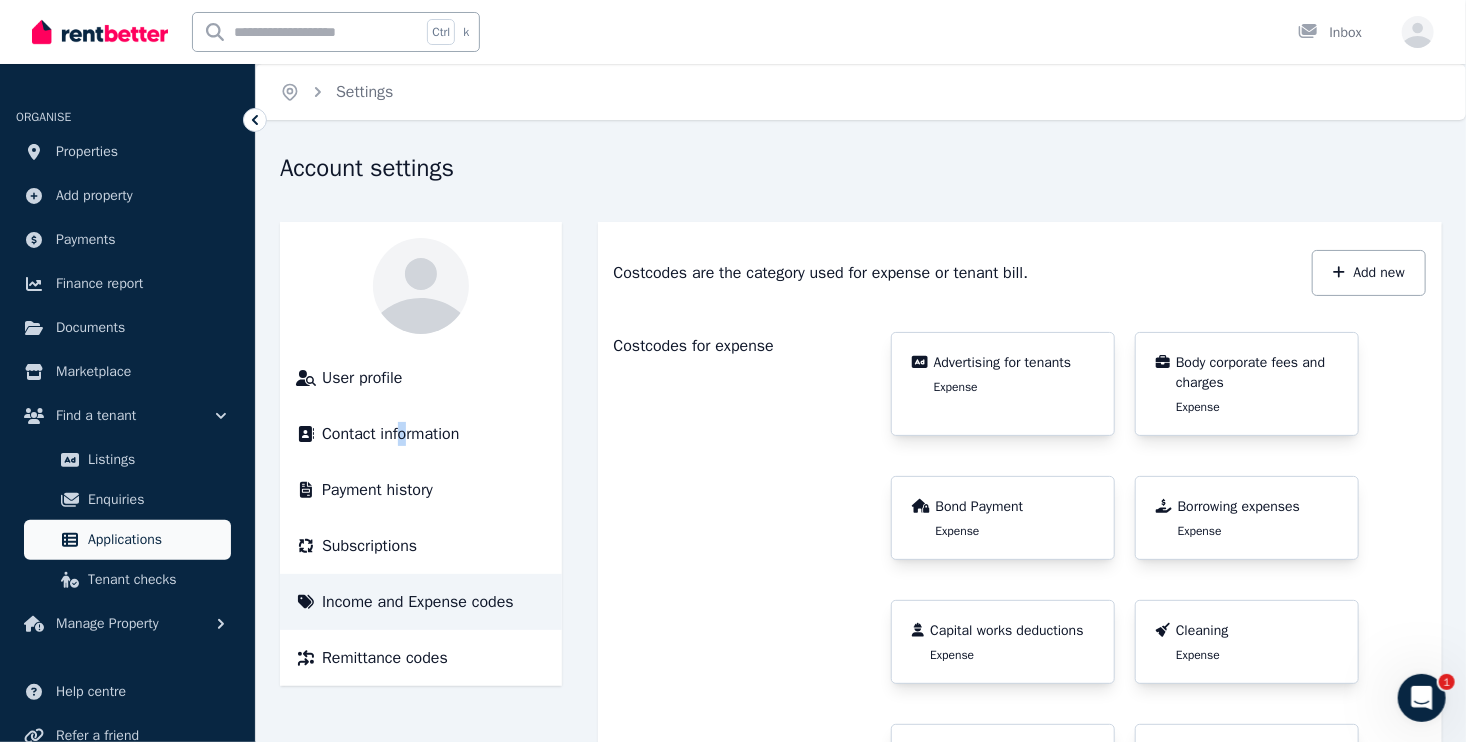 click on "Applications" at bounding box center [155, 540] 